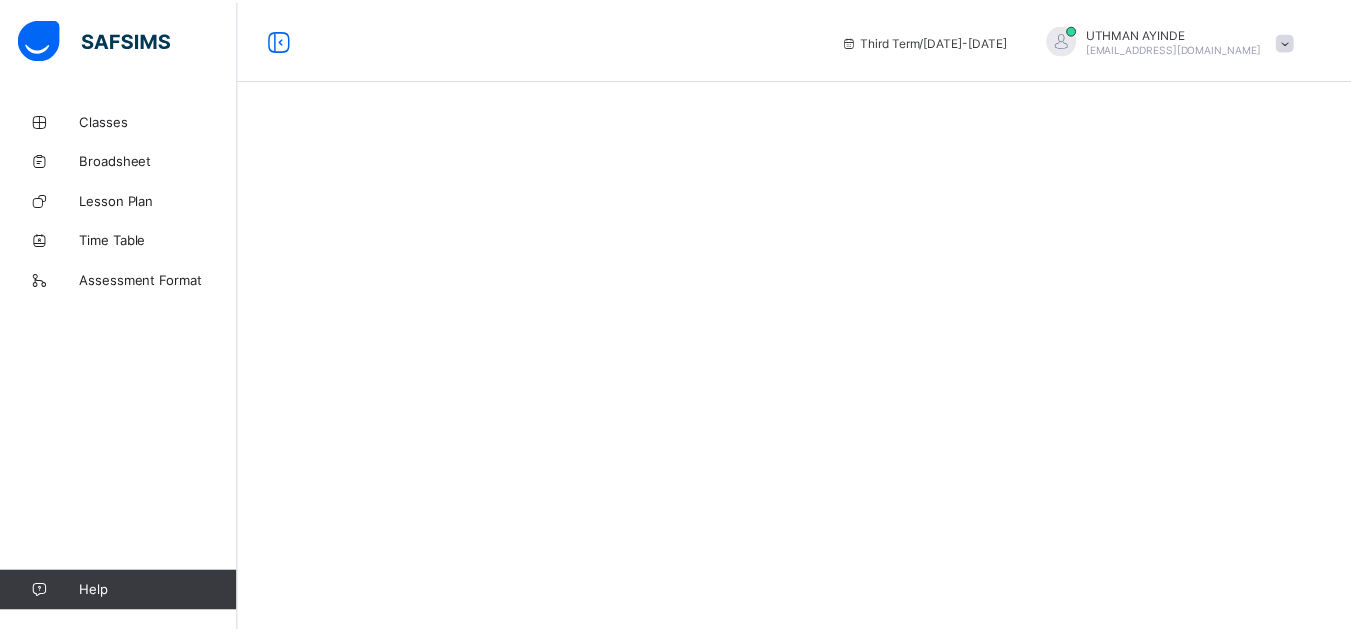 scroll, scrollTop: 0, scrollLeft: 0, axis: both 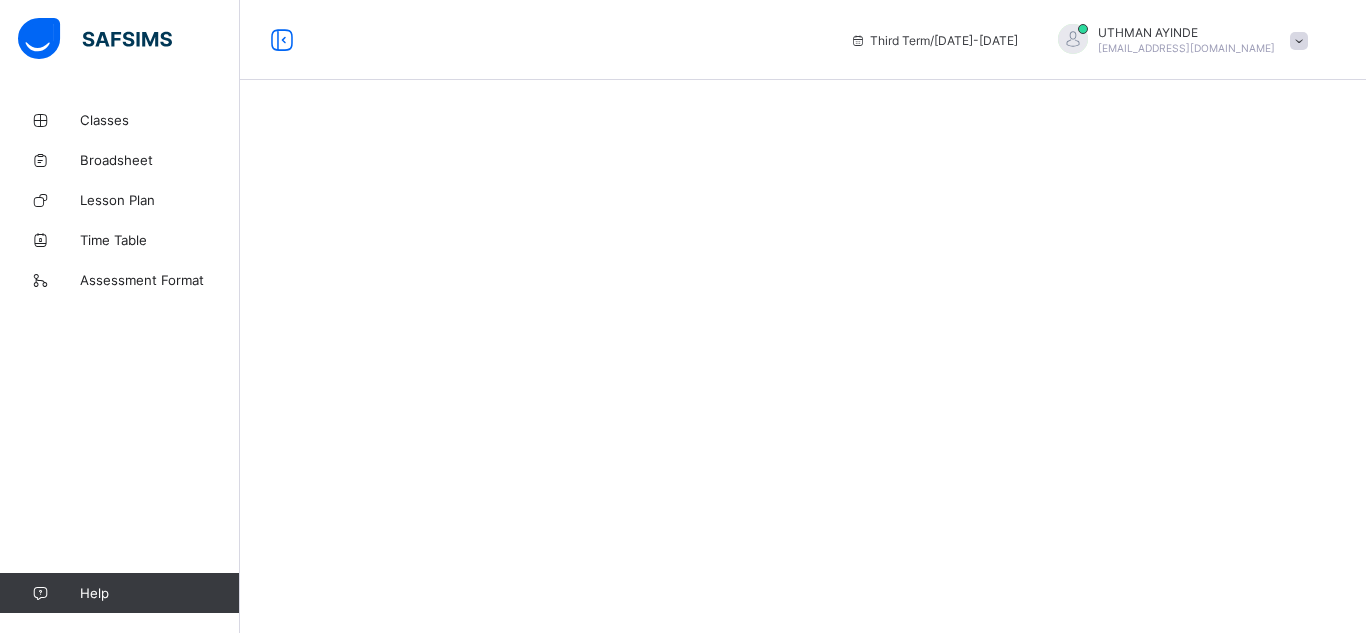 click on "Classes" at bounding box center (160, 120) 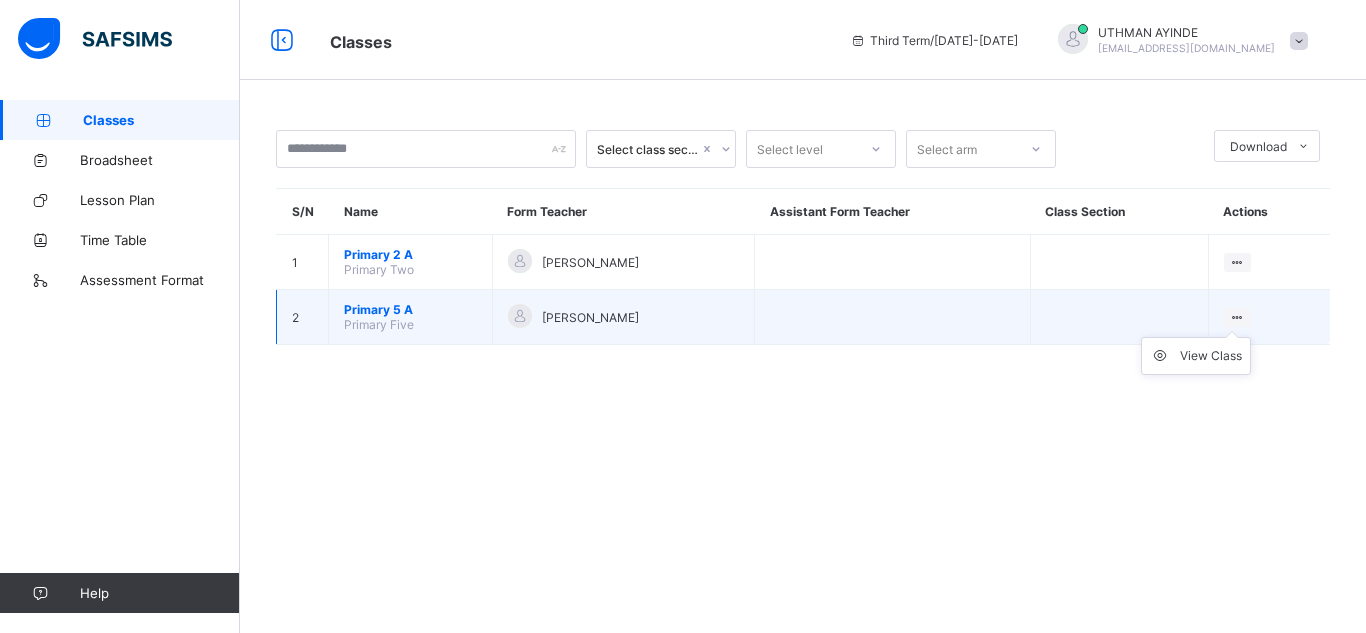 click at bounding box center (1237, 317) 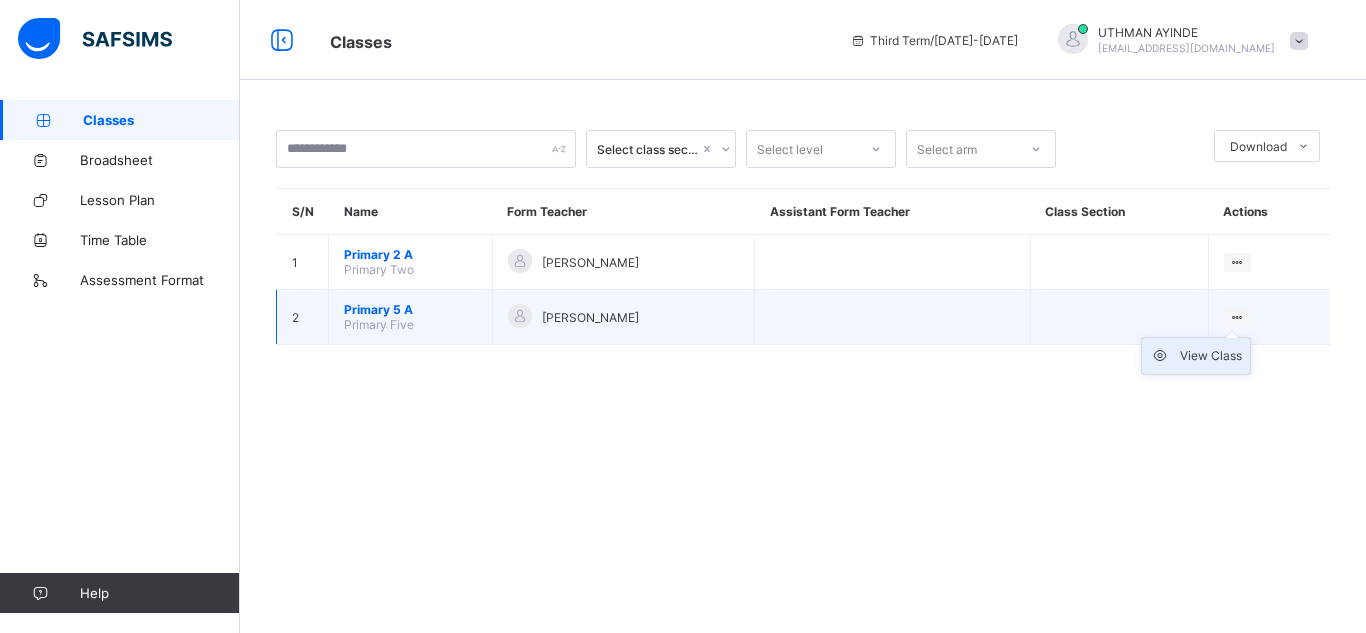 click on "View Class" at bounding box center [1211, 356] 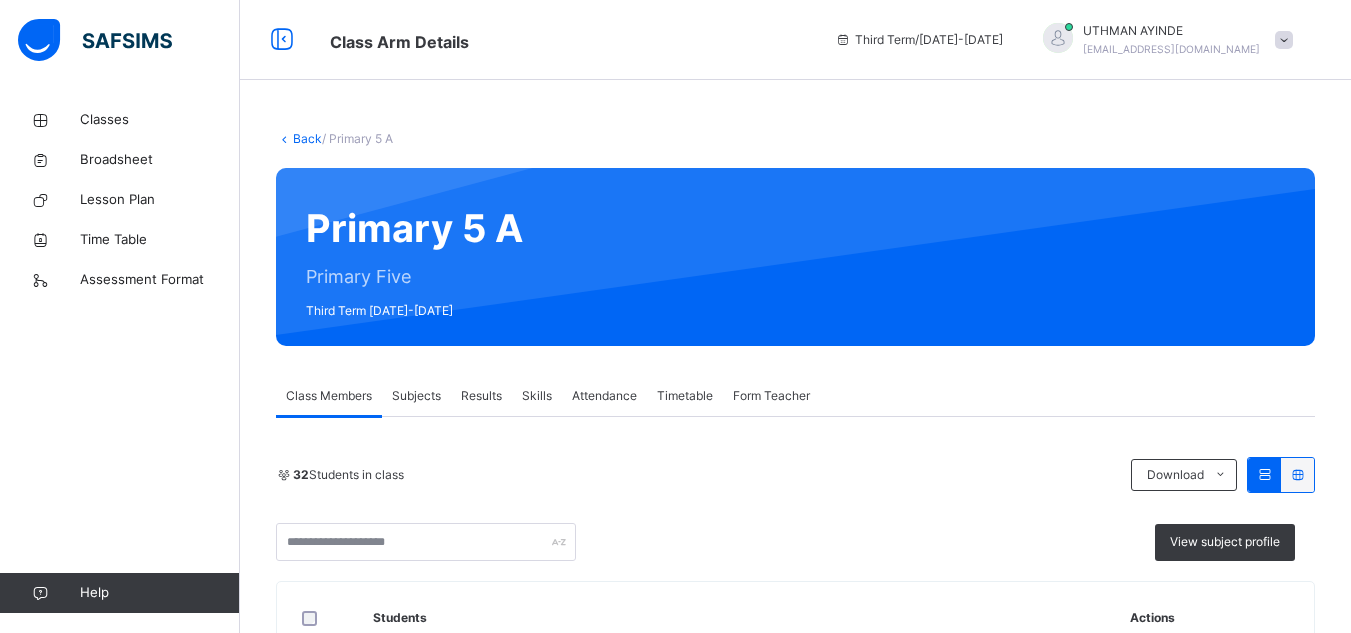 click on "Subjects" at bounding box center (416, 396) 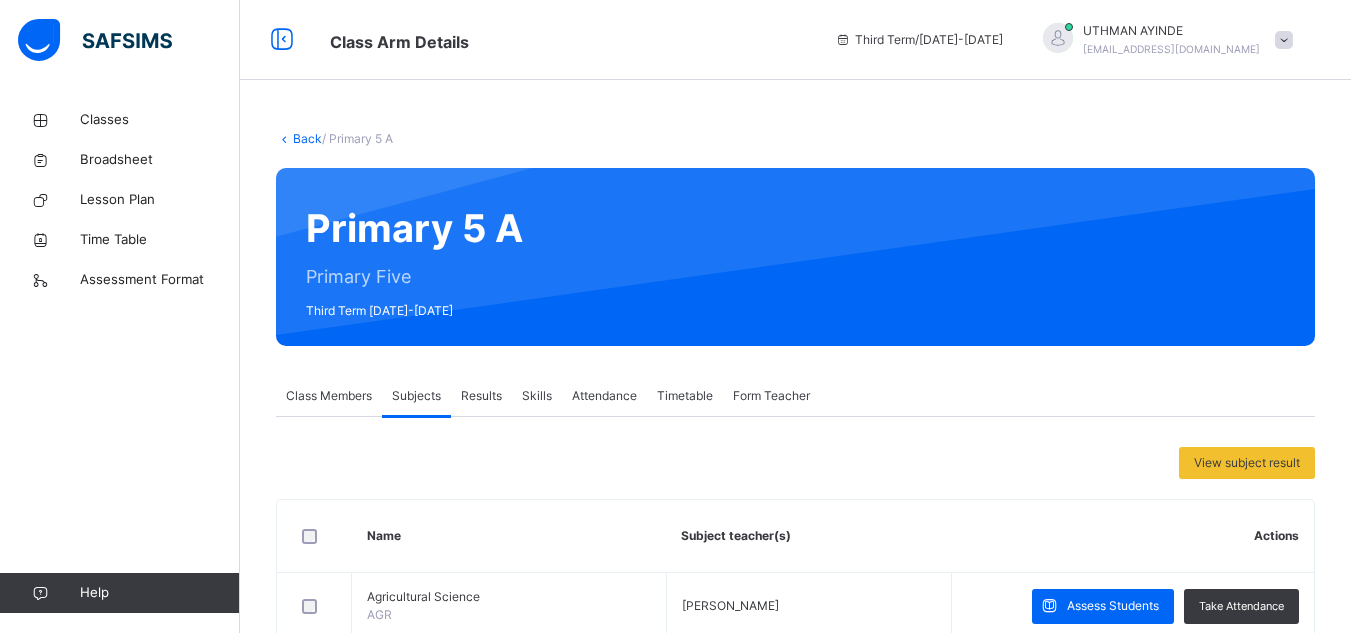 click on "Classes Broadsheet Lesson Plan Time Table Assessment Format   Help" at bounding box center [120, 356] 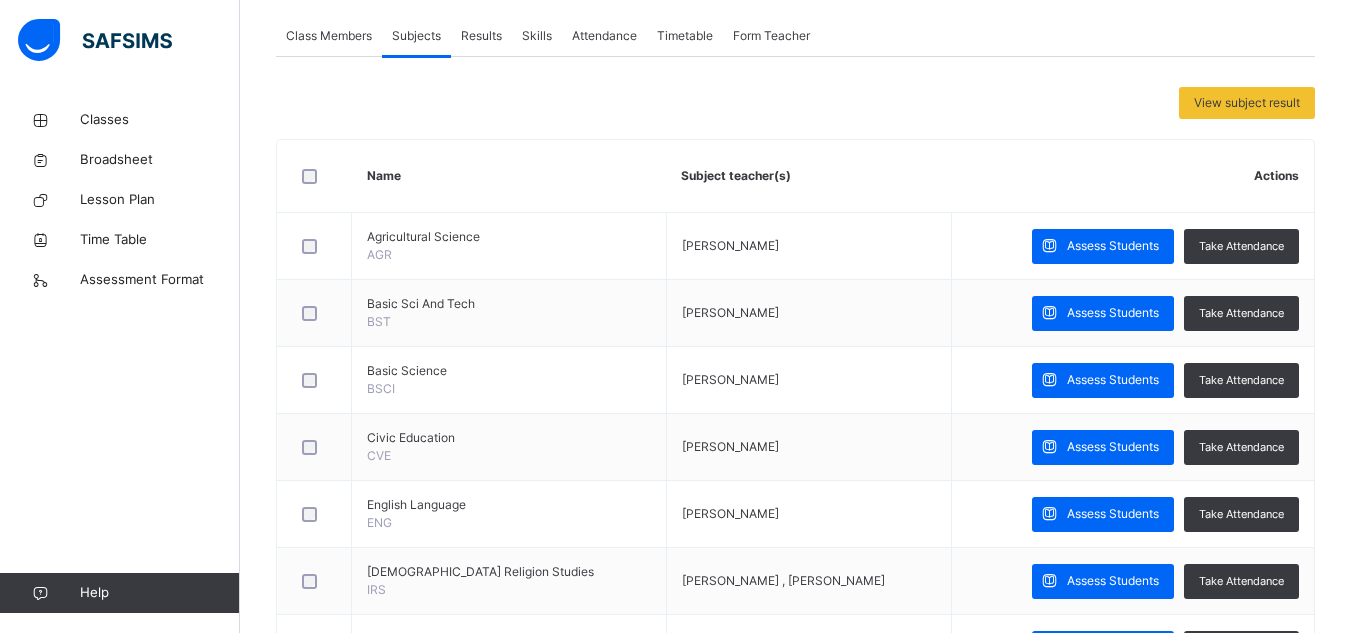 scroll, scrollTop: 440, scrollLeft: 0, axis: vertical 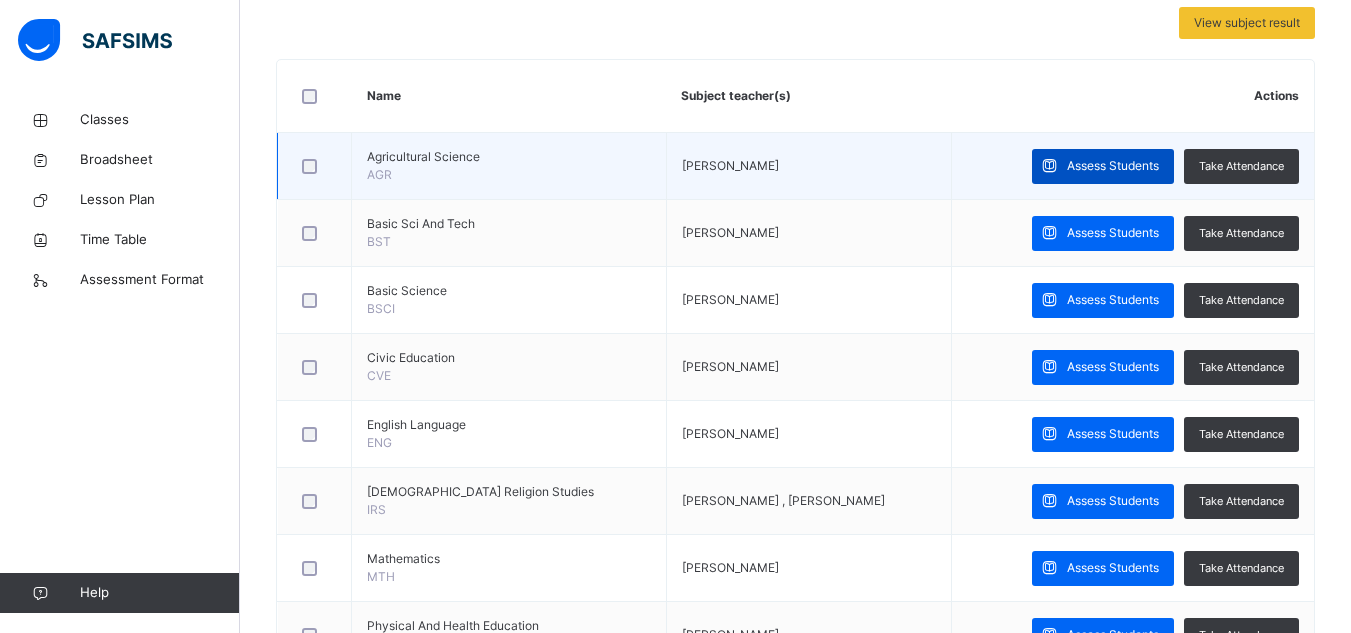 click on "Assess Students" at bounding box center (1103, 166) 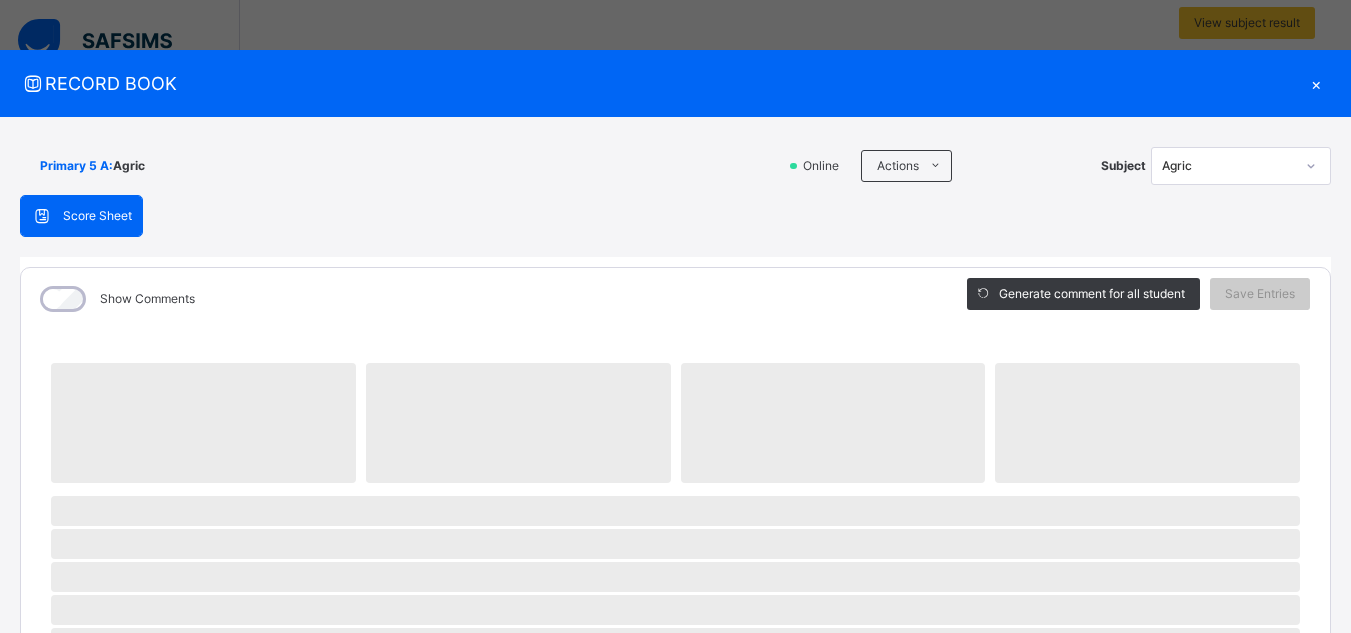 click on "Score Sheet Score Sheet Show Comments   Generate comment for all student   Save Entries Class Level:  Primary 5   A Subject:  Agric Session:  2024/2025 Session Session:  Third Term ‌ ‌ ‌ ‌ ‌ ‌ ‌ ‌ ‌ ‌ ‌ ‌ ‌ ‌ ‌ ‌ ‌ ‌ ‌ ‌ ‌ ‌ ‌ ‌ ‌ ‌ ‌ ‌ ‌   ×   Subject Teacher’s Comment Generate and see in full the comment developed by the AI with an option to regenerate the comment [PERSON_NAME] Bot Please wait while the [PERSON_NAME] Bot generates comments for all your students" at bounding box center [675, 777] 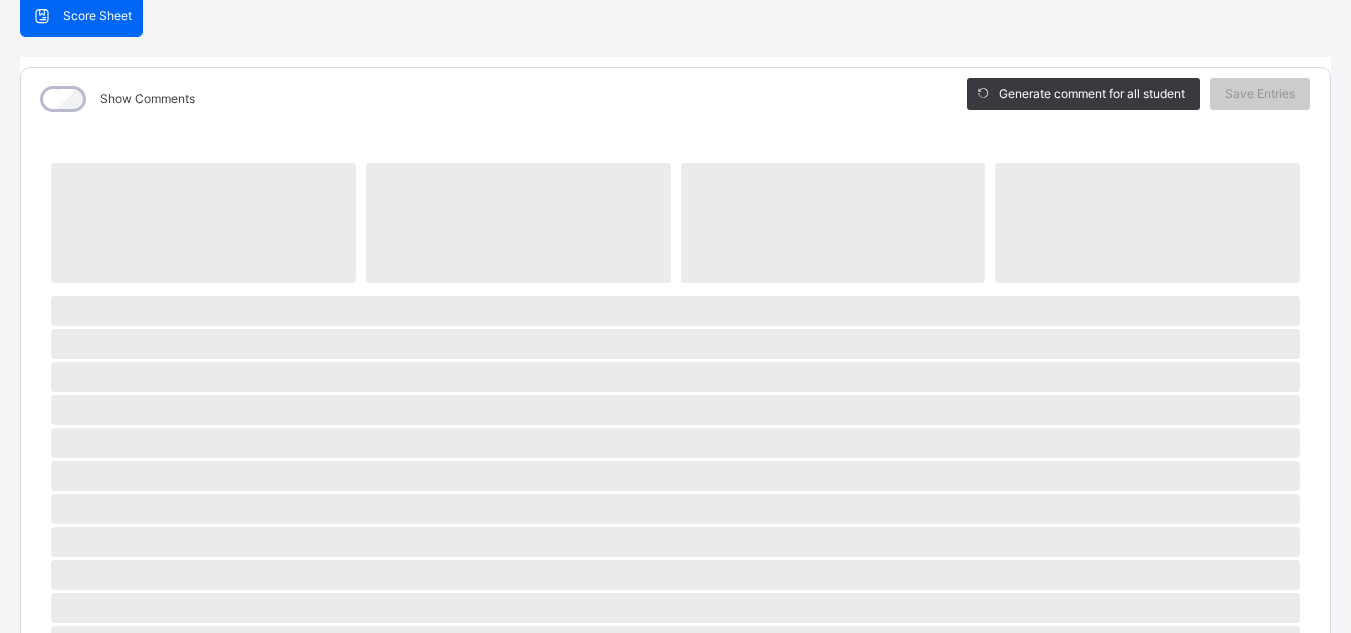 scroll, scrollTop: 240, scrollLeft: 0, axis: vertical 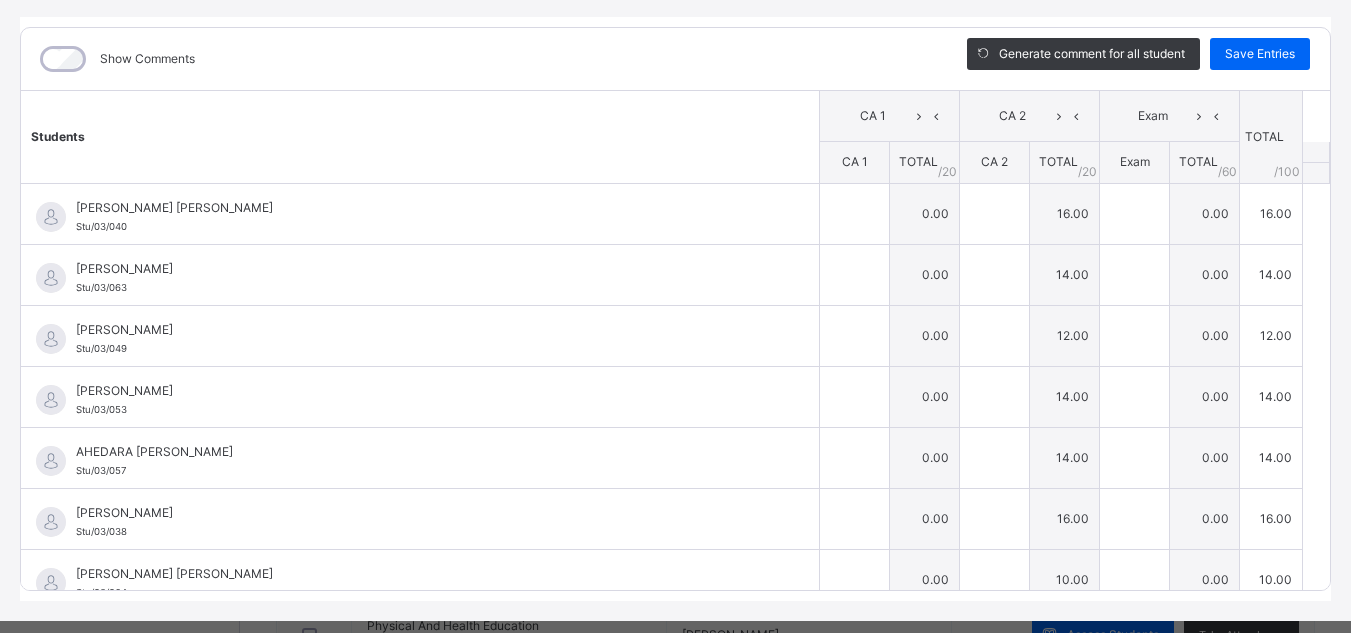 type on "**" 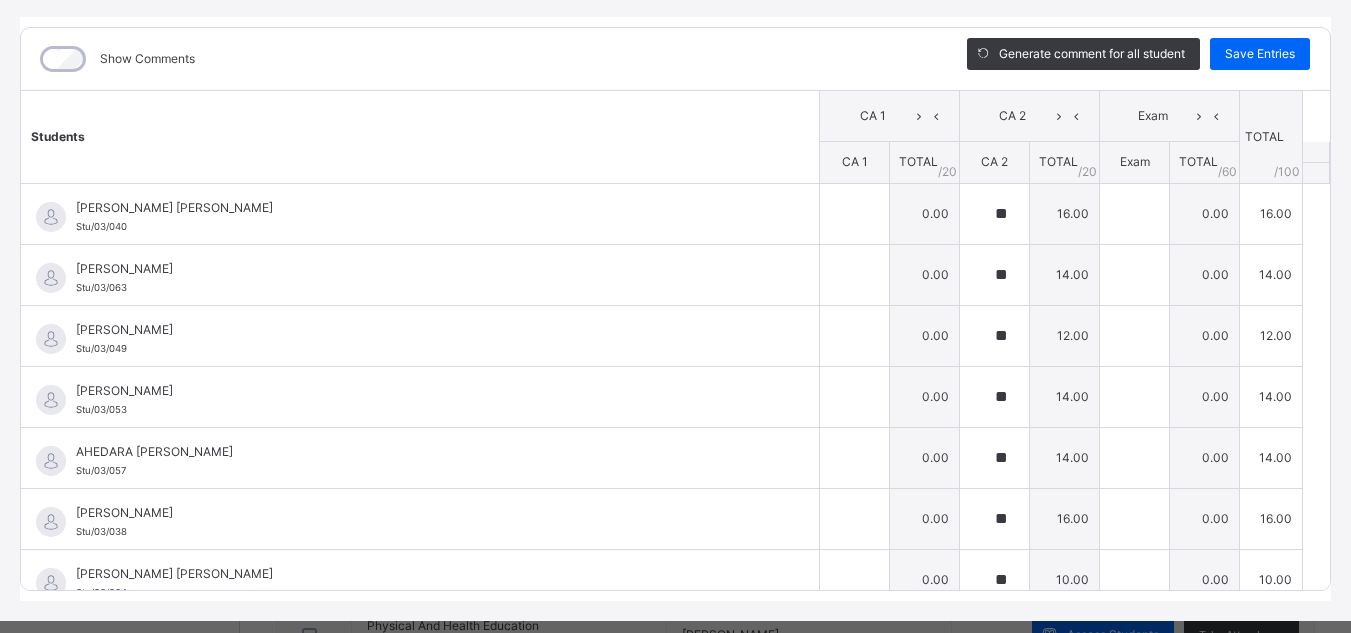 type on "**" 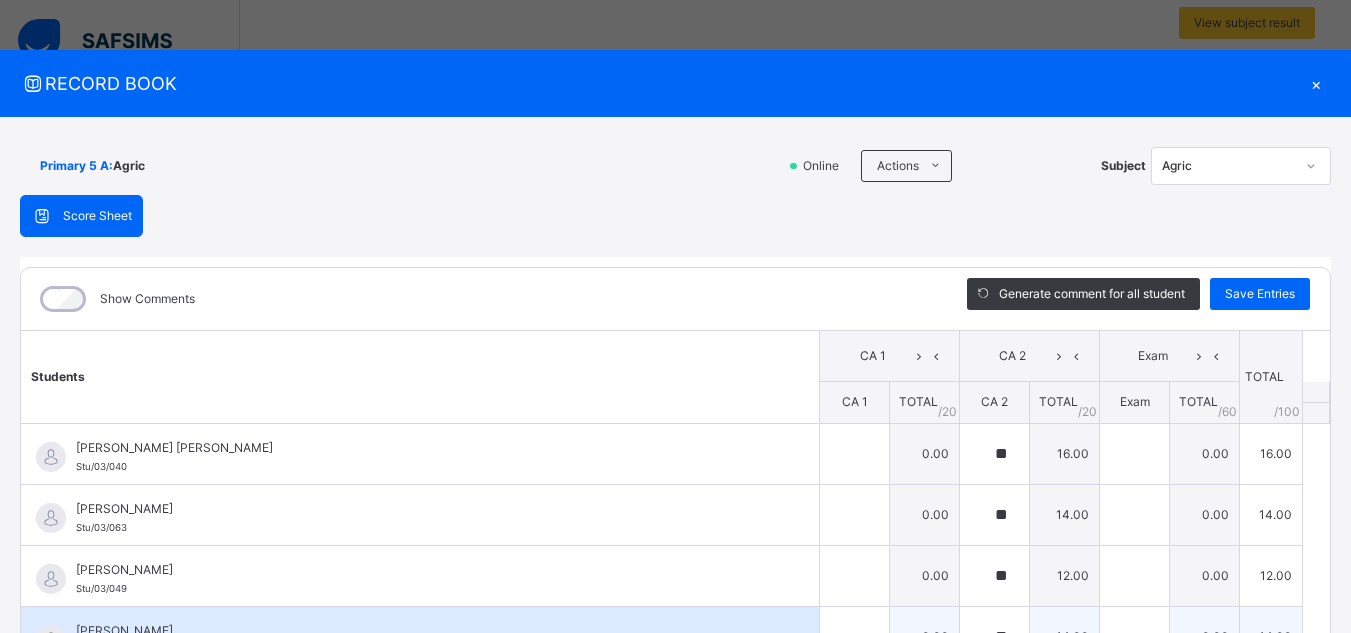 click on "[PERSON_NAME]/03/053" at bounding box center [420, 637] 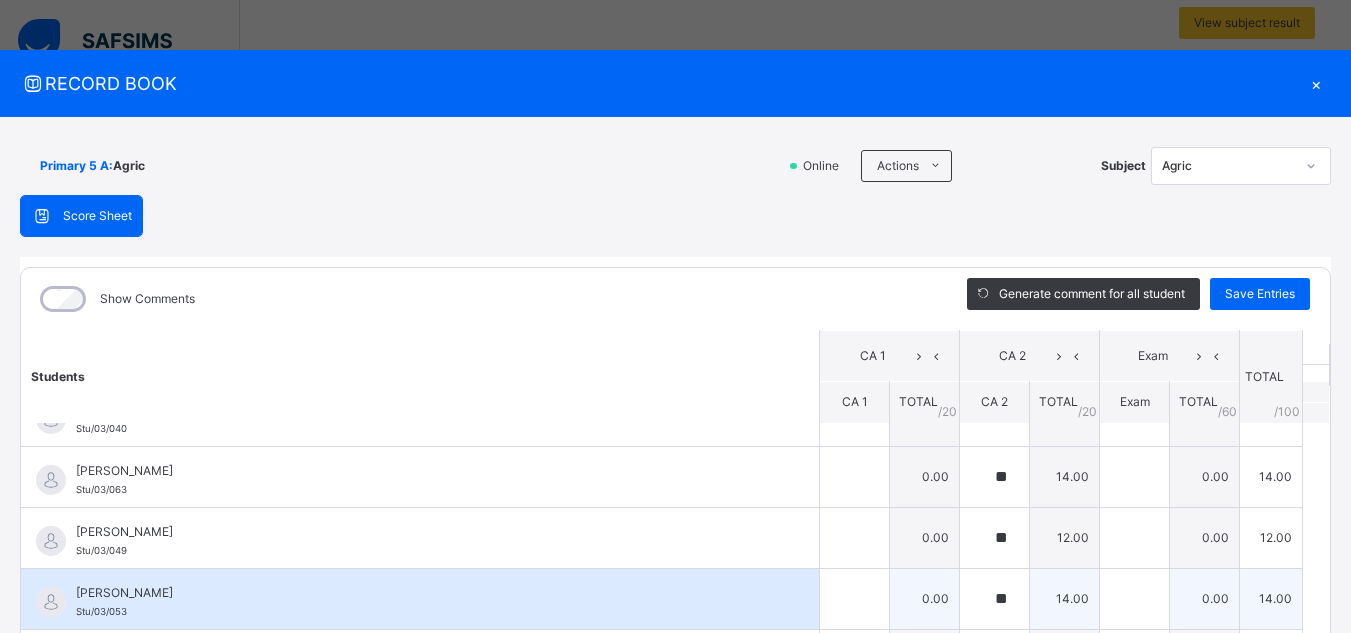 scroll, scrollTop: 40, scrollLeft: 0, axis: vertical 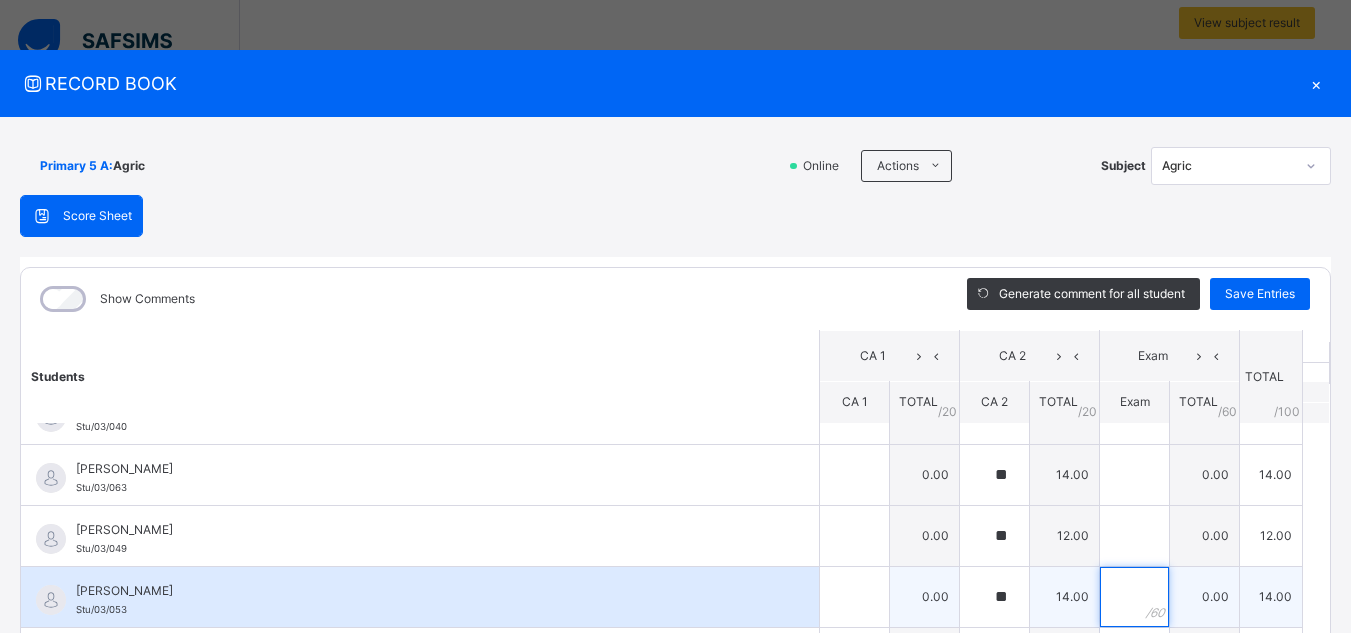 click at bounding box center (1134, 597) 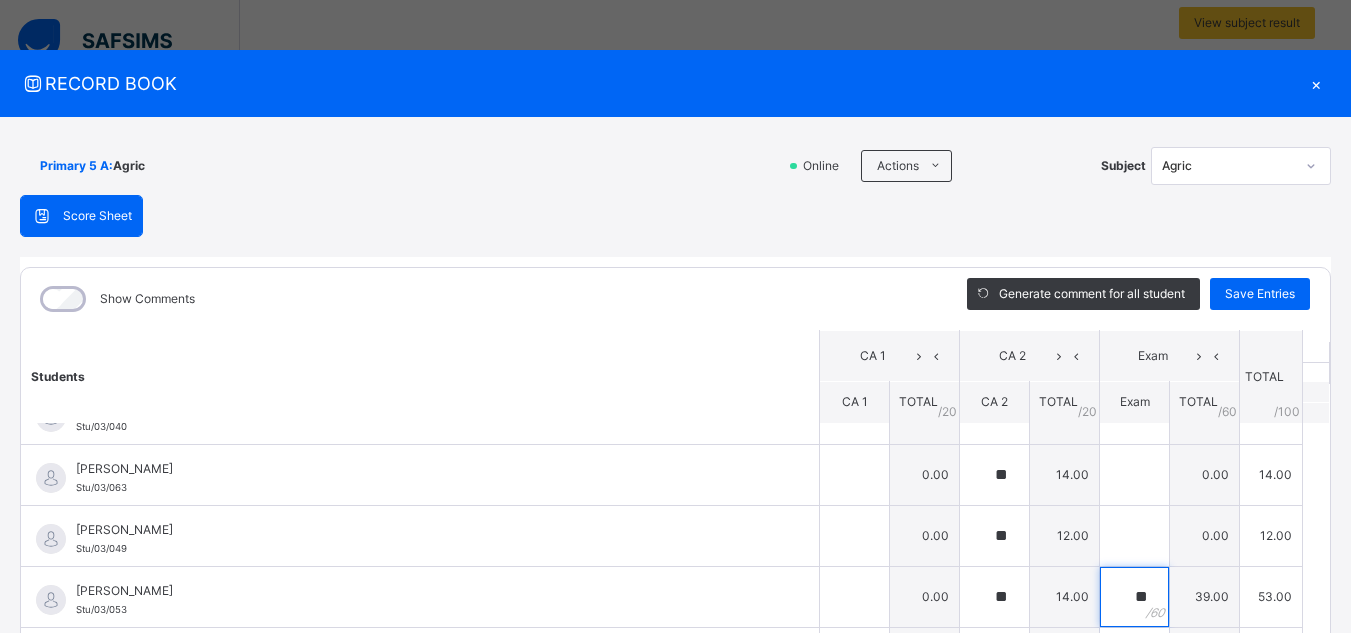 type on "**" 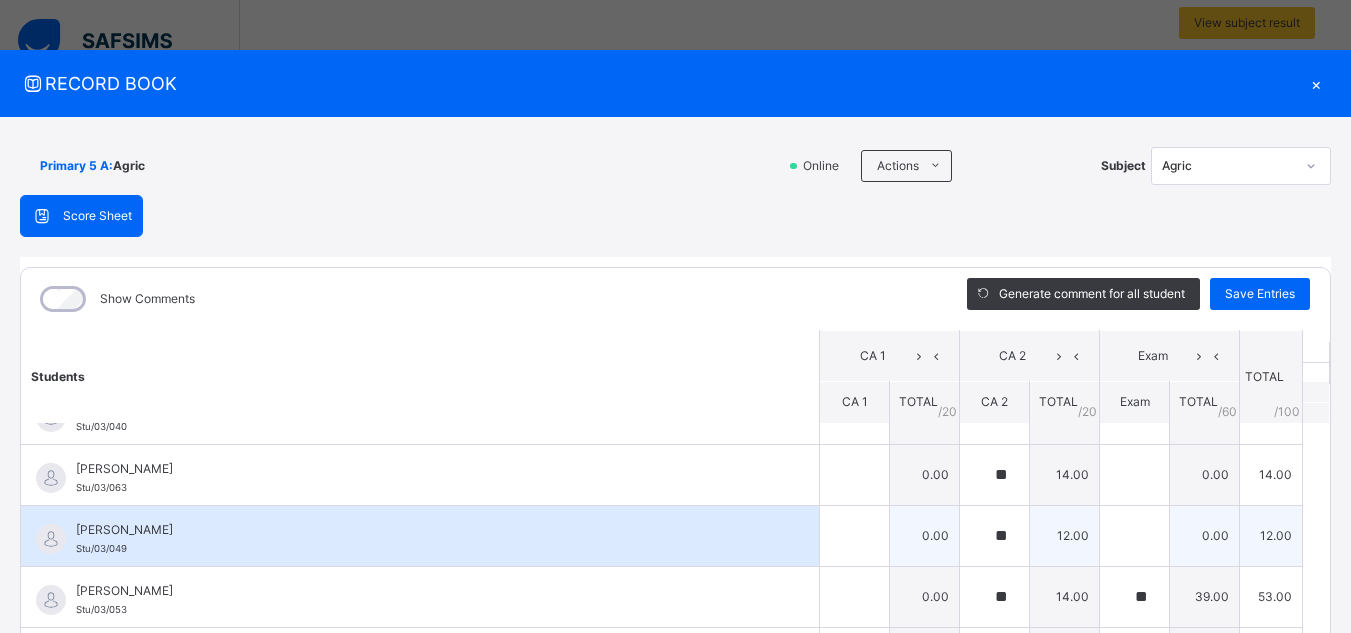 click on "[PERSON_NAME]/03/049" at bounding box center [425, 539] 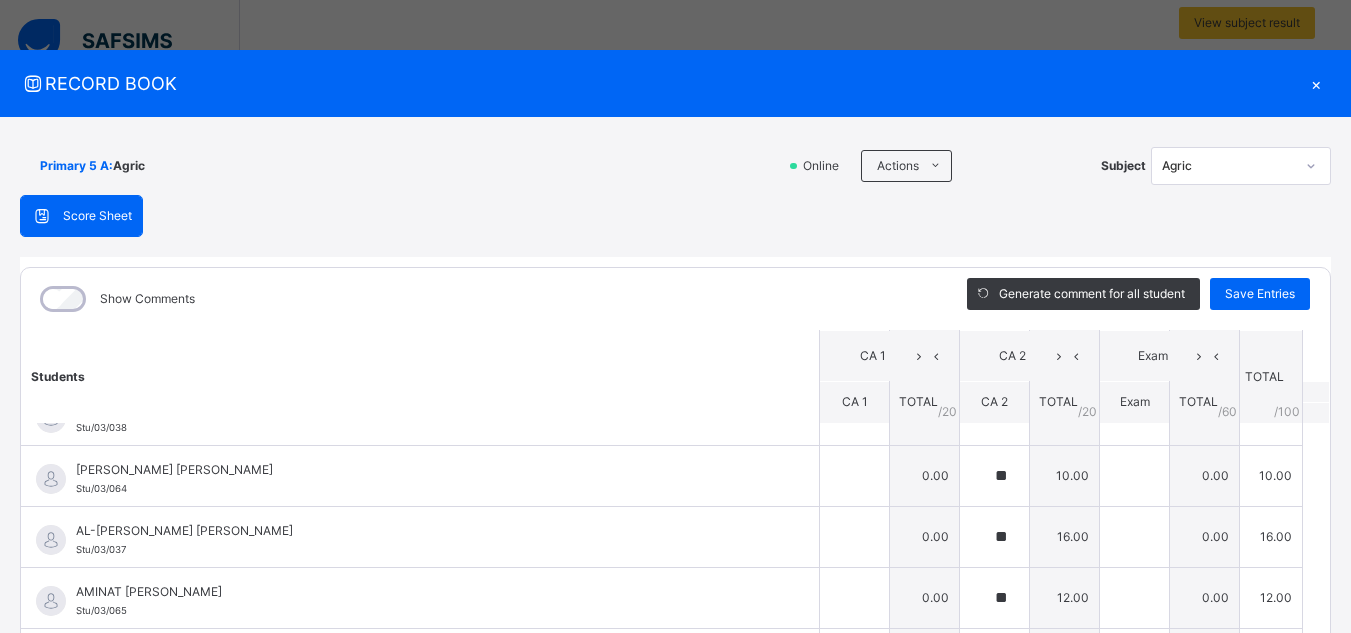 scroll, scrollTop: 360, scrollLeft: 0, axis: vertical 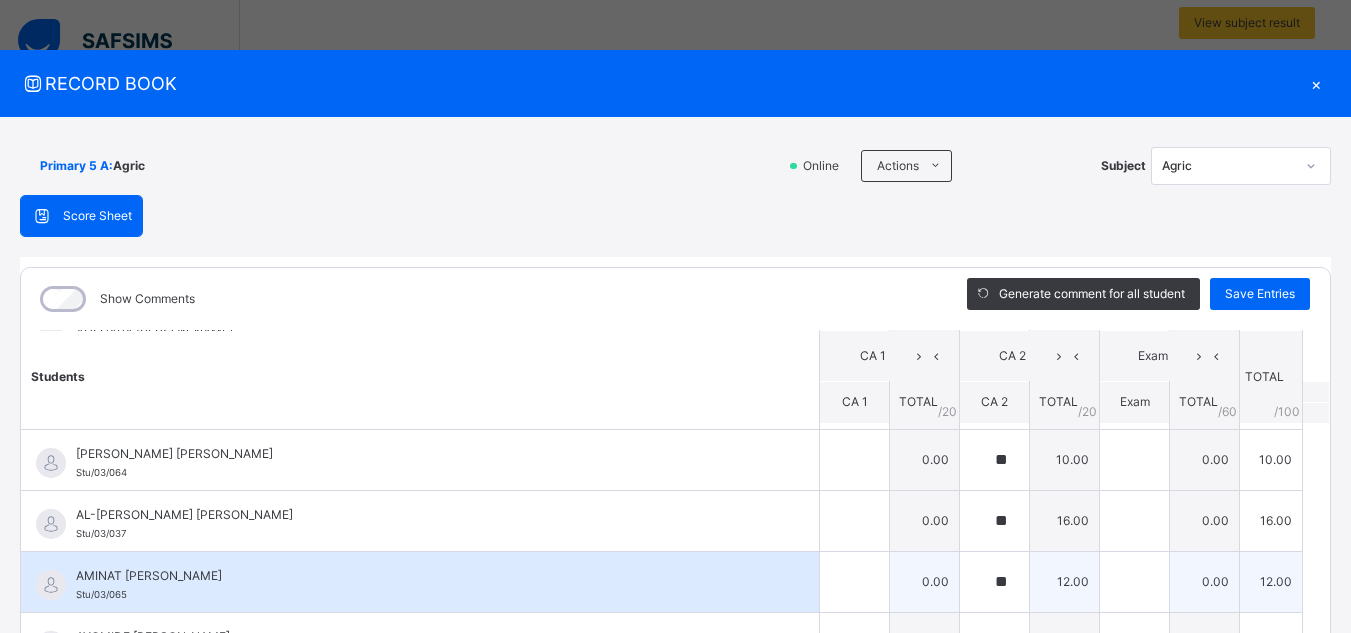 click on "AMINAT [PERSON_NAME]" at bounding box center (425, 576) 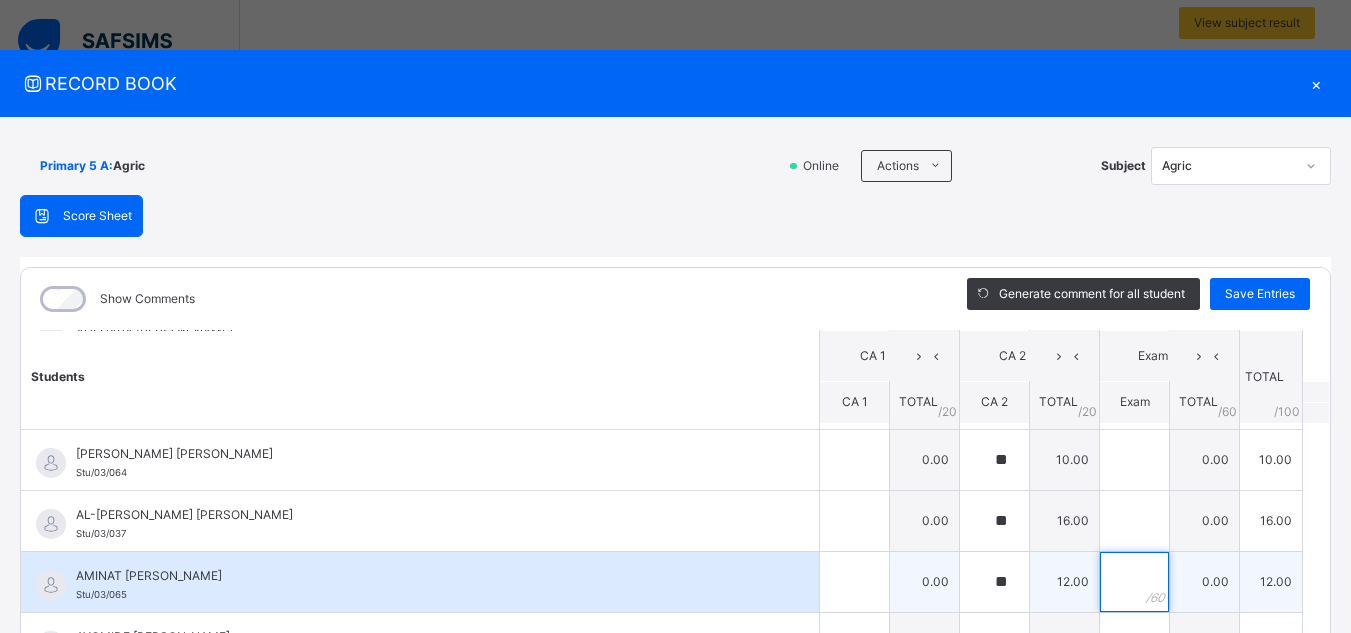 click at bounding box center (1134, 582) 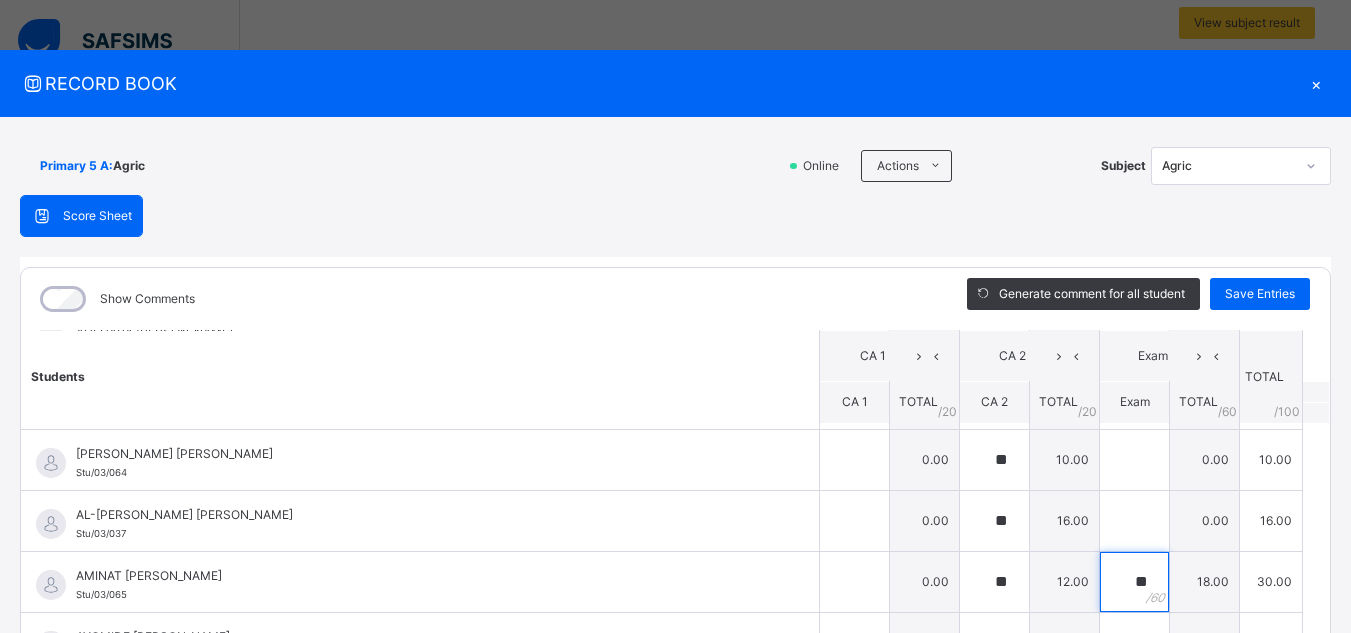 type on "**" 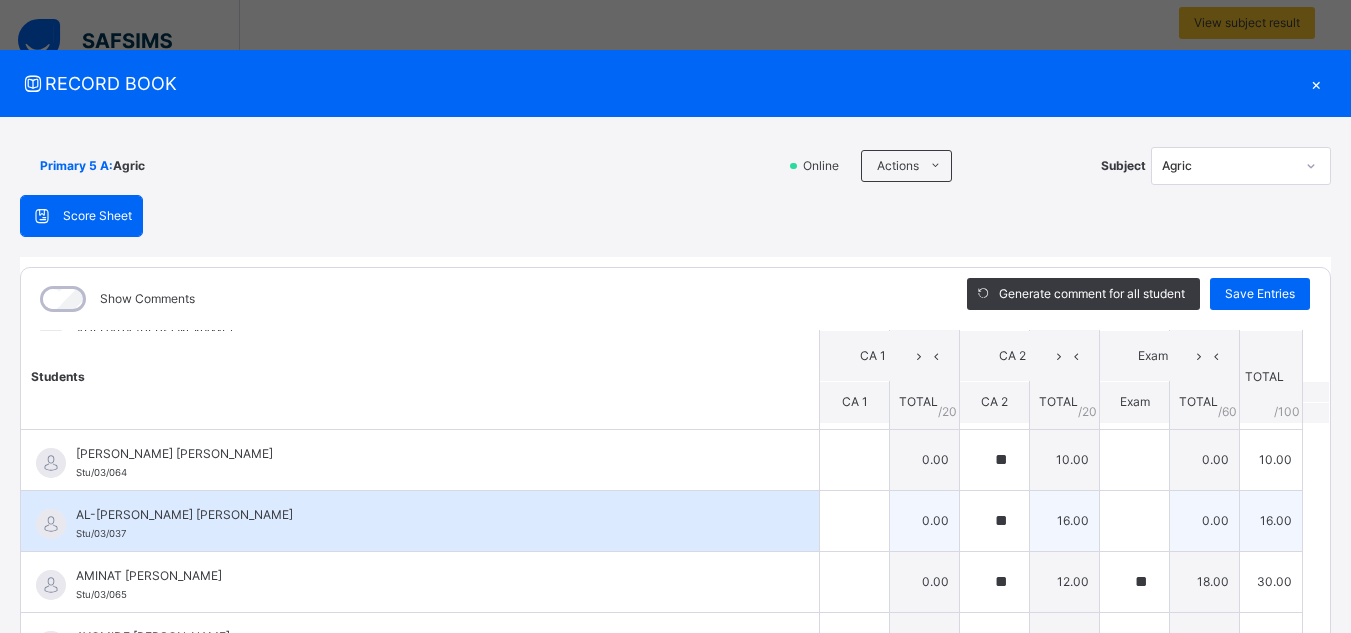 click on "AL-[PERSON_NAME] [PERSON_NAME] Stu/03/037" at bounding box center [425, 524] 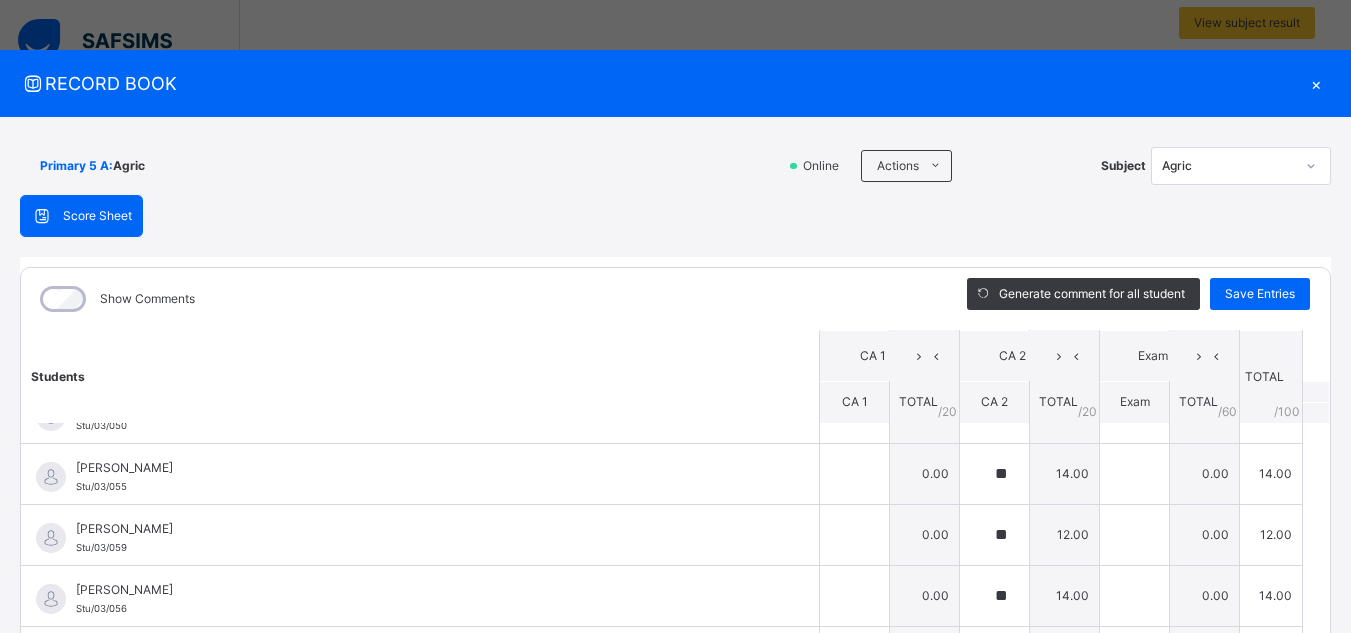 scroll, scrollTop: 1180, scrollLeft: 0, axis: vertical 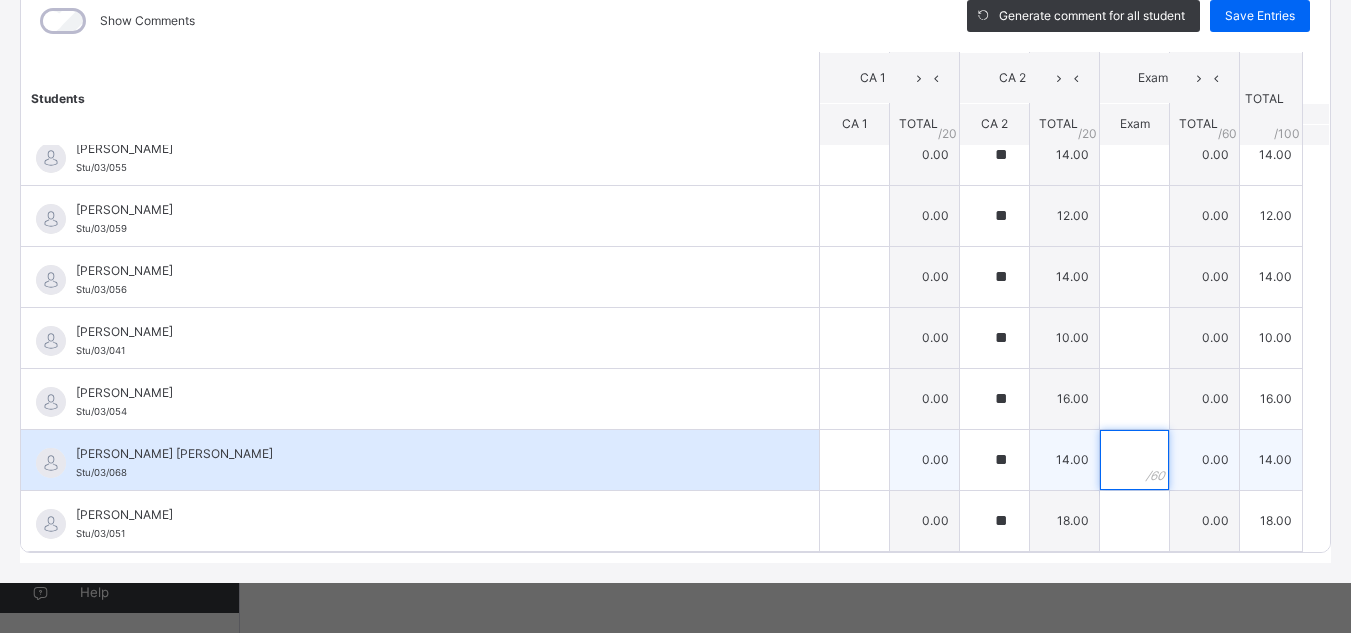 click at bounding box center (1134, 460) 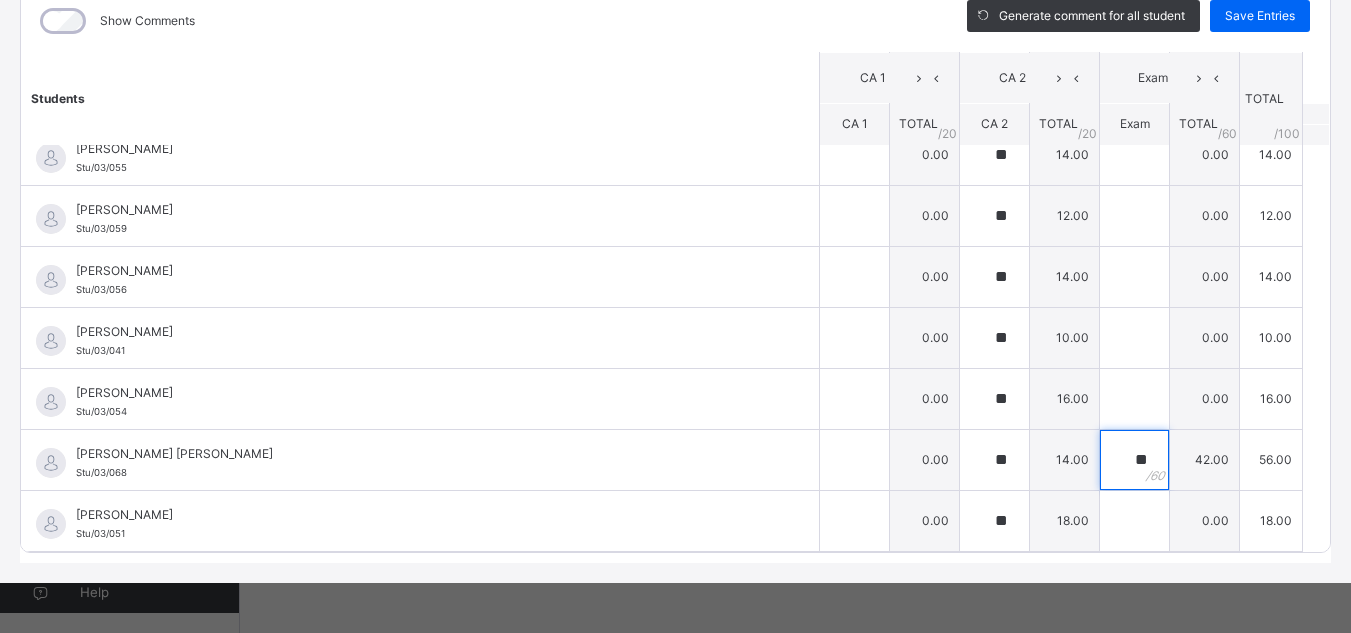 type on "**" 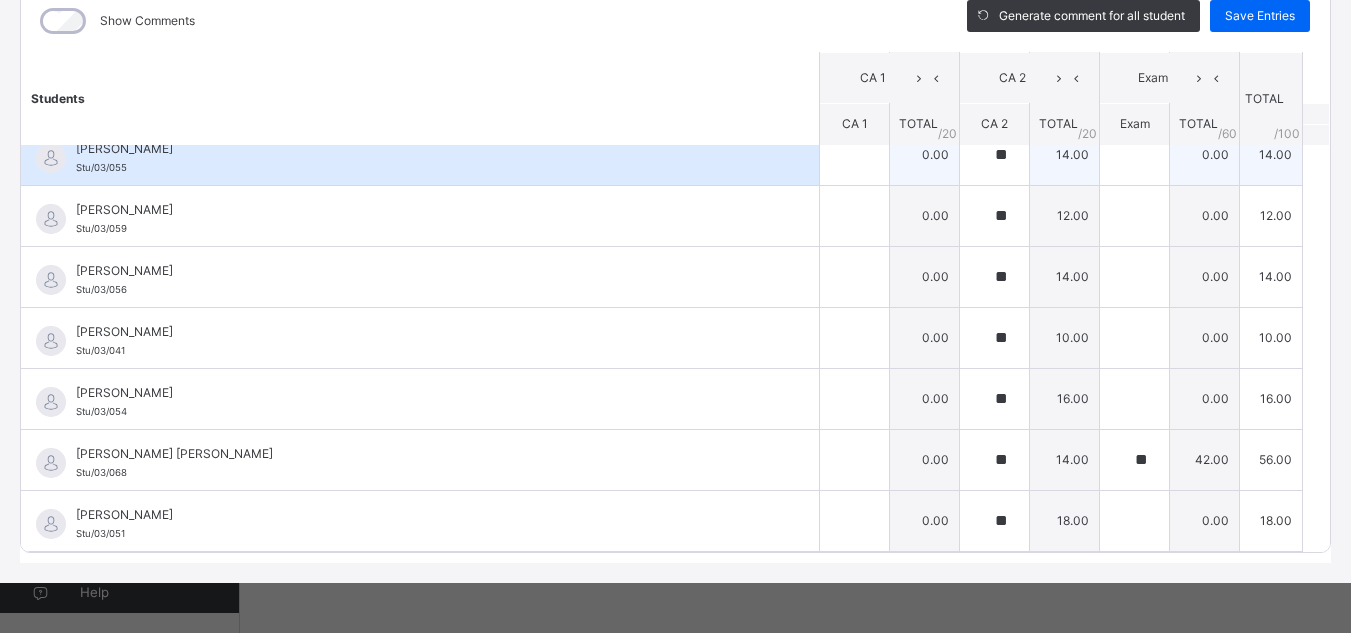click on "[PERSON_NAME]" at bounding box center [425, 149] 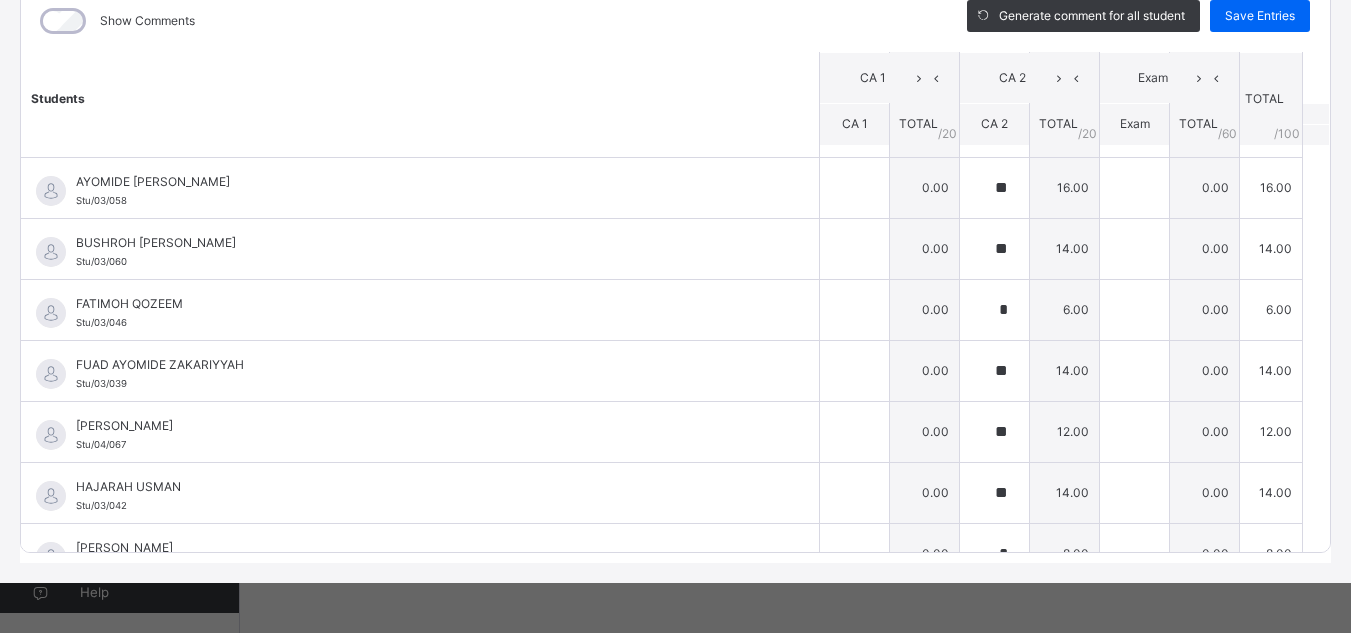 scroll, scrollTop: 540, scrollLeft: 0, axis: vertical 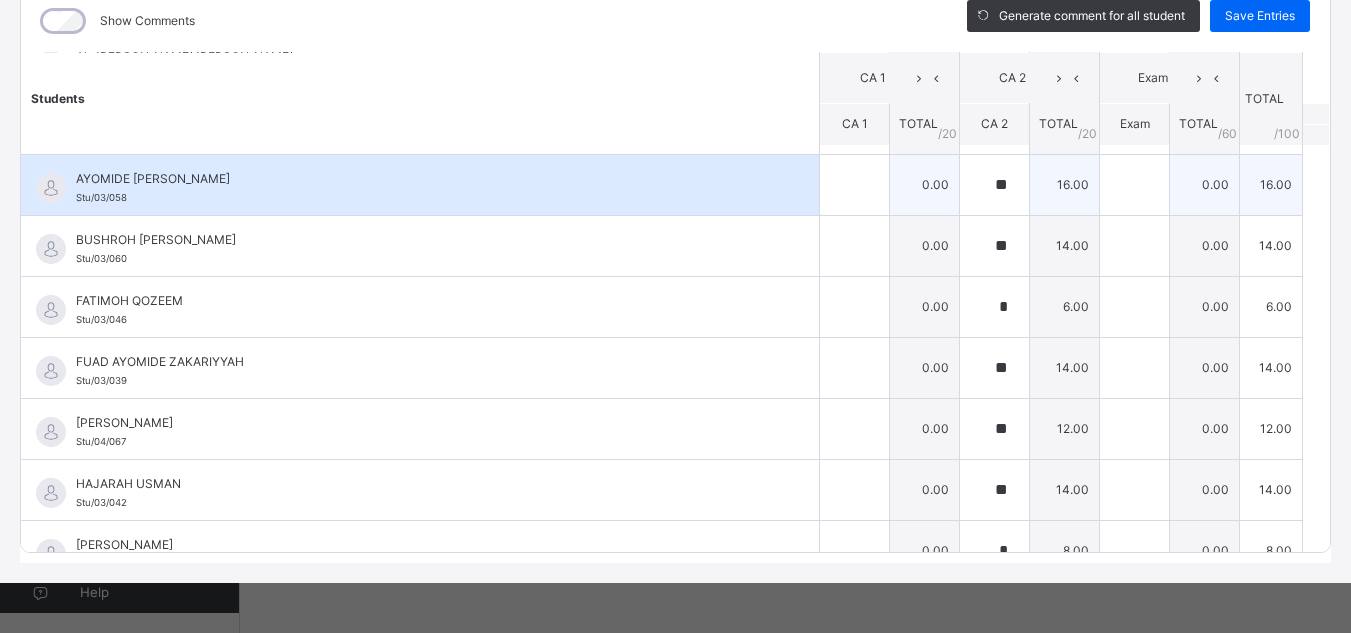 click on "AYOMIDE [PERSON_NAME]/03/058" at bounding box center (425, 188) 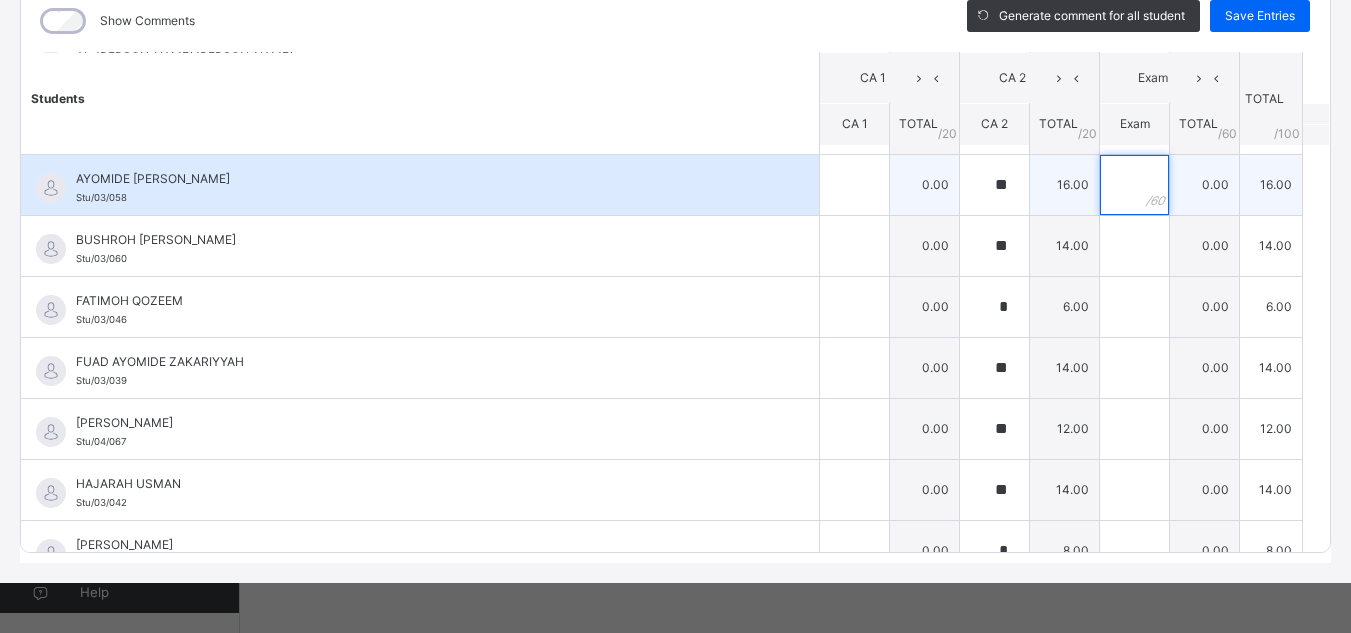 click at bounding box center [1134, 185] 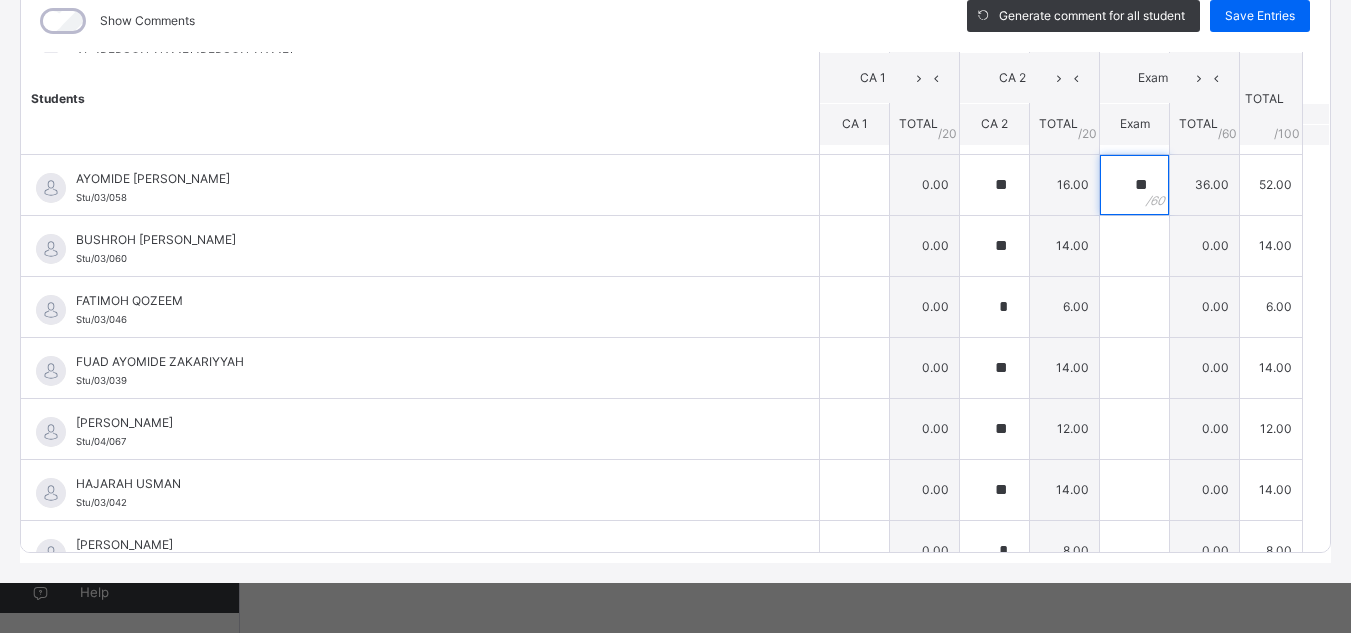 type on "**" 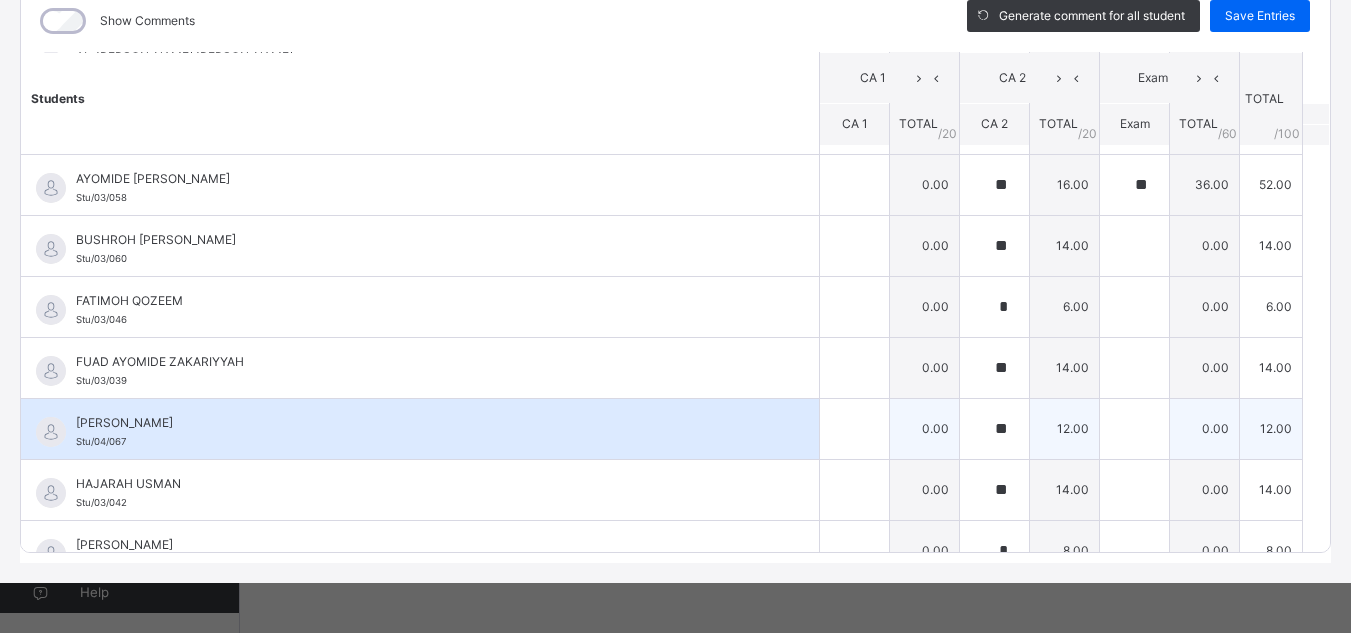 click on "[PERSON_NAME]/04/067" at bounding box center [420, 429] 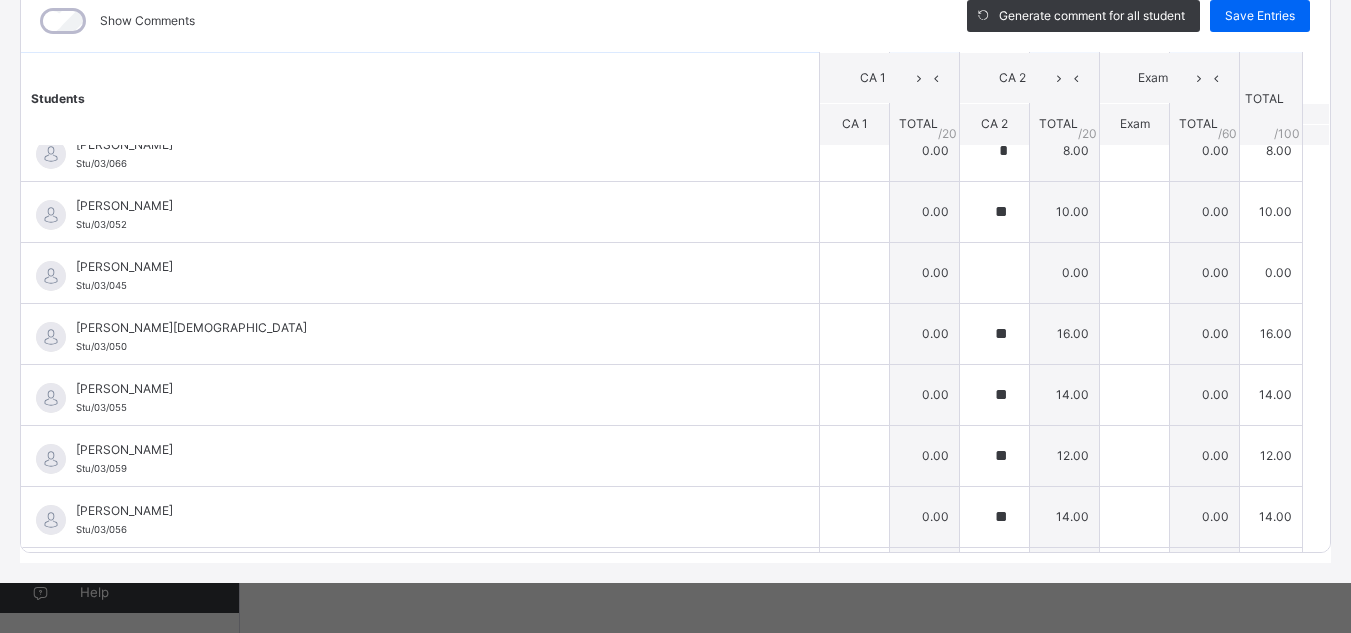 scroll, scrollTop: 1180, scrollLeft: 0, axis: vertical 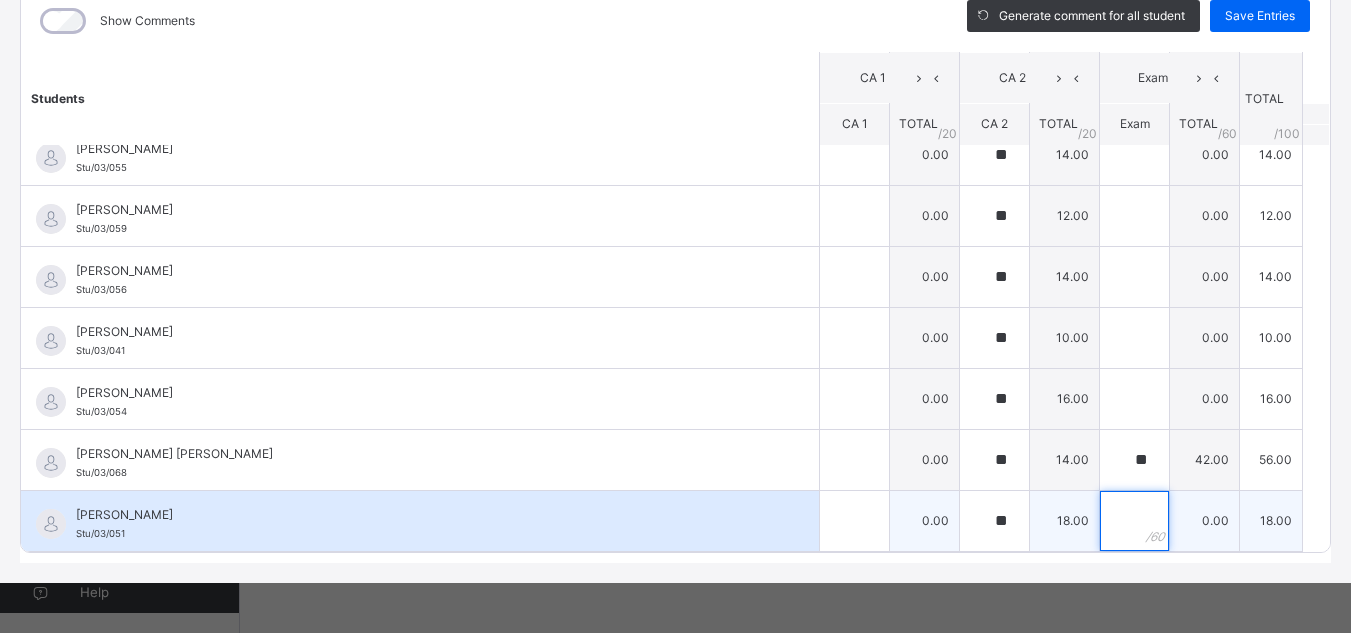click at bounding box center [1134, 521] 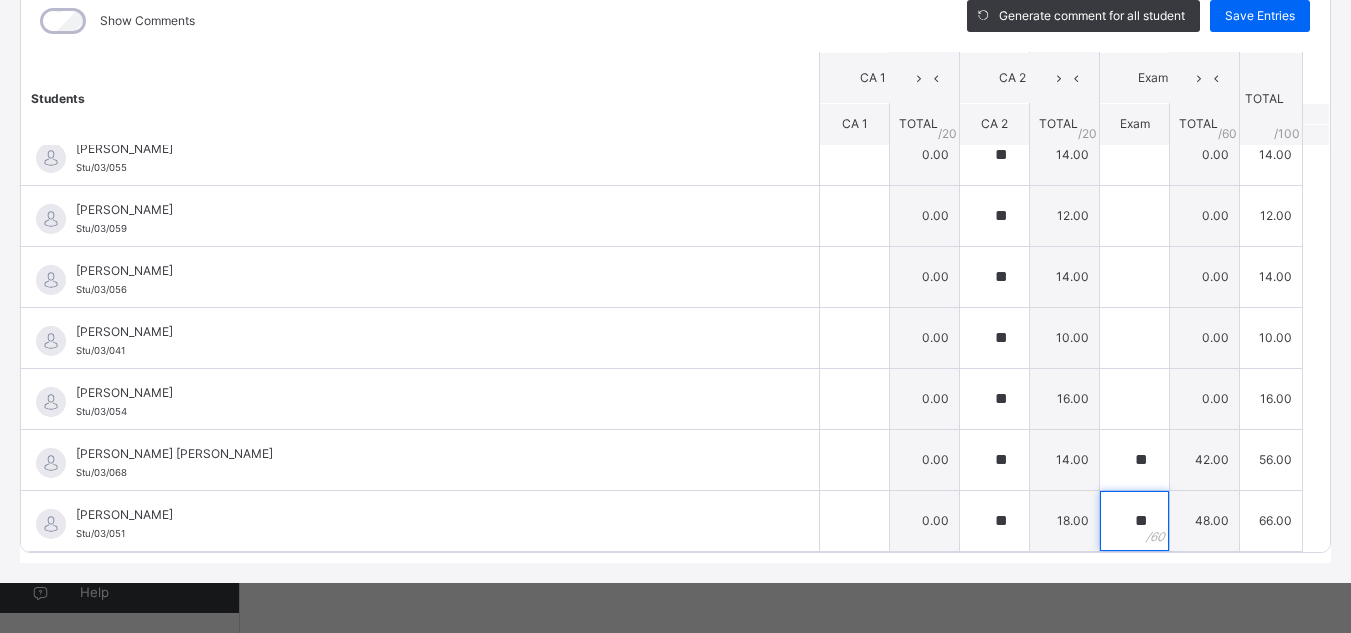 type on "**" 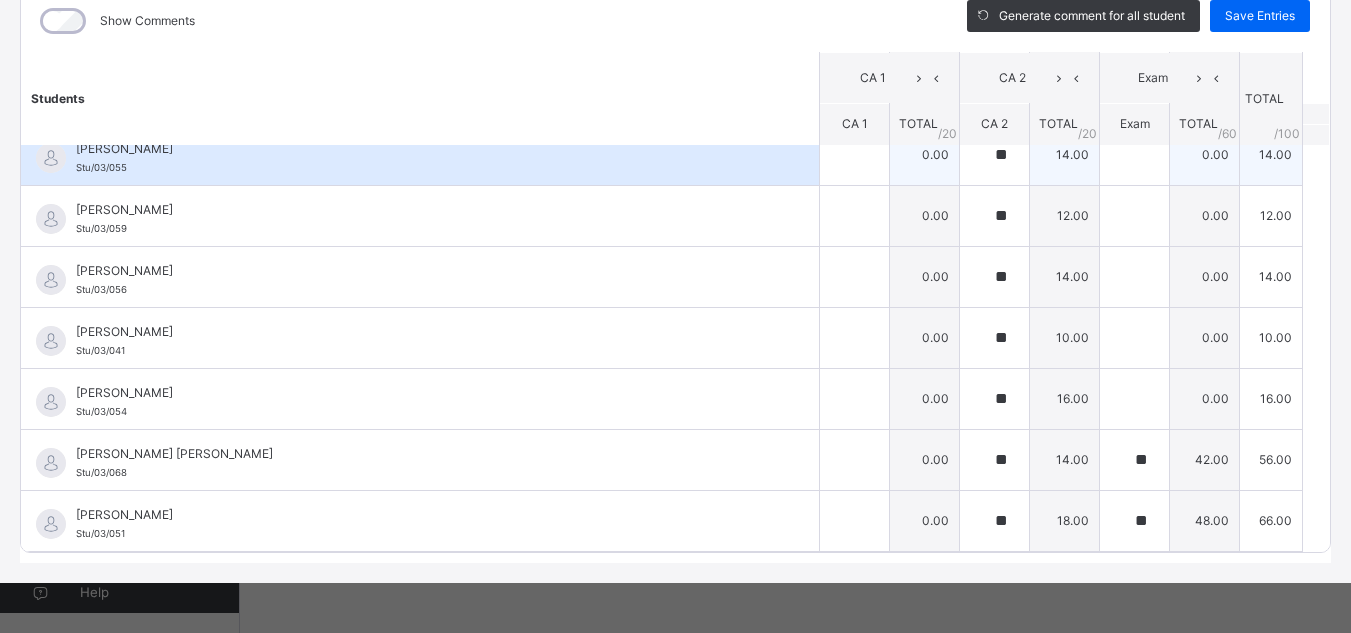 click on "[PERSON_NAME]  [PERSON_NAME]/03/055" at bounding box center [425, 158] 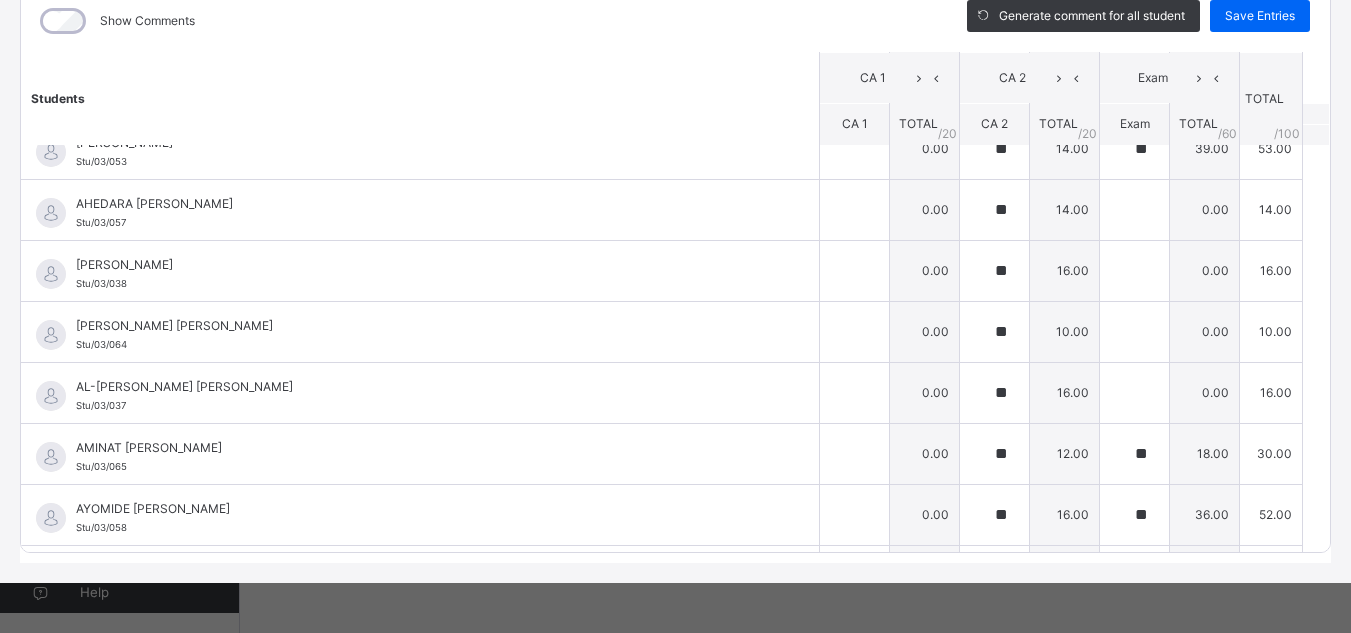 scroll, scrollTop: 0, scrollLeft: 0, axis: both 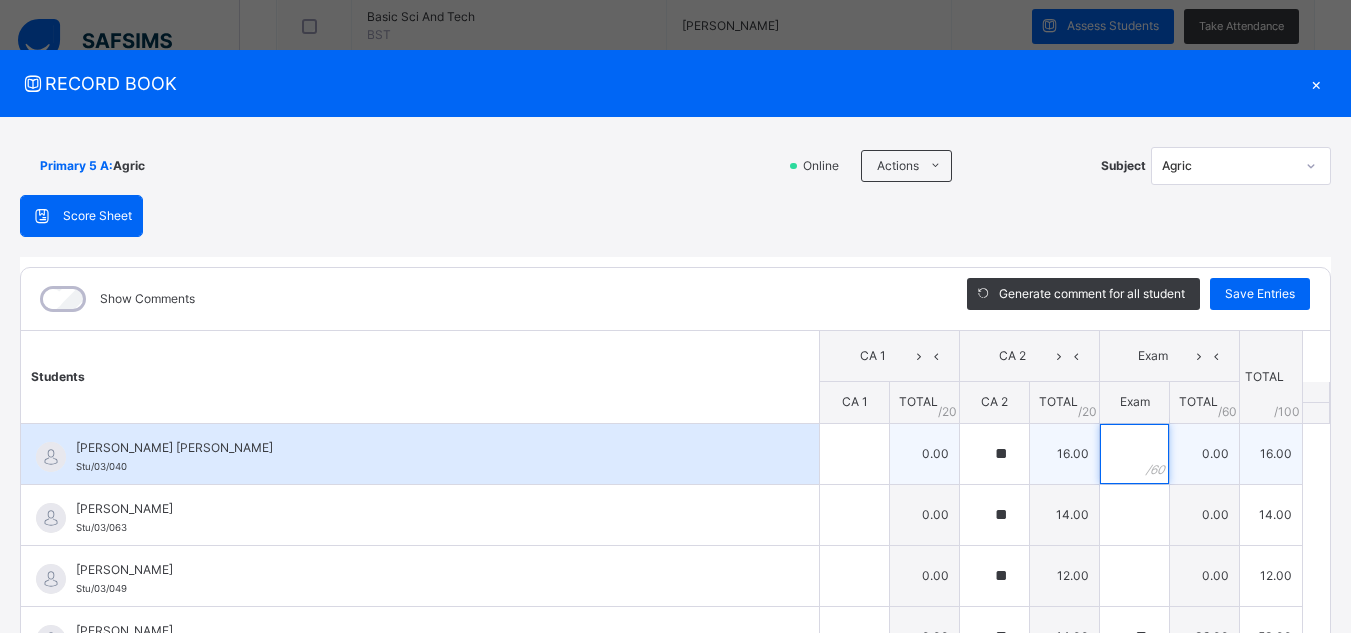 click at bounding box center [1134, 454] 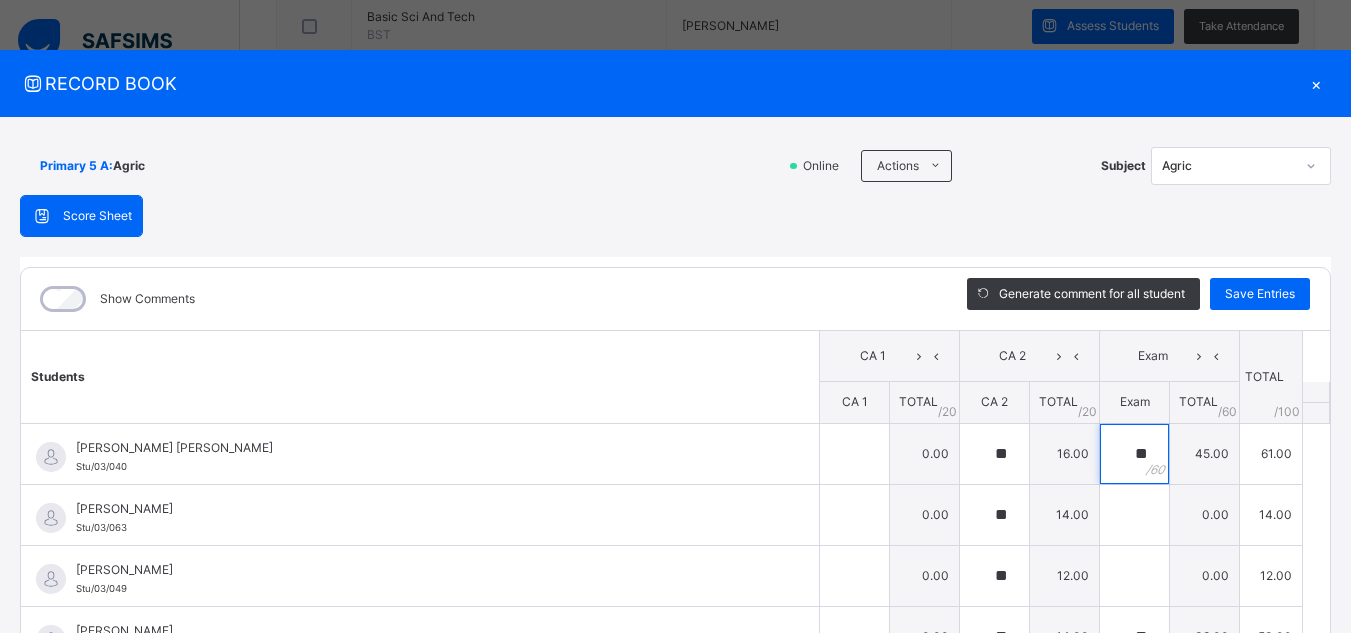 type on "**" 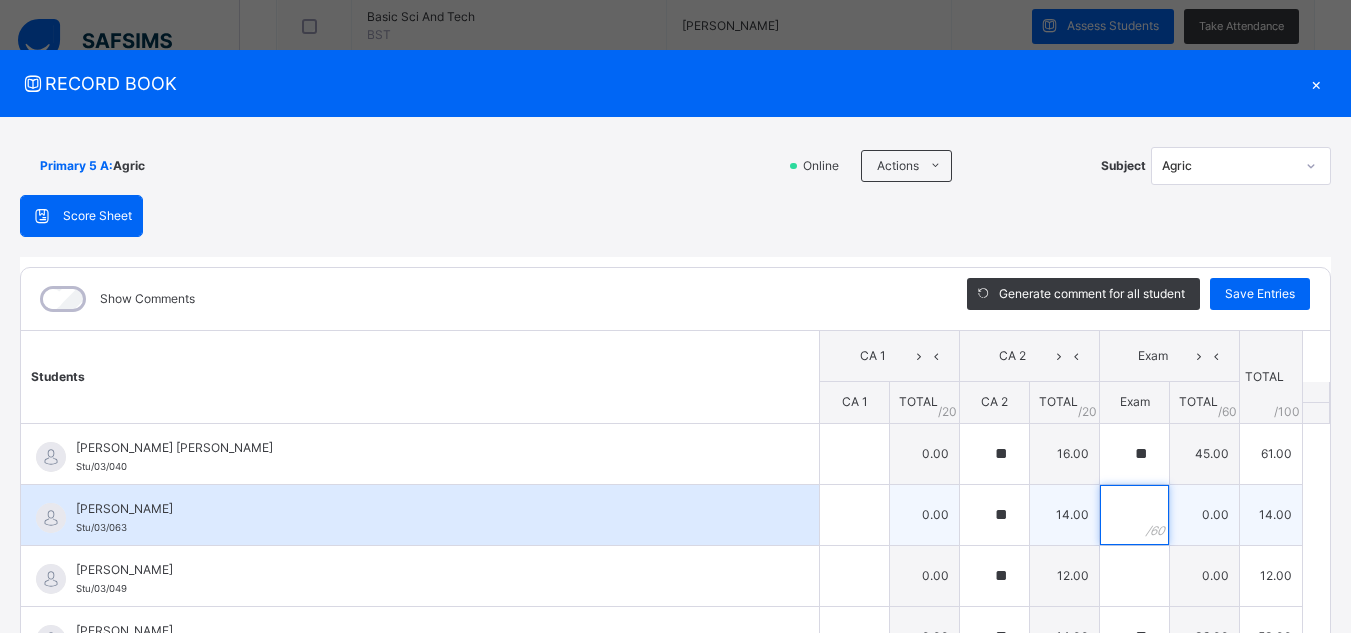 click at bounding box center (1134, 515) 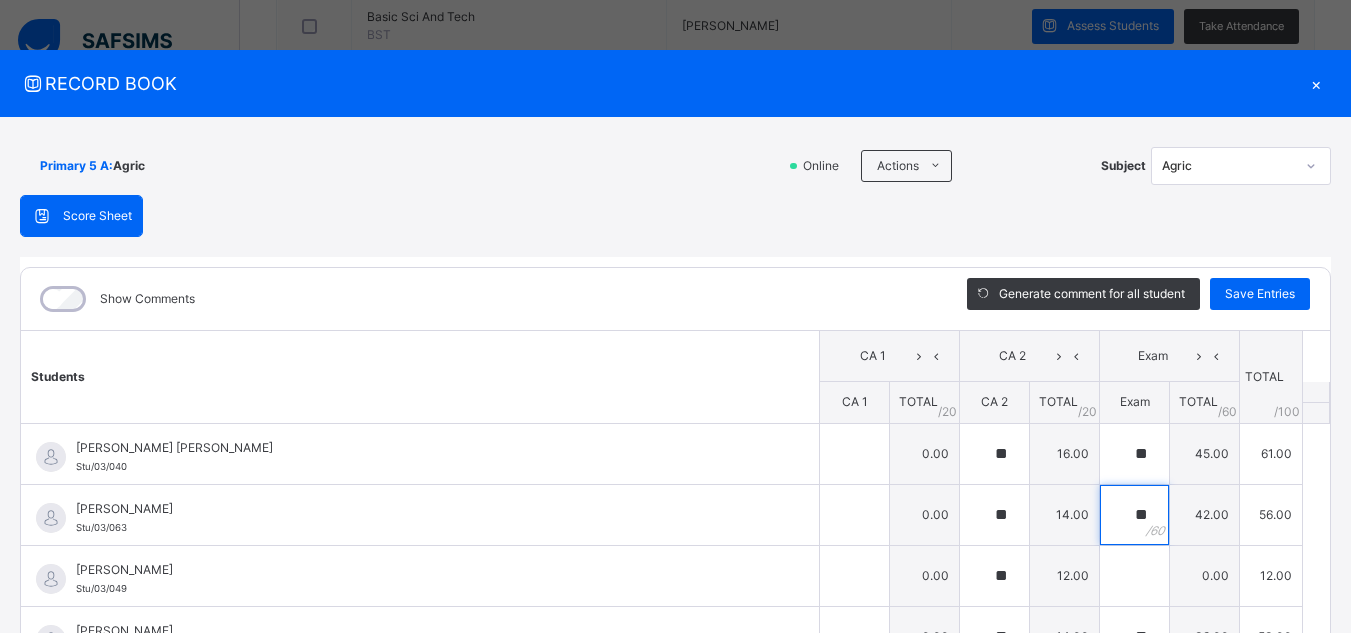 type on "**" 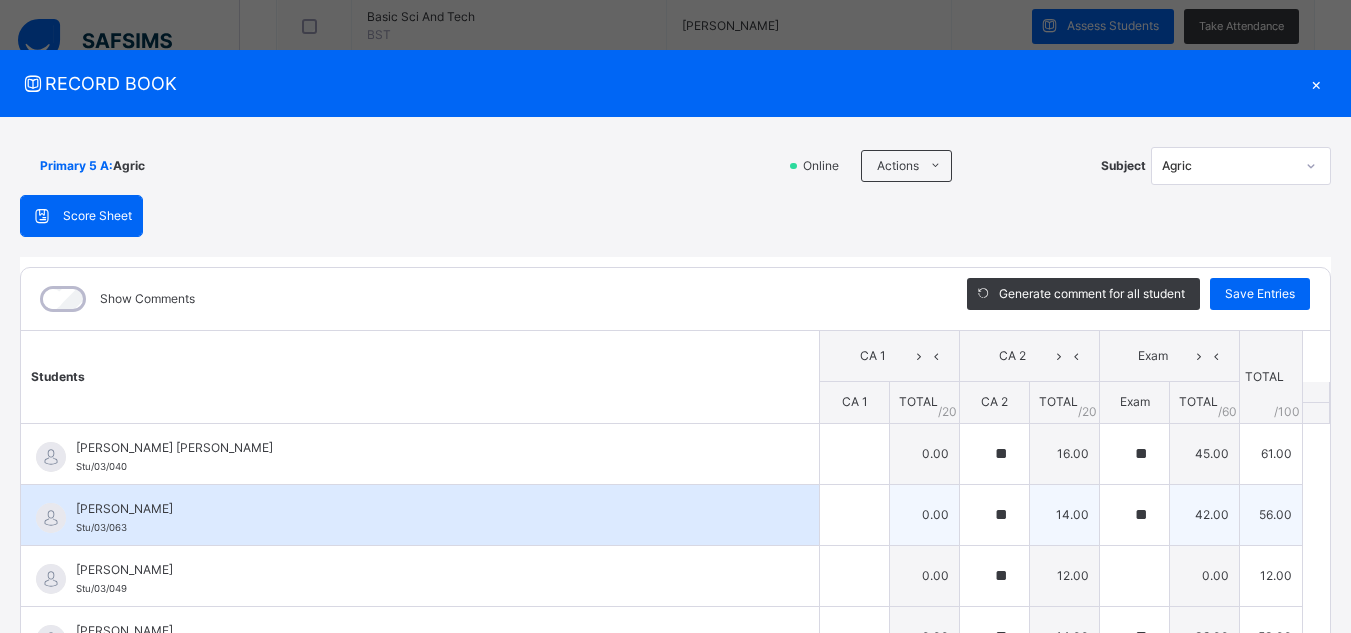 click on "ABDULSALAM  ISIAQ Stu/03/063" at bounding box center (425, 518) 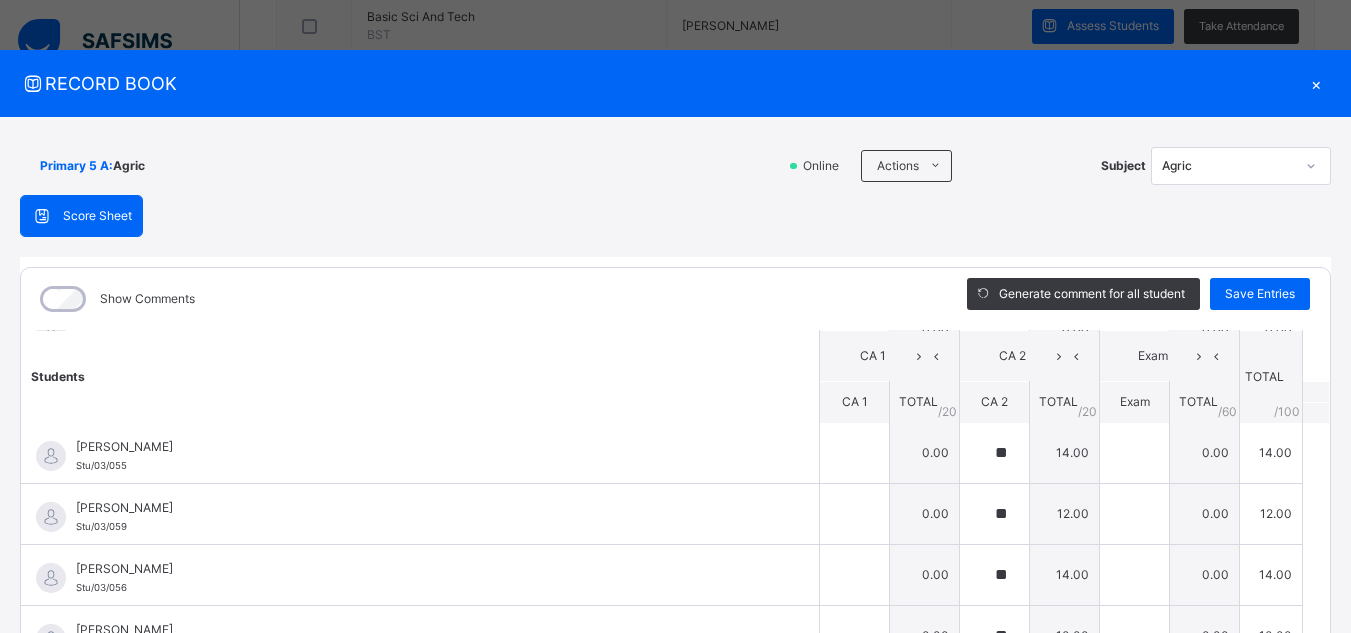 scroll, scrollTop: 1180, scrollLeft: 0, axis: vertical 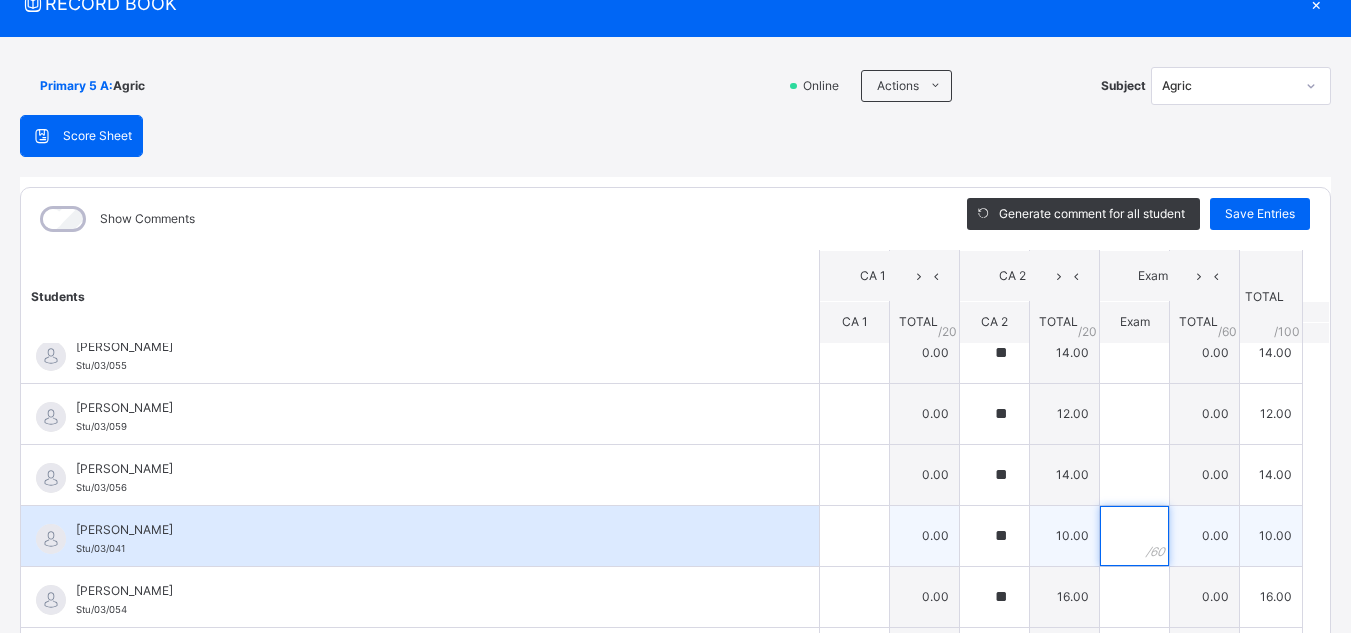 click at bounding box center (1134, 536) 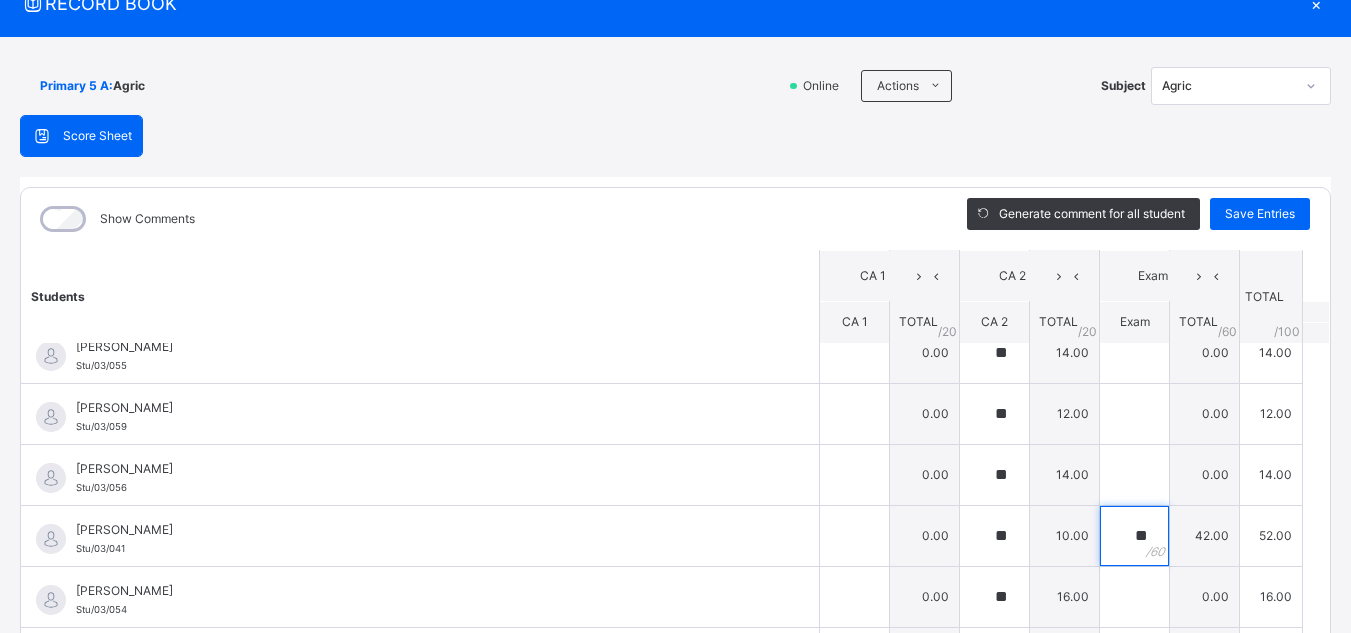 type on "**" 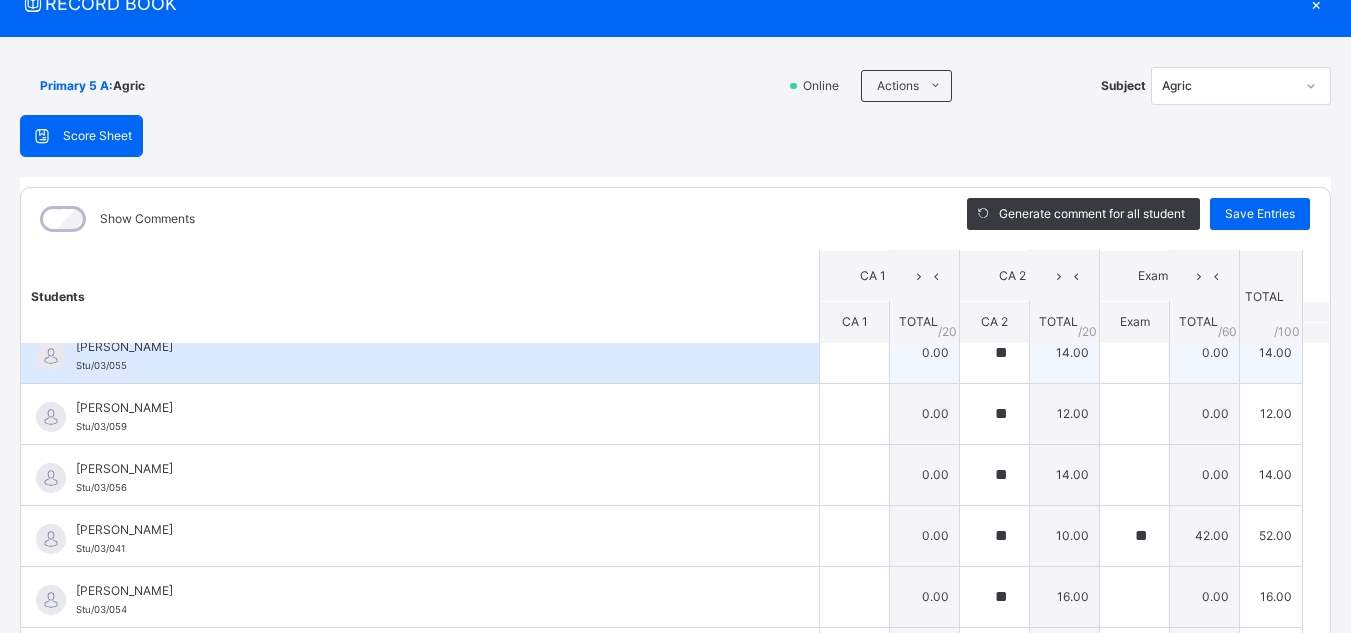 click on "[PERSON_NAME]  [PERSON_NAME]/03/055" at bounding box center (425, 356) 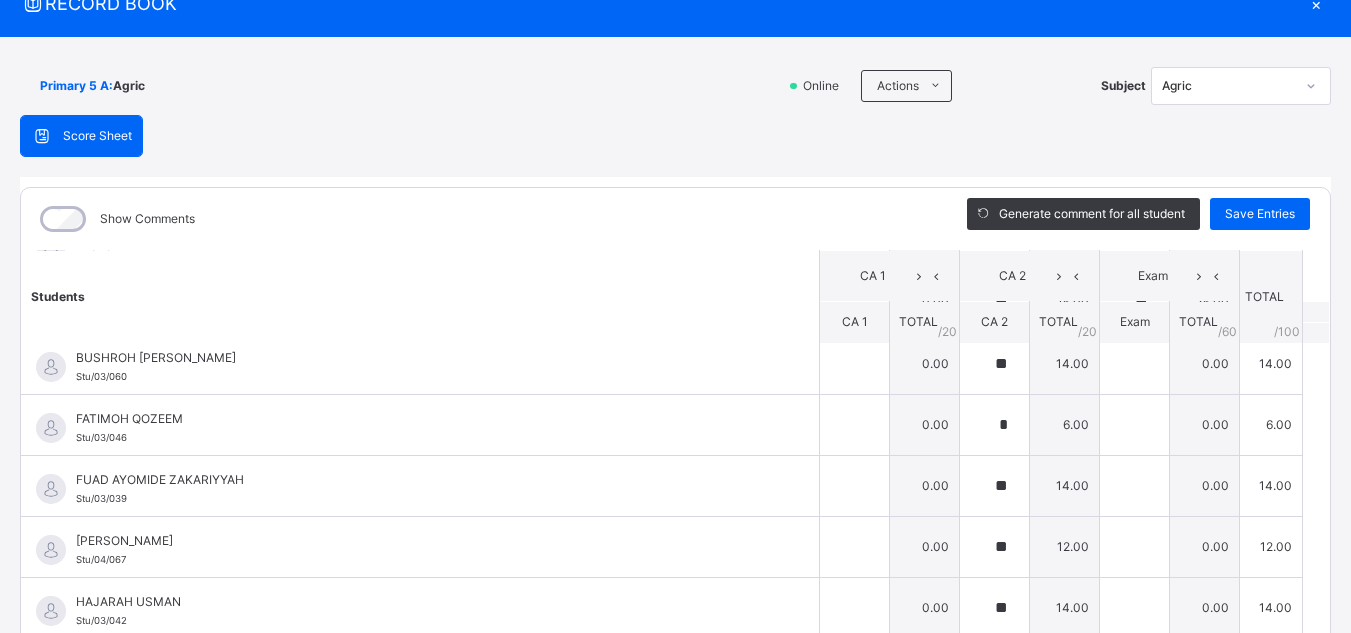 scroll, scrollTop: 580, scrollLeft: 0, axis: vertical 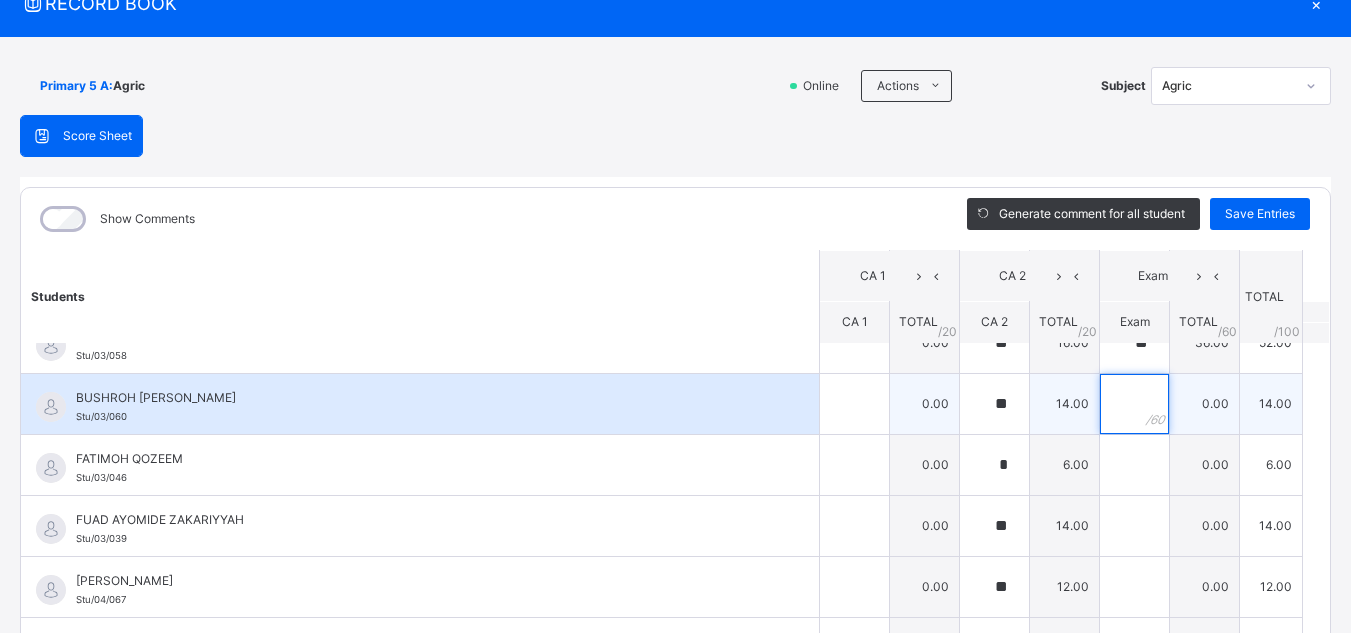 click at bounding box center (1134, 404) 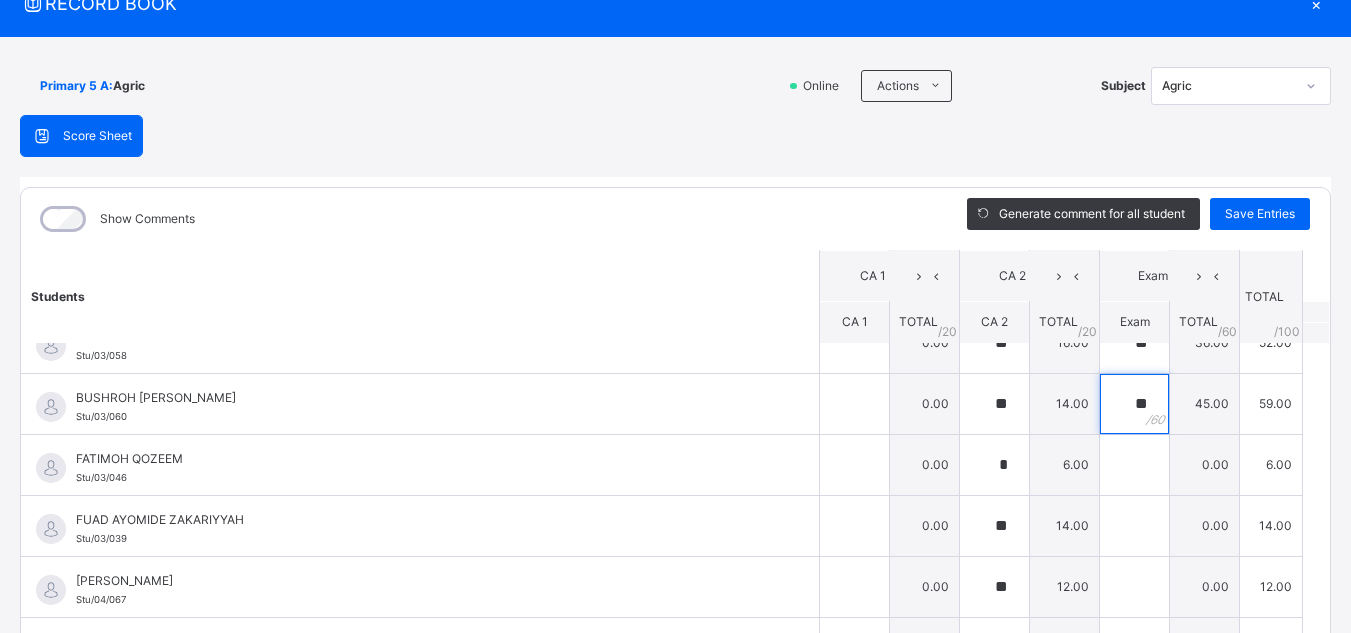 type on "**" 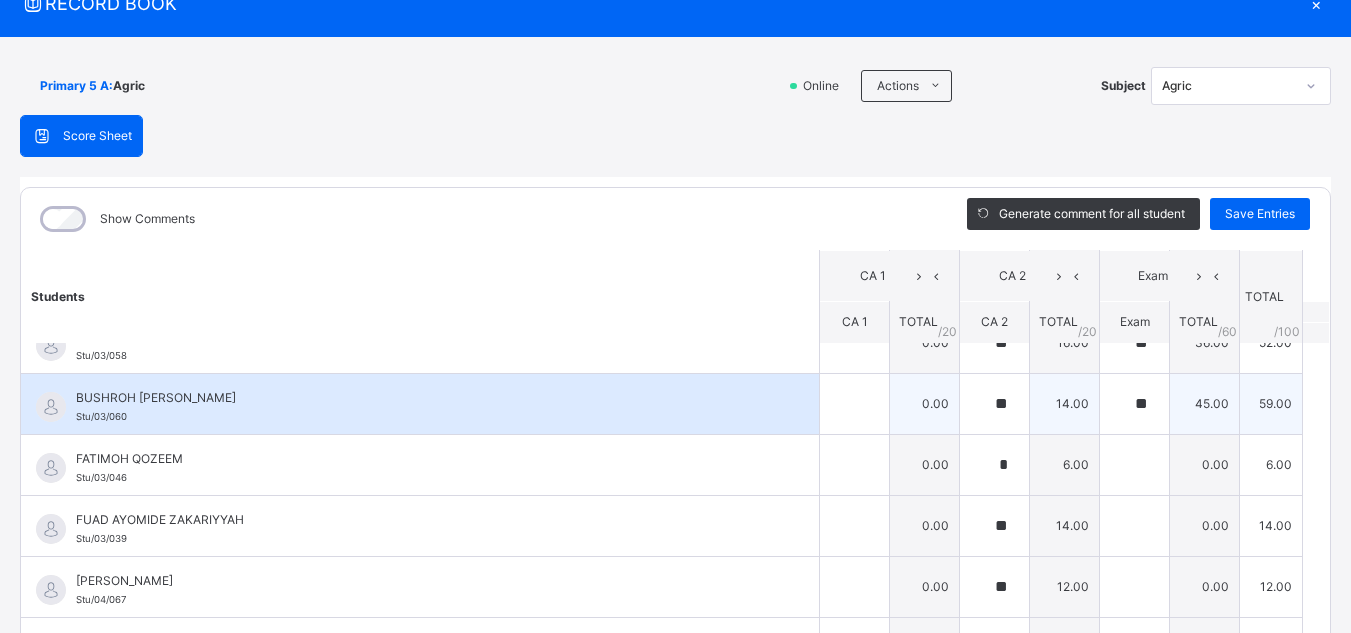 click on "BUSHROH [PERSON_NAME]" at bounding box center [425, 398] 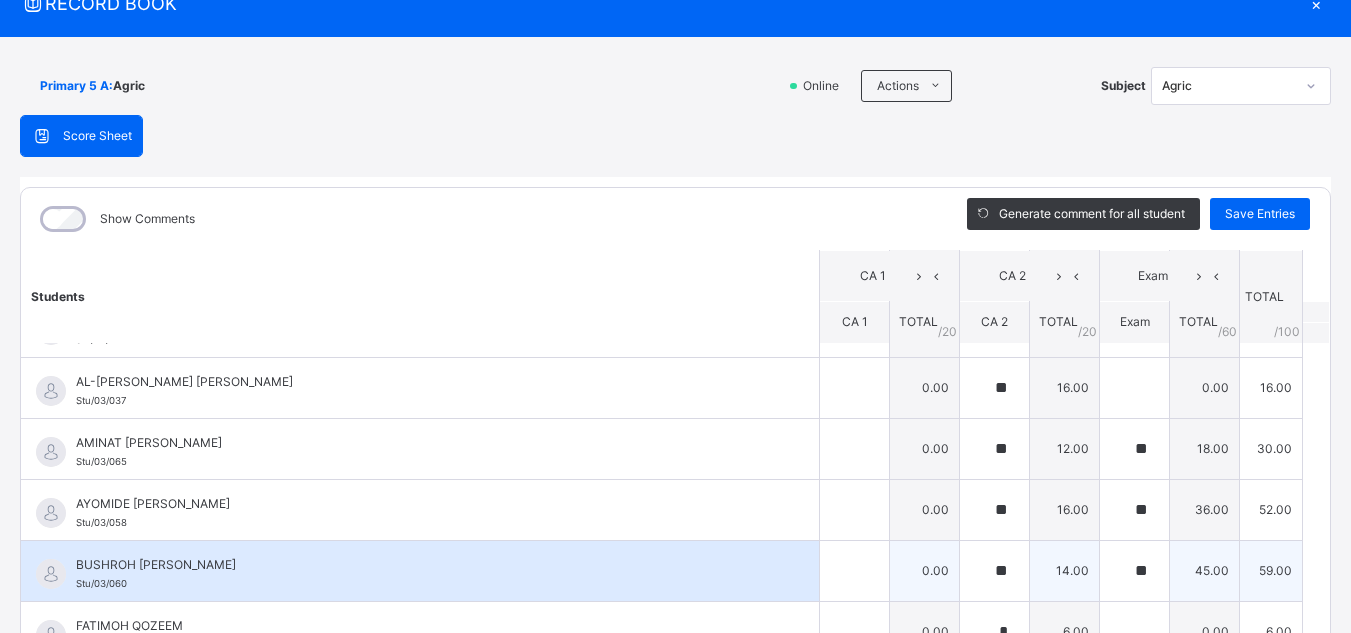 scroll, scrollTop: 380, scrollLeft: 0, axis: vertical 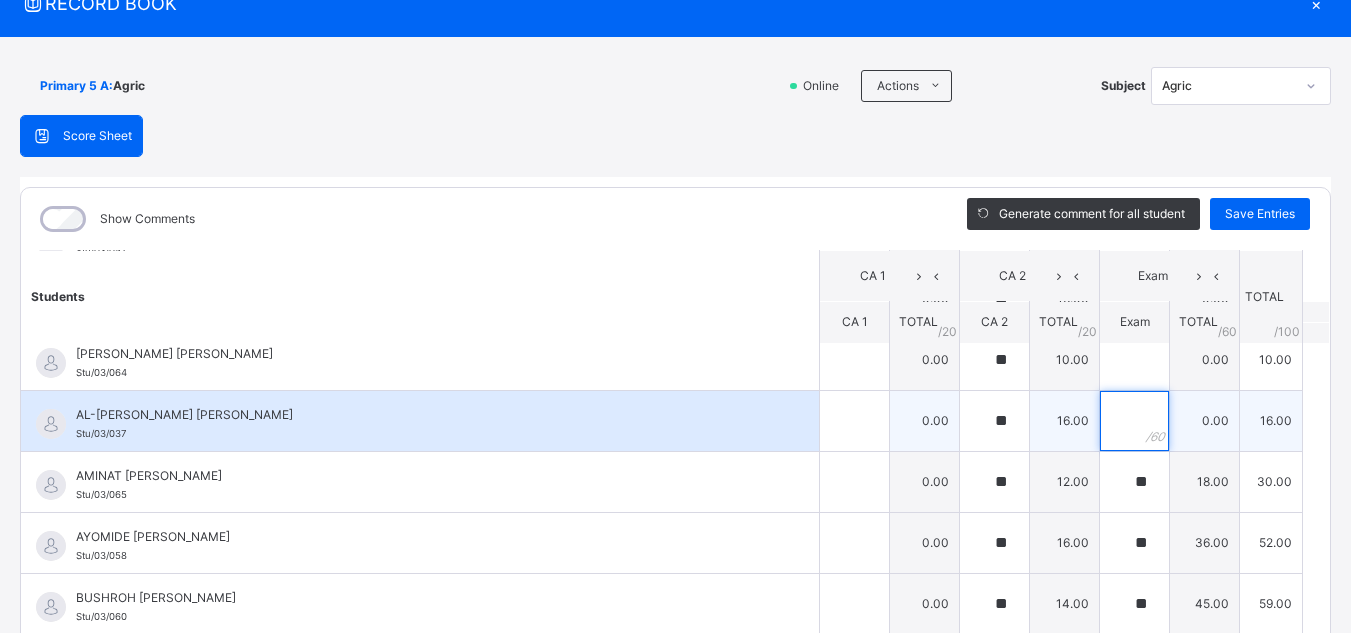 click at bounding box center (1134, 421) 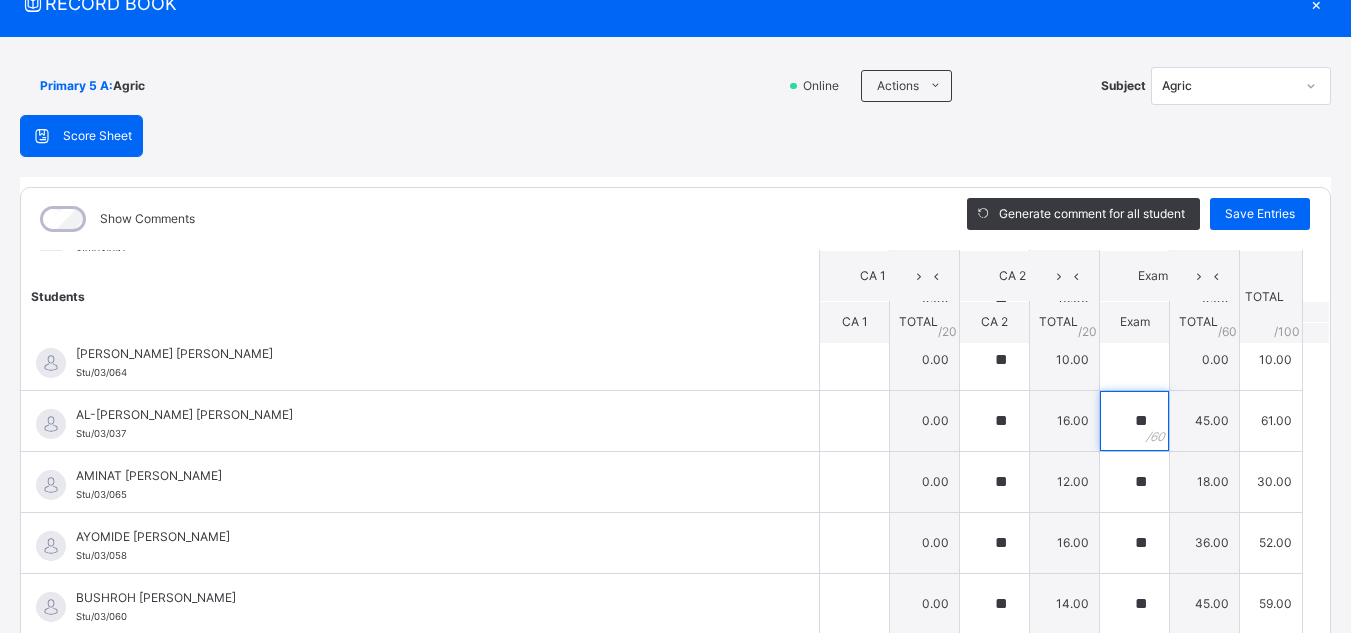 type on "**" 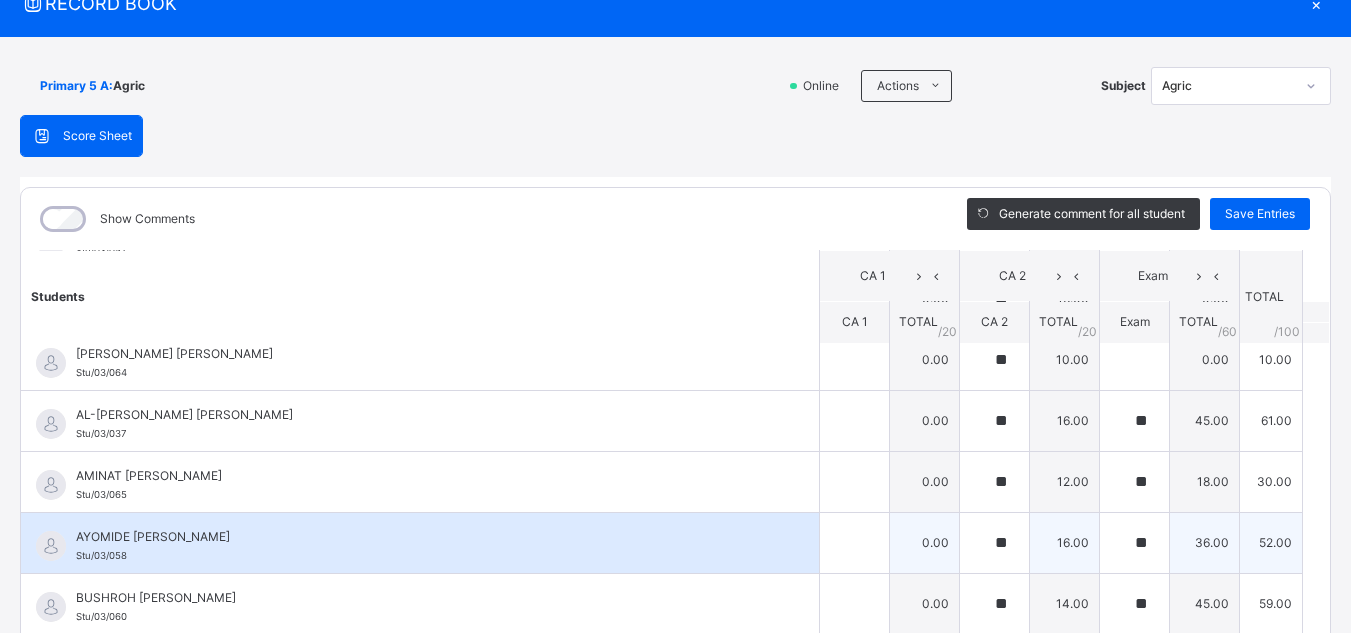click on "AYOMIDE [PERSON_NAME]/03/058" at bounding box center (420, 543) 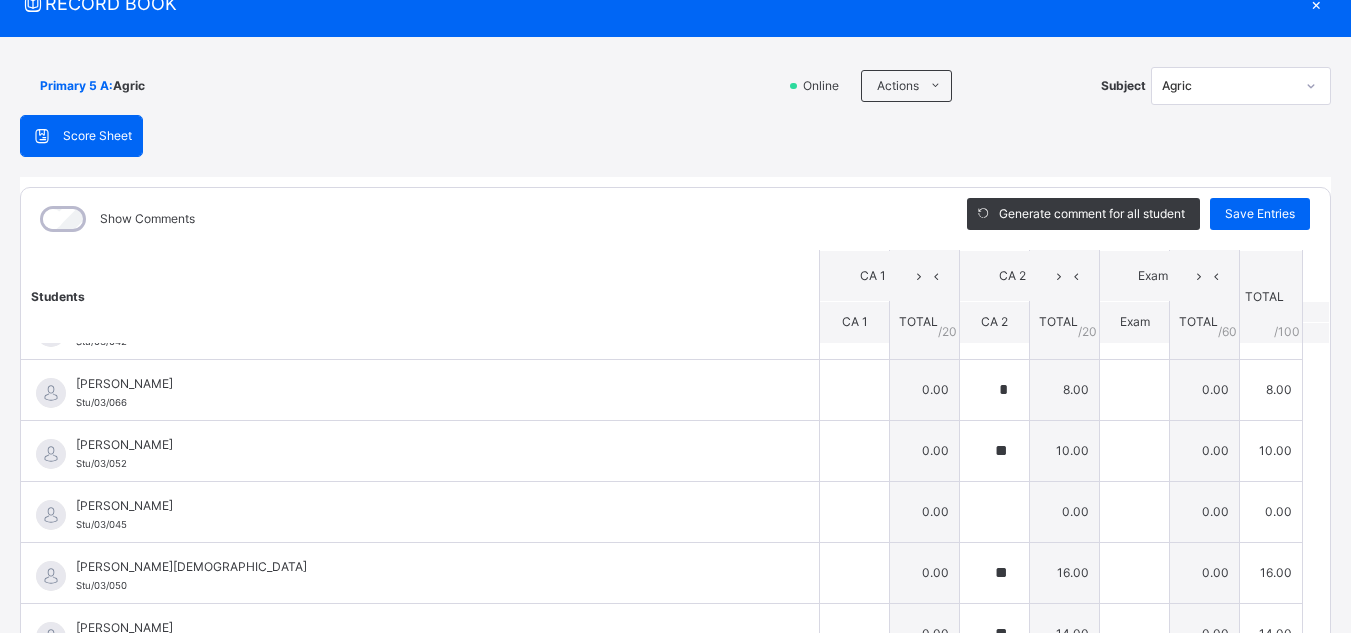 scroll, scrollTop: 940, scrollLeft: 0, axis: vertical 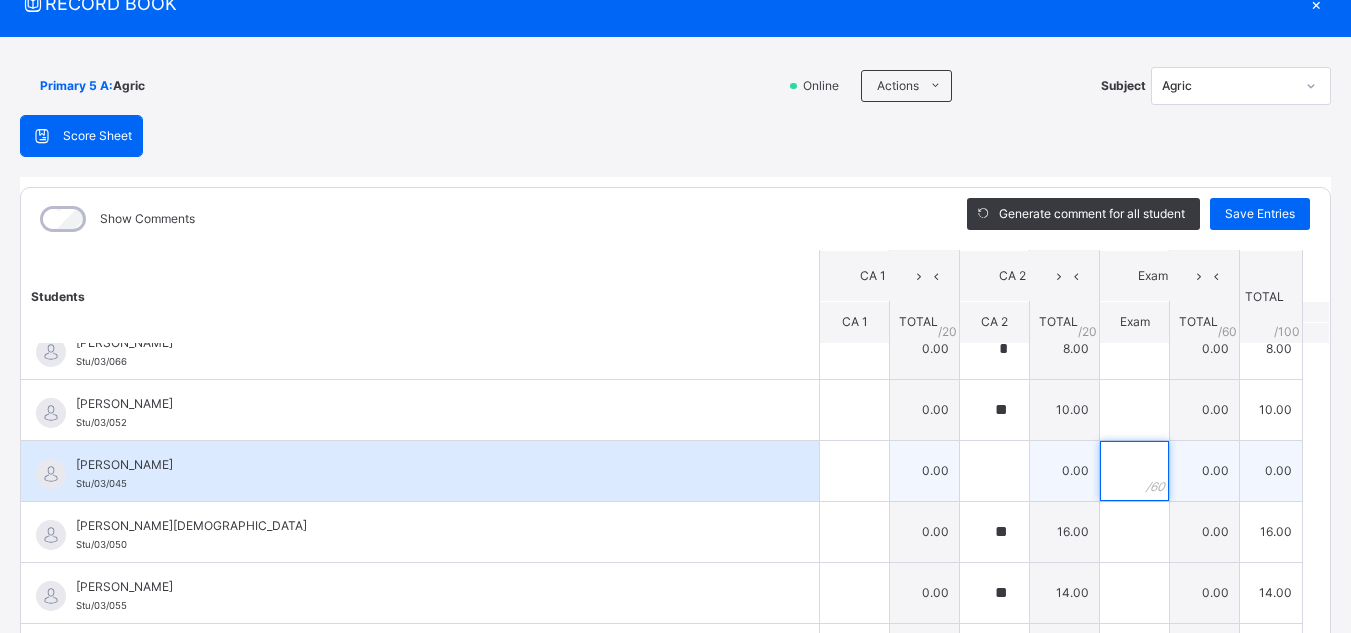 click at bounding box center (1134, 471) 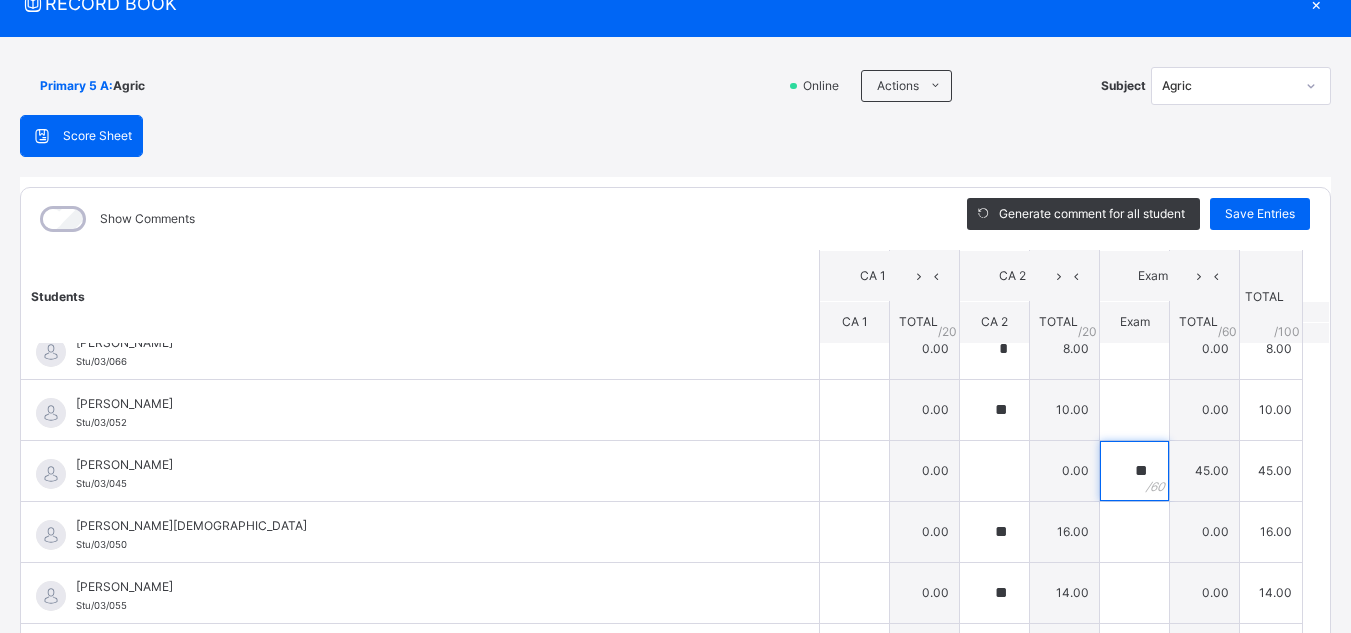 type on "**" 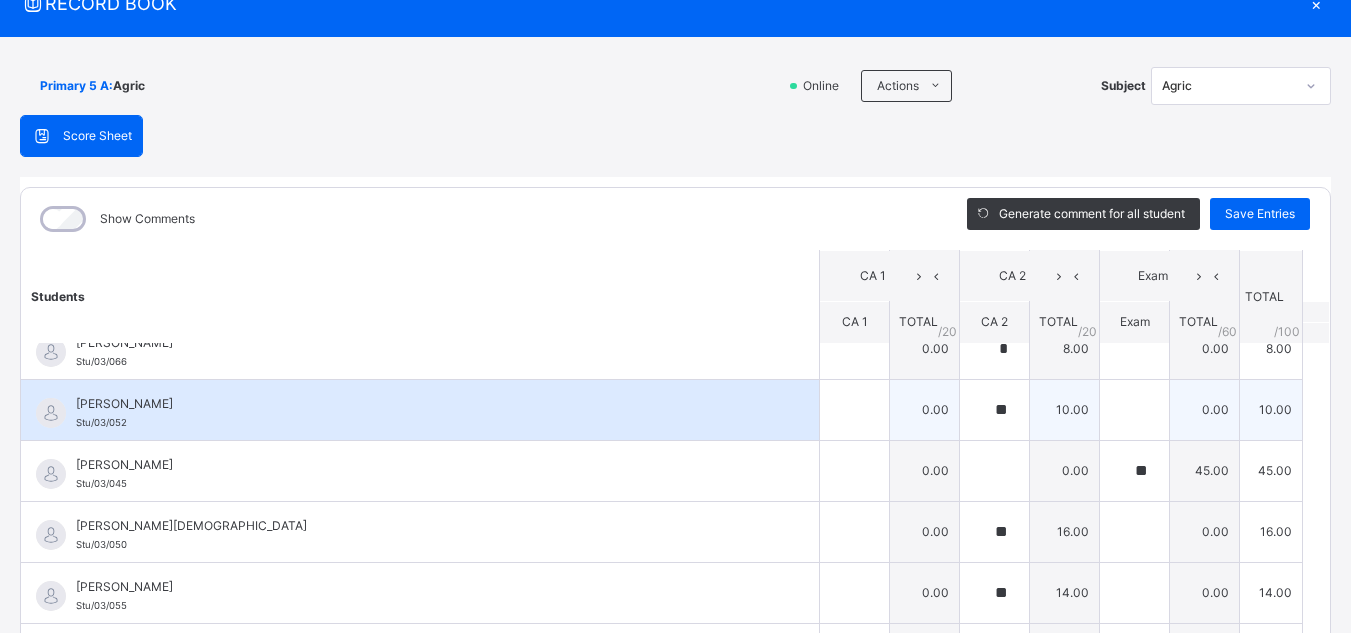 click on "[PERSON_NAME]/03/052" at bounding box center [425, 413] 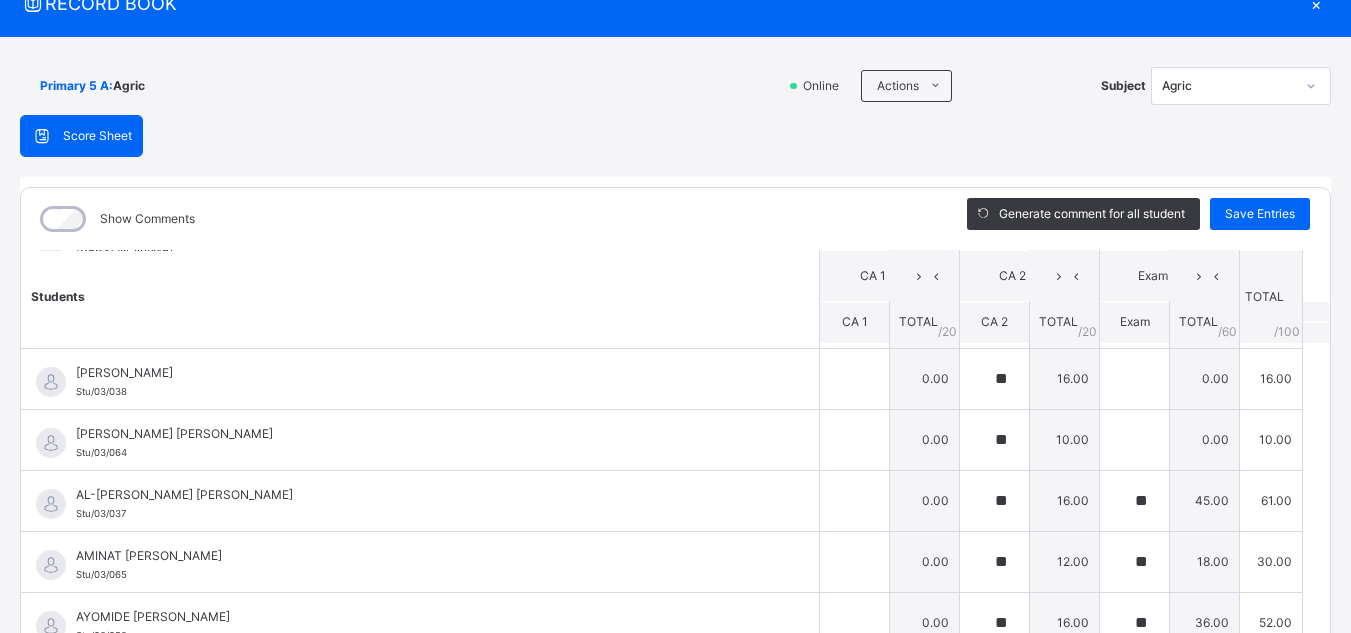 scroll, scrollTop: 260, scrollLeft: 0, axis: vertical 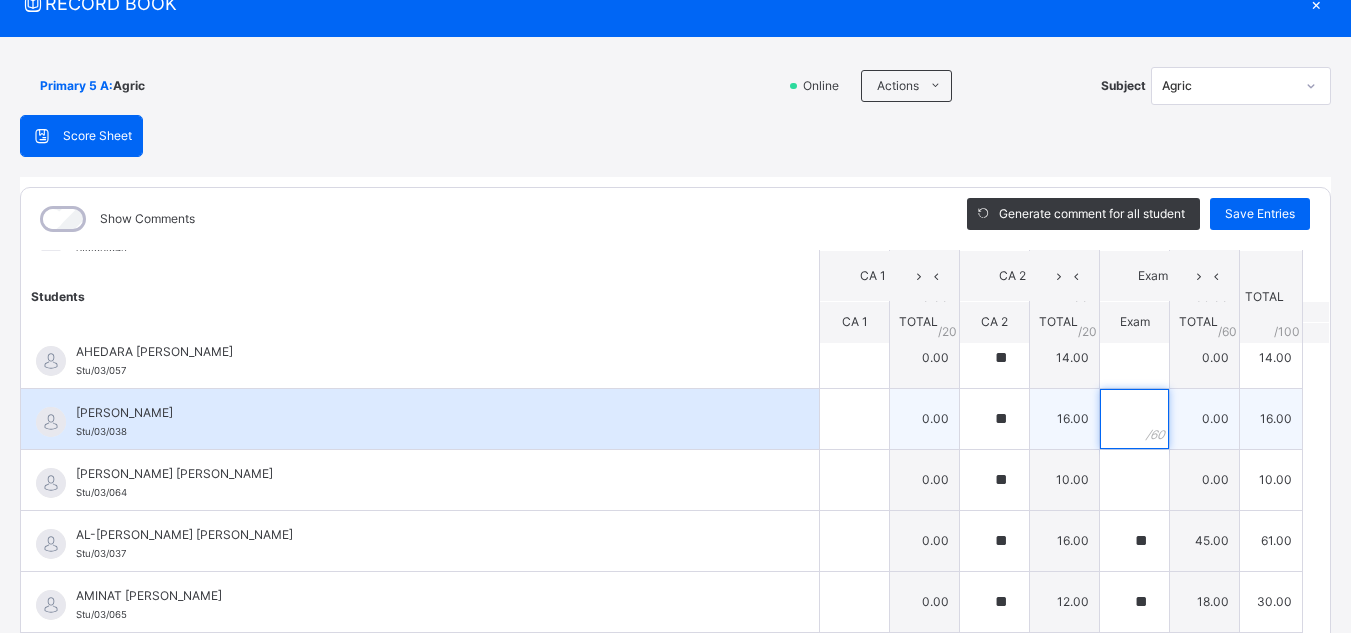 click at bounding box center [1134, 419] 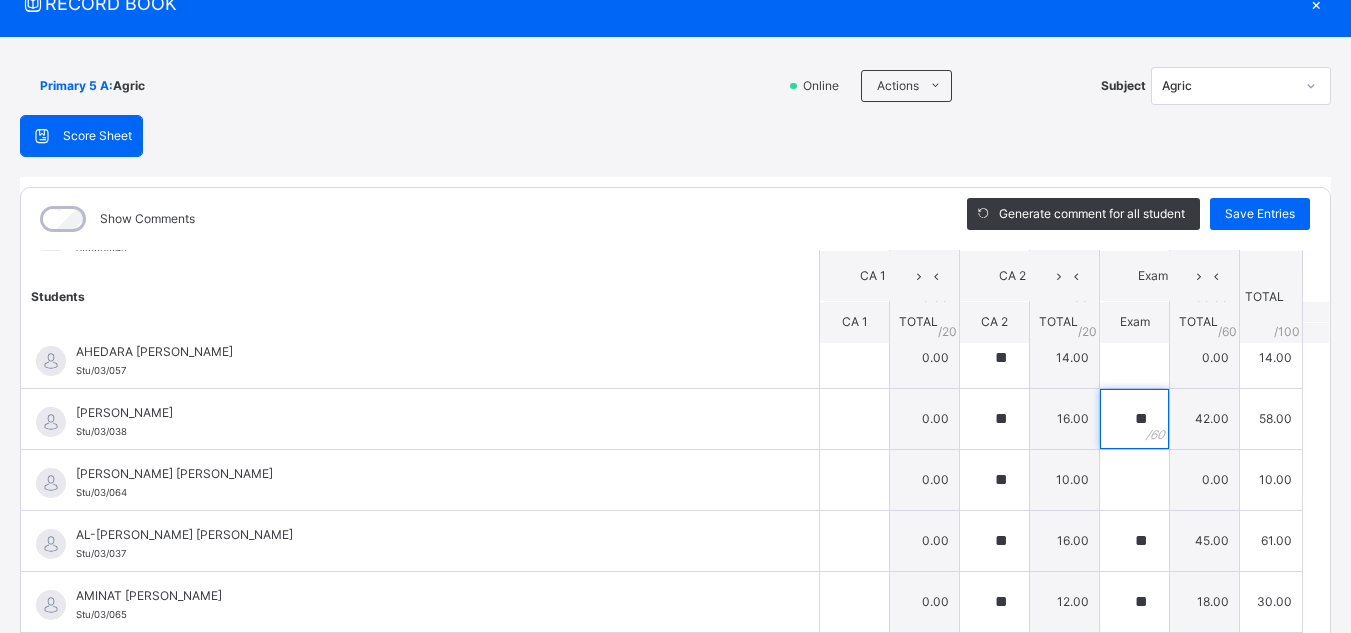 type on "**" 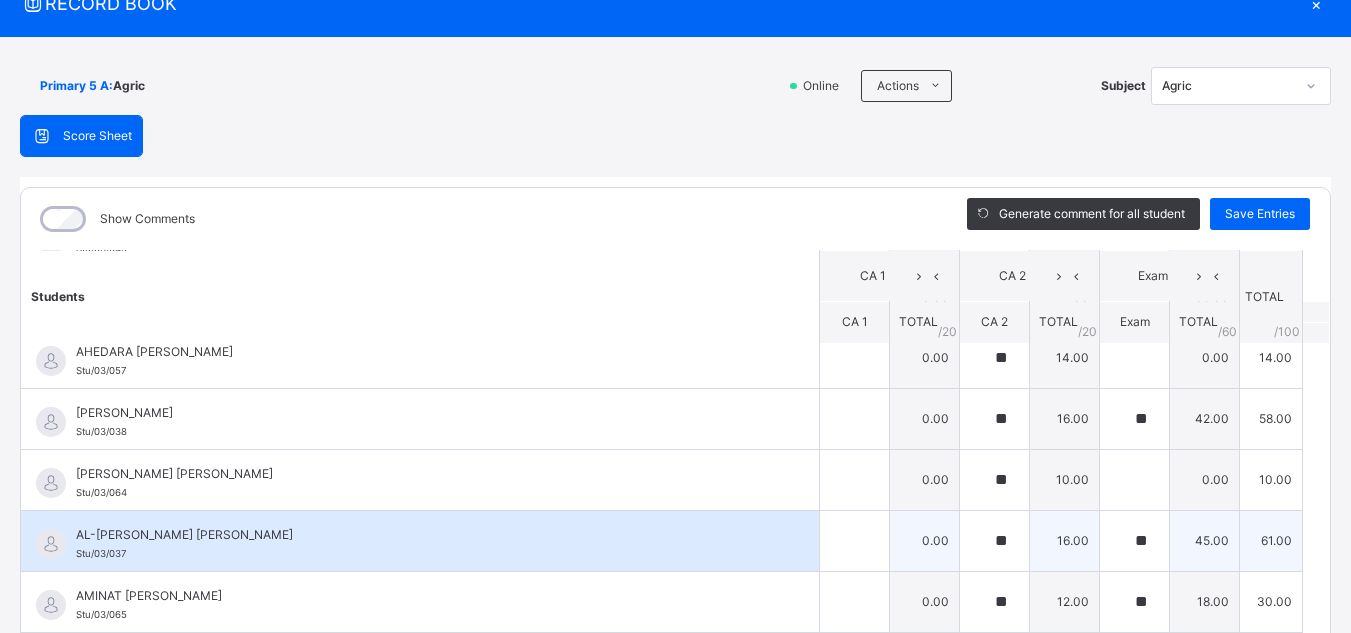 click on "AL-[PERSON_NAME] [PERSON_NAME] Stu/03/037" at bounding box center (425, 544) 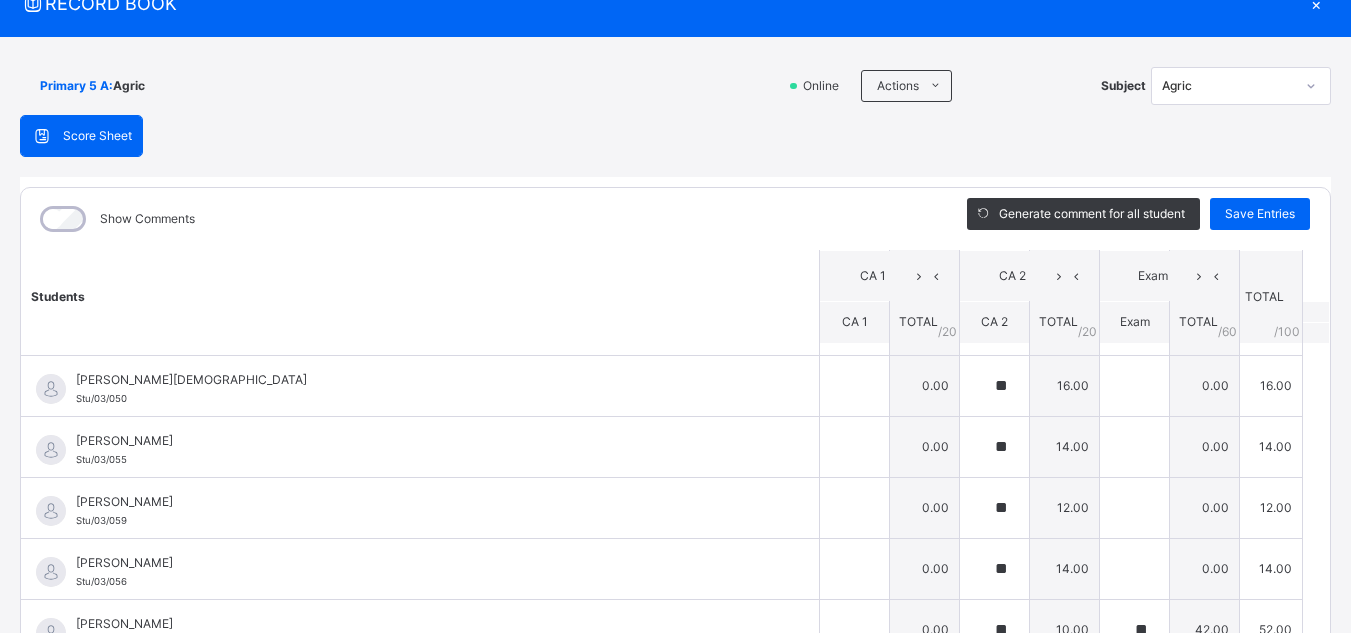 scroll, scrollTop: 1100, scrollLeft: 0, axis: vertical 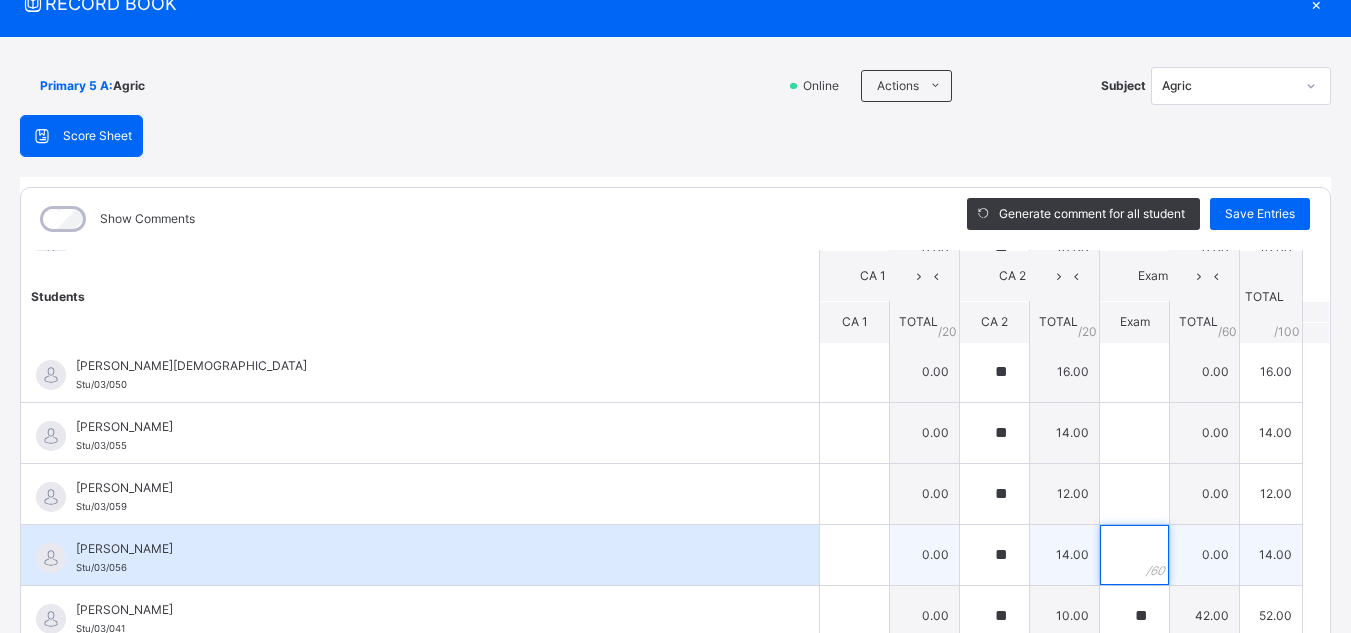 click at bounding box center (1134, 555) 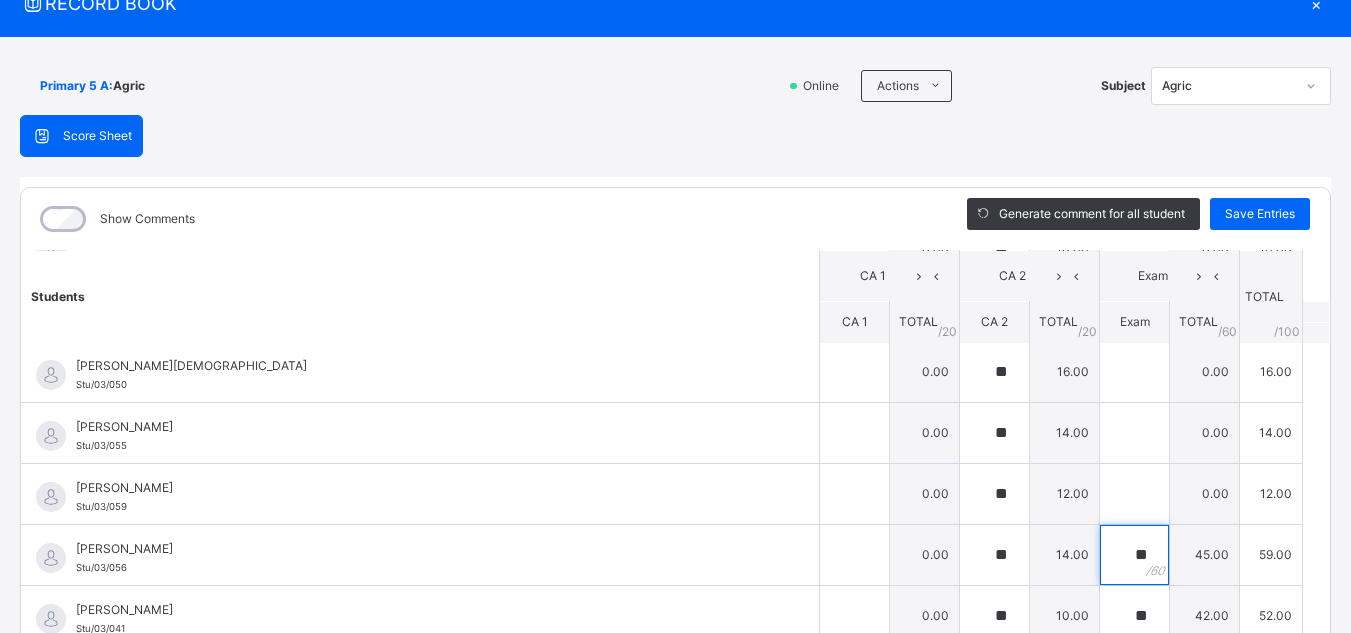 type on "**" 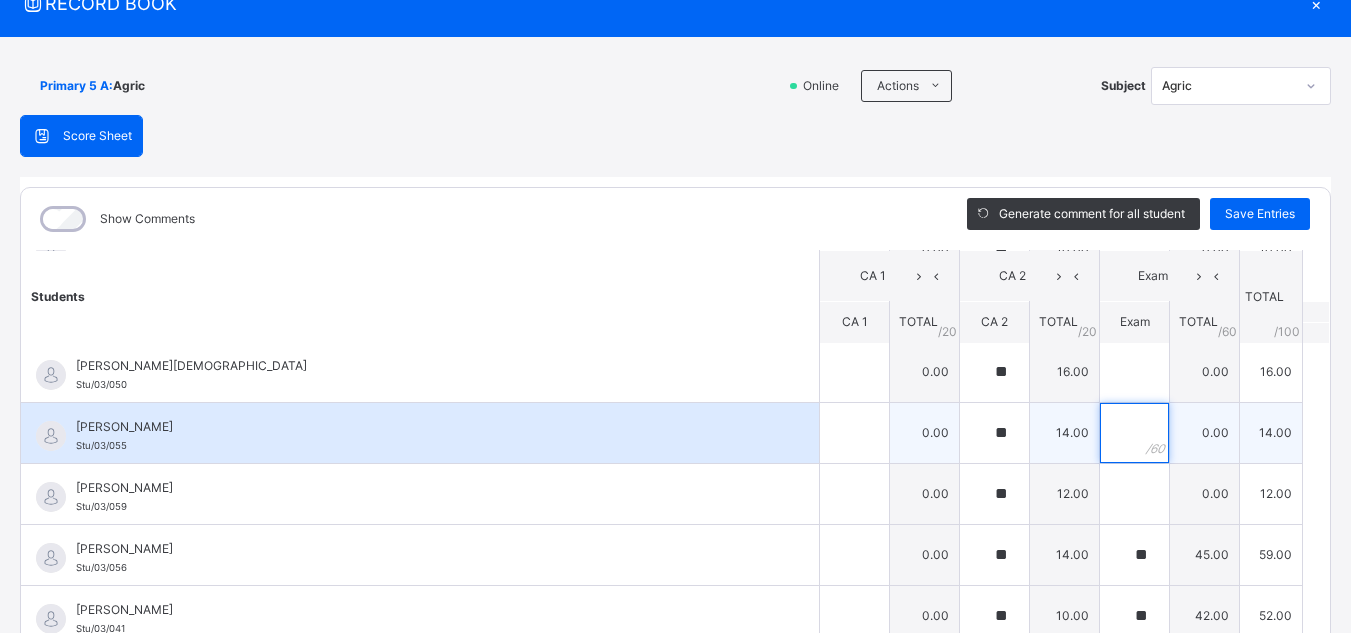 click at bounding box center (1134, 433) 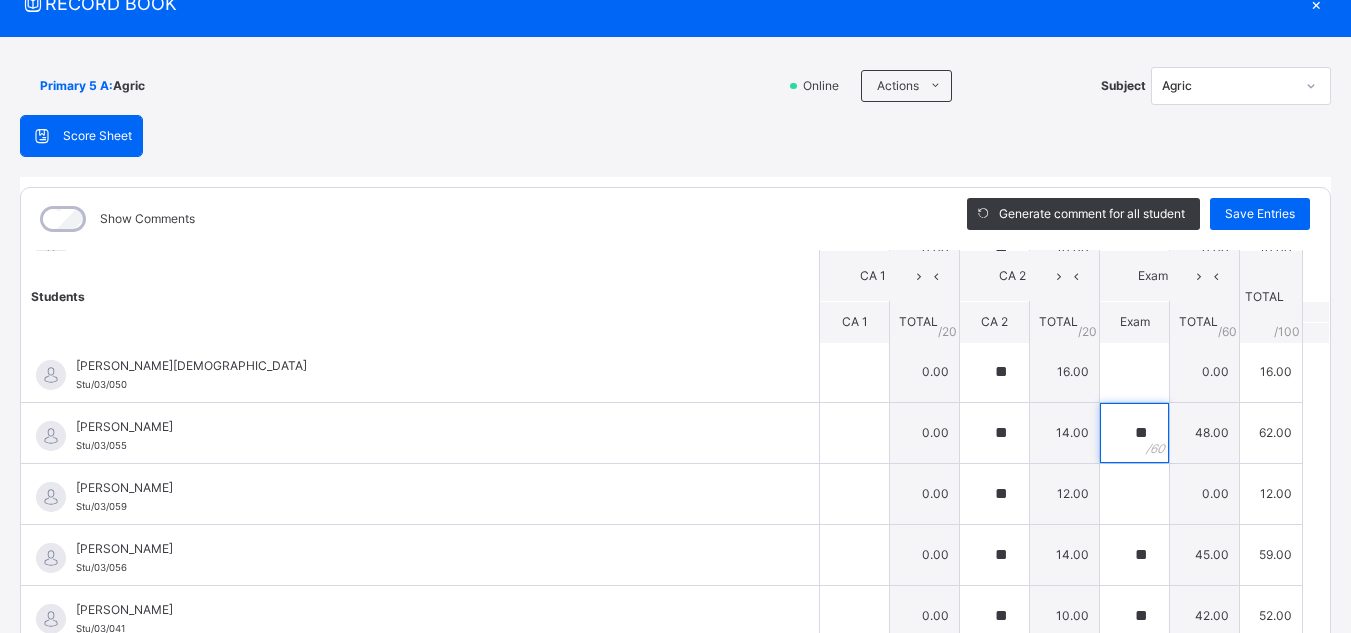 type on "**" 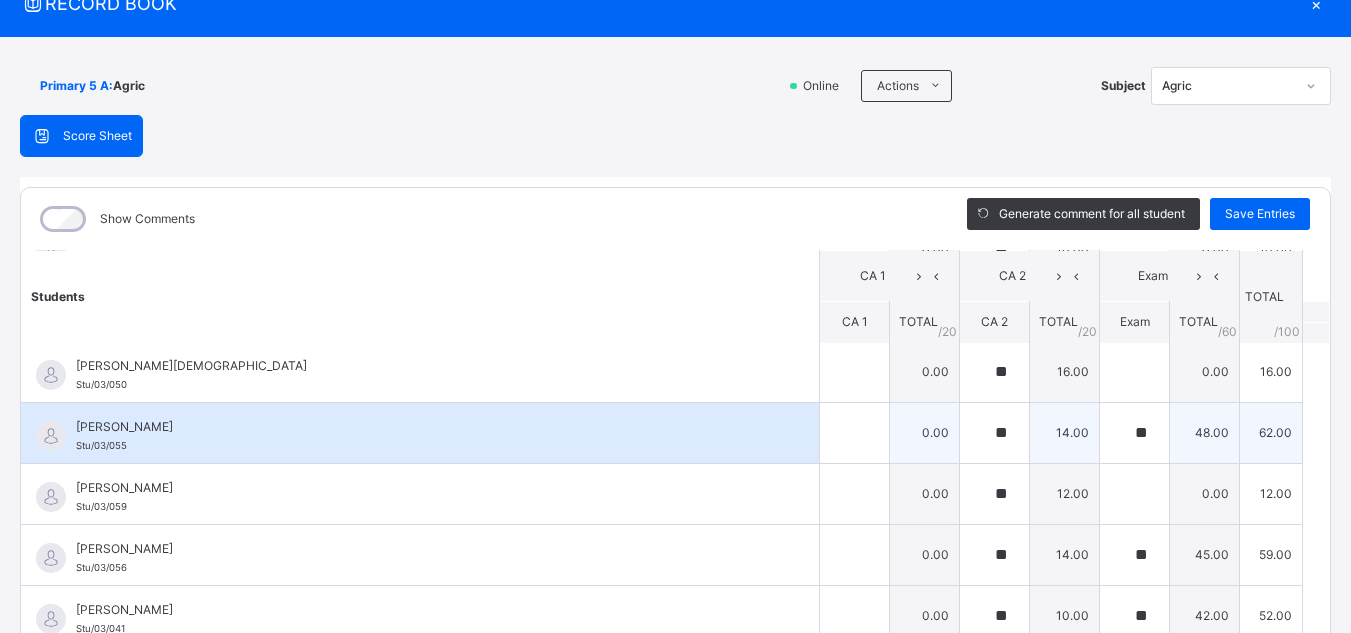 click on "[PERSON_NAME]" at bounding box center [425, 427] 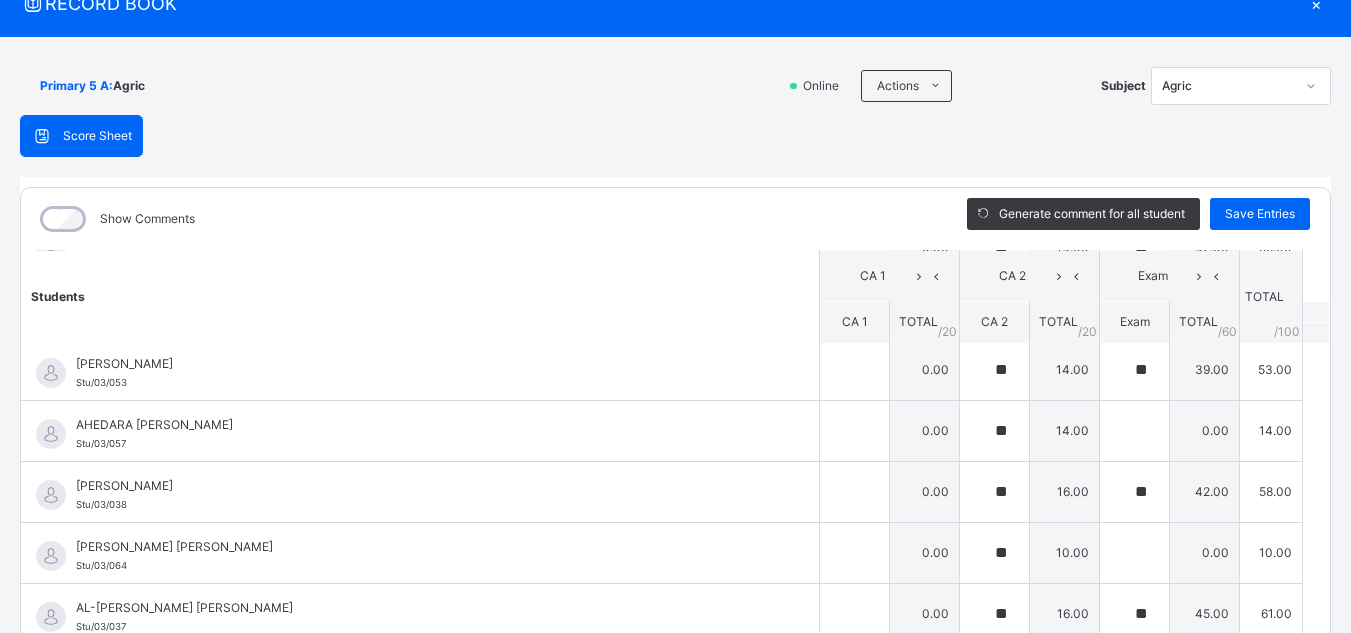 scroll, scrollTop: 180, scrollLeft: 0, axis: vertical 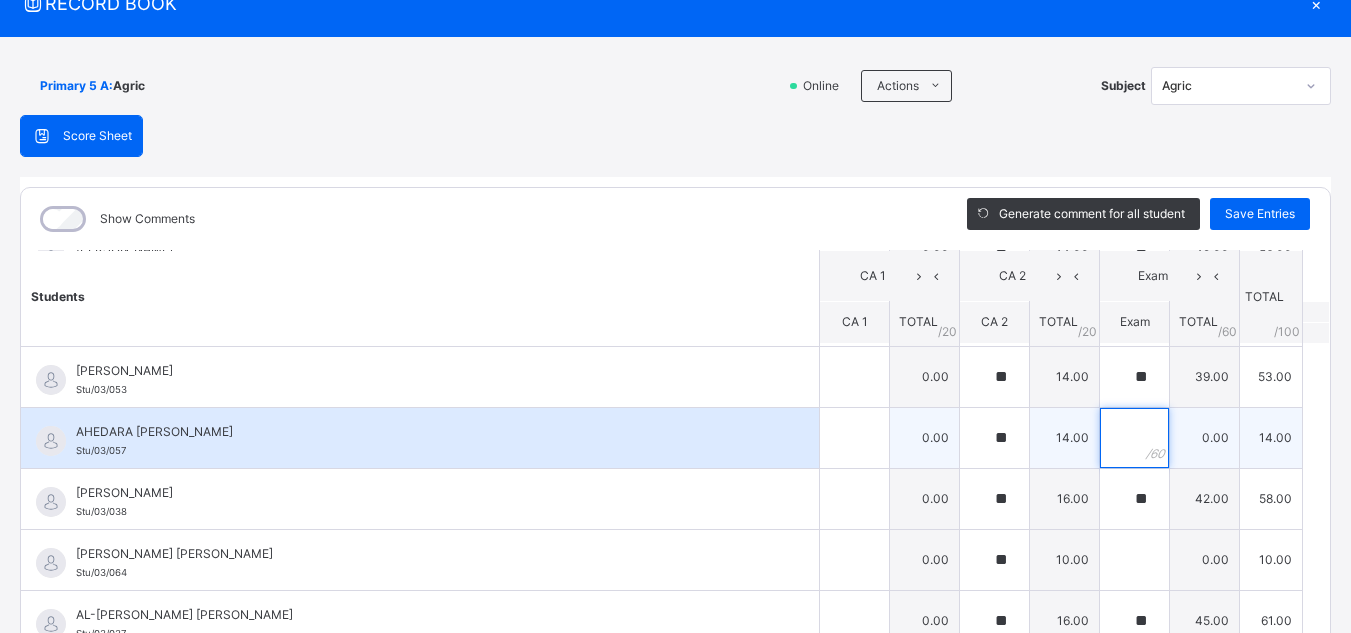 click at bounding box center [1134, 438] 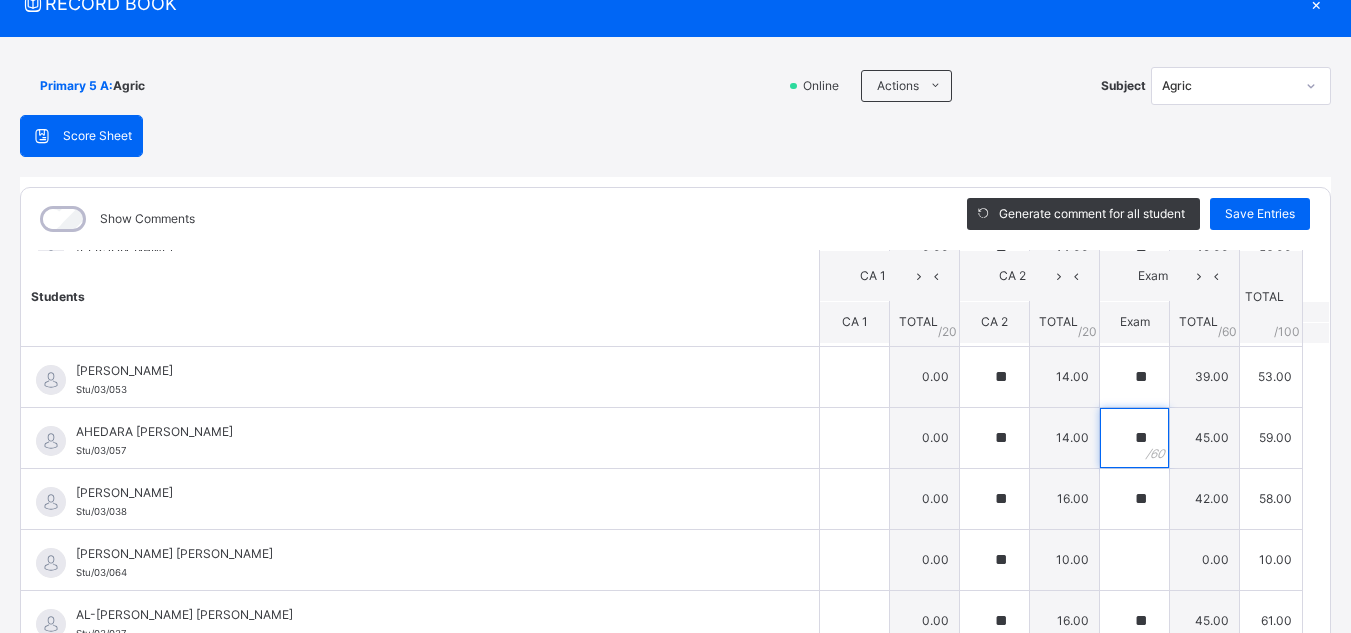 type on "**" 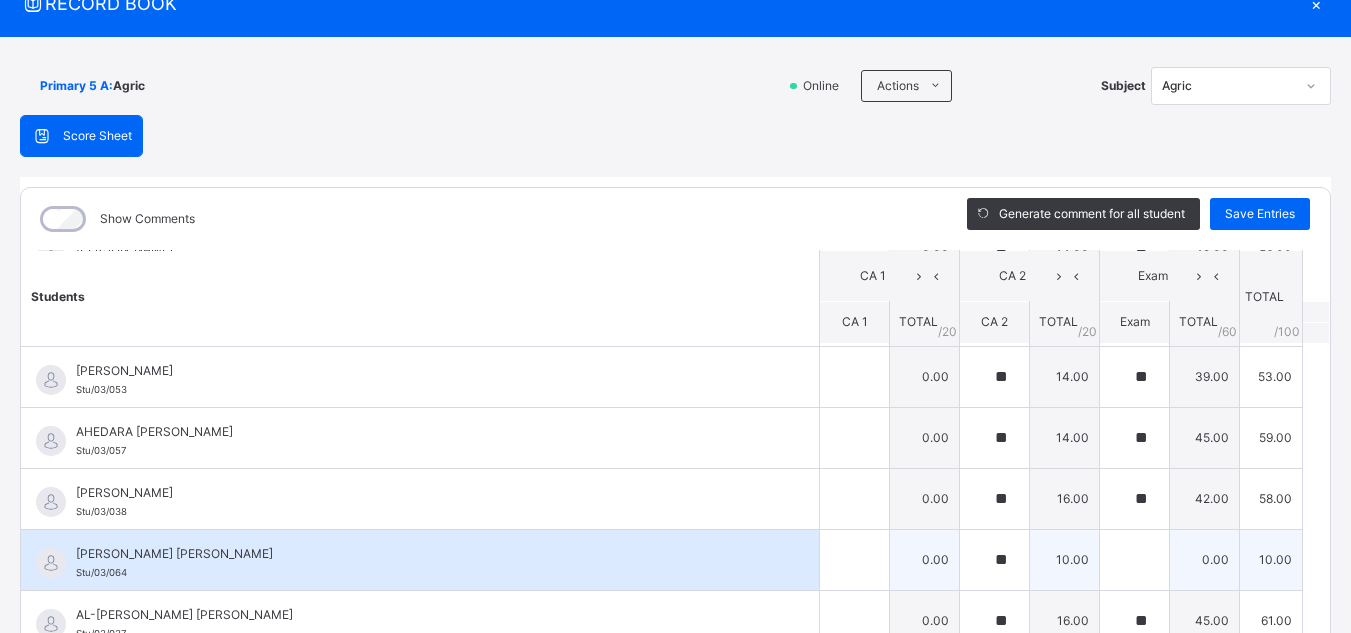 click on "[PERSON_NAME] [PERSON_NAME]" at bounding box center (425, 554) 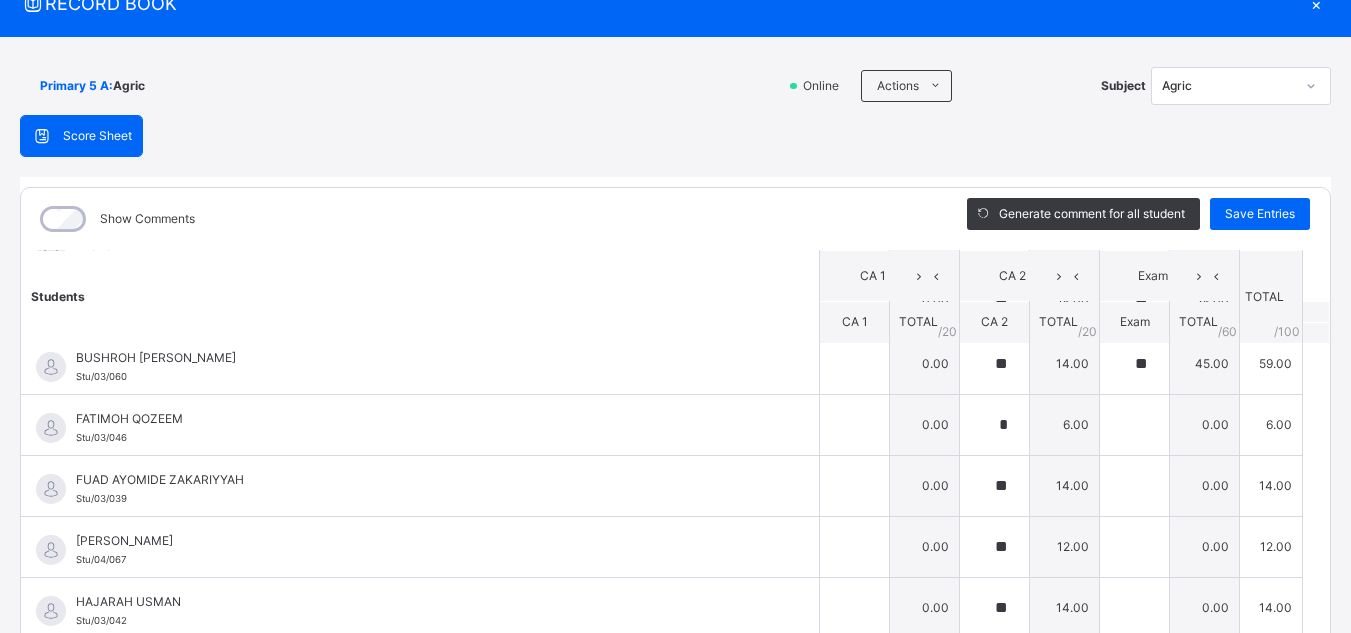 scroll, scrollTop: 660, scrollLeft: 0, axis: vertical 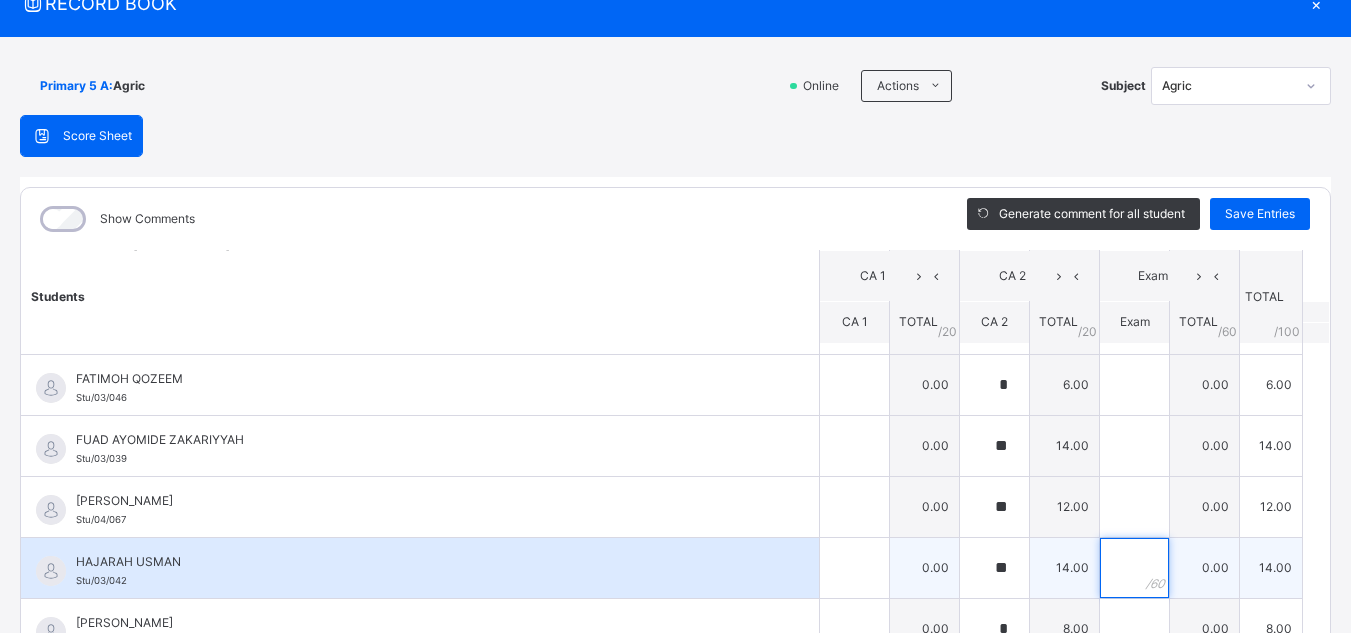 click at bounding box center [1134, 568] 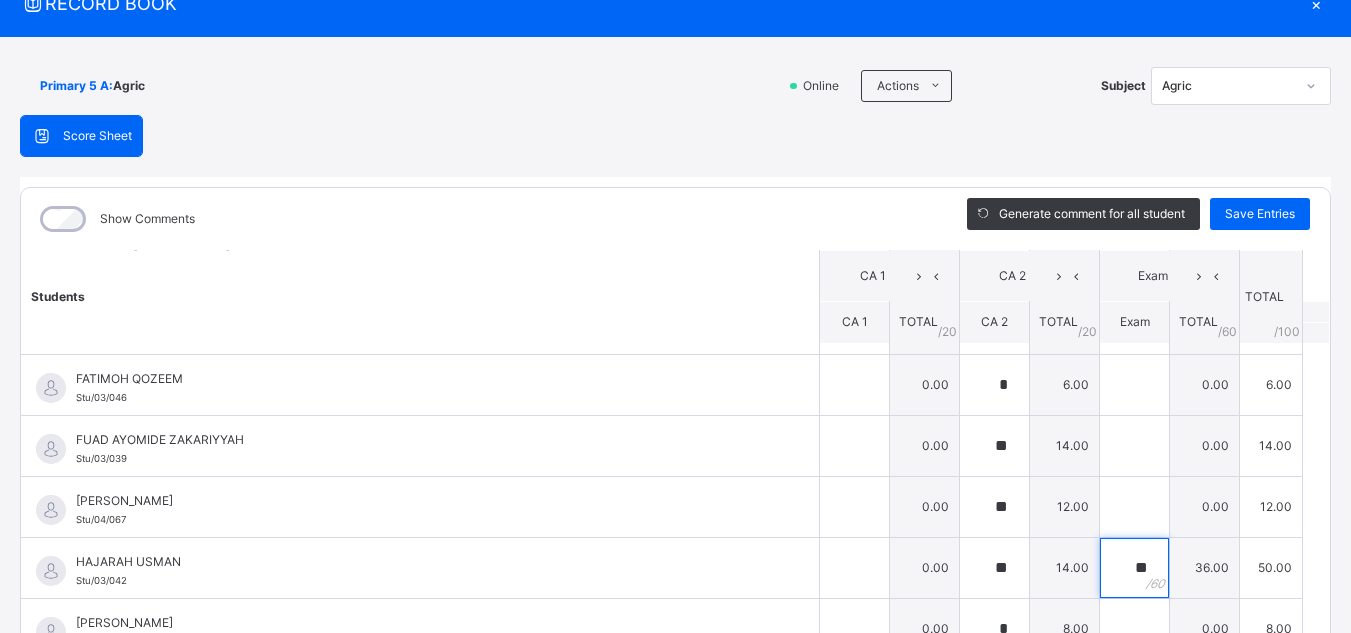 type on "**" 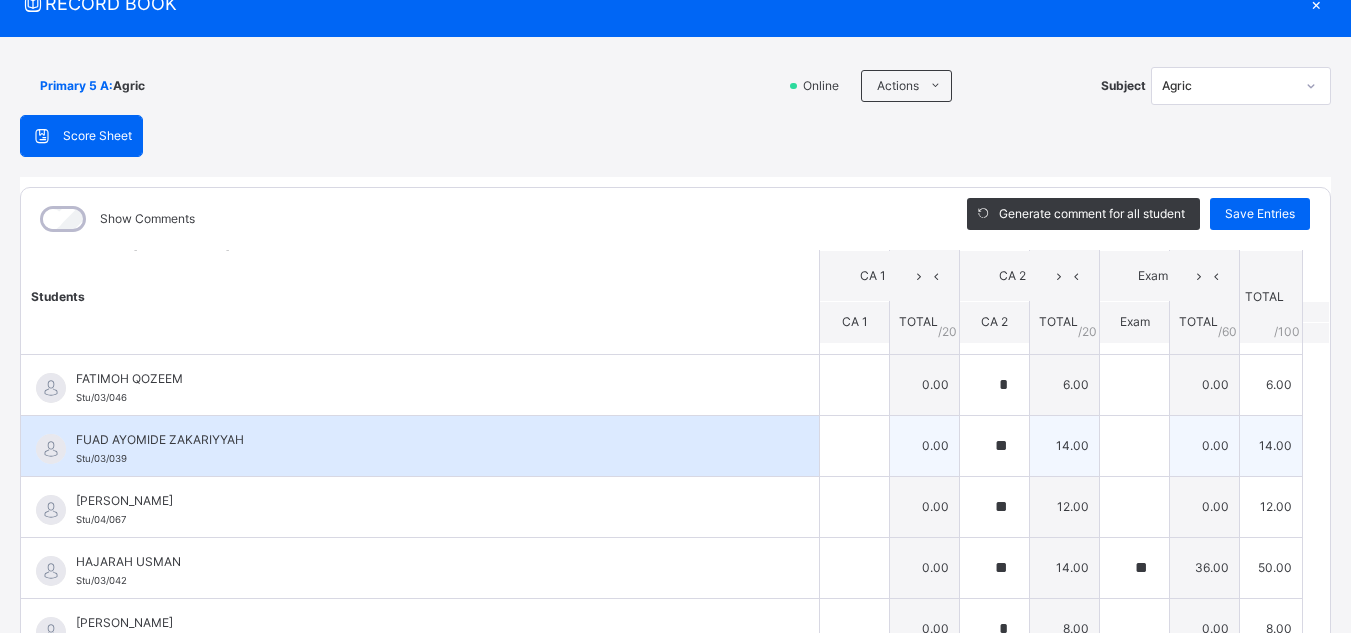 click on "FUAD AYOMIDE ZAKARIYYAH Stu/03/039" at bounding box center (425, 449) 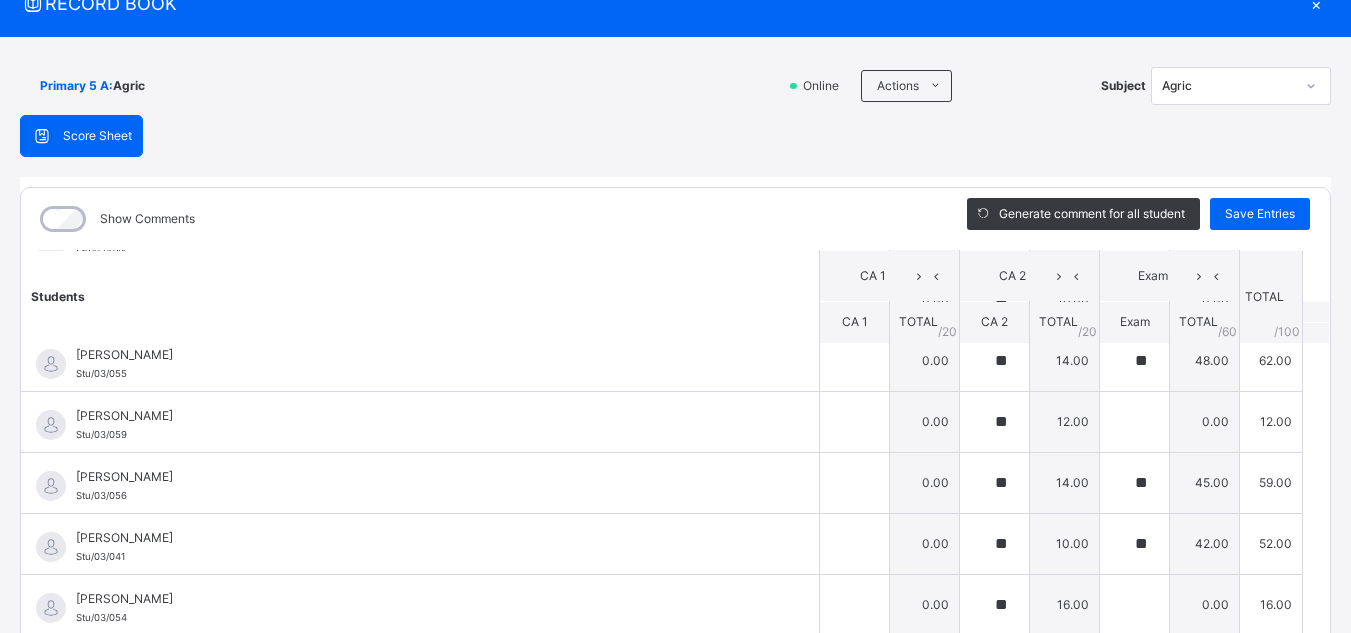 scroll, scrollTop: 1180, scrollLeft: 0, axis: vertical 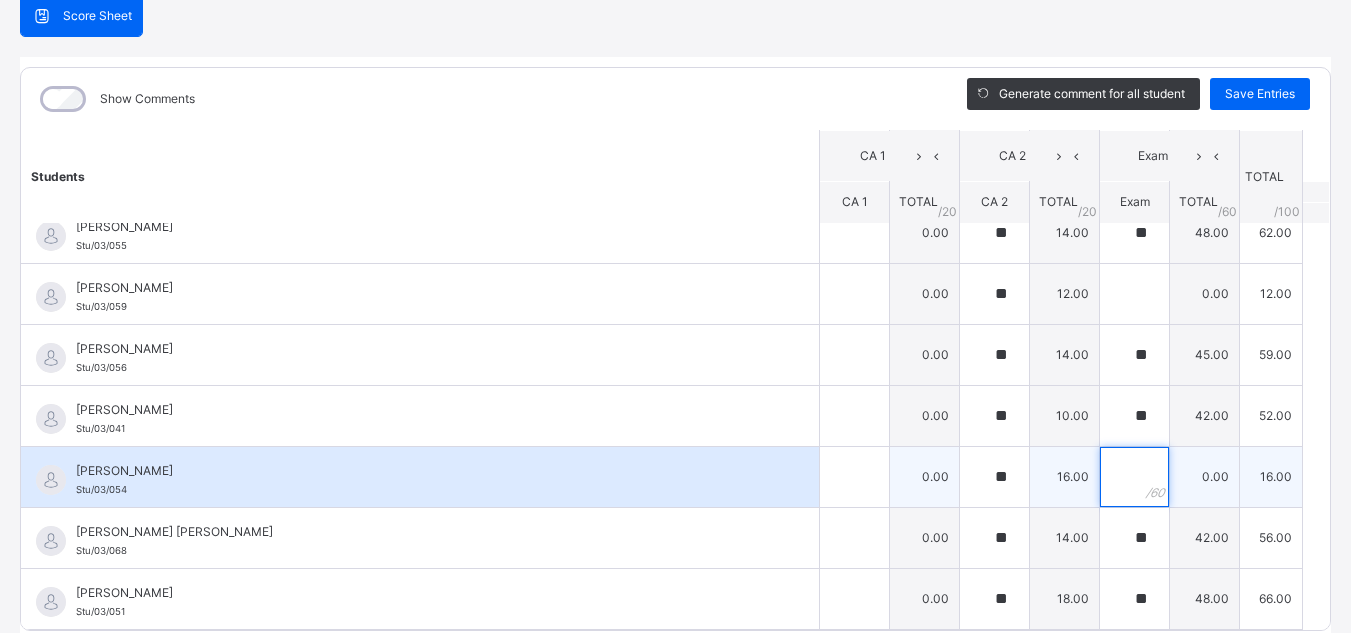click at bounding box center (1134, 477) 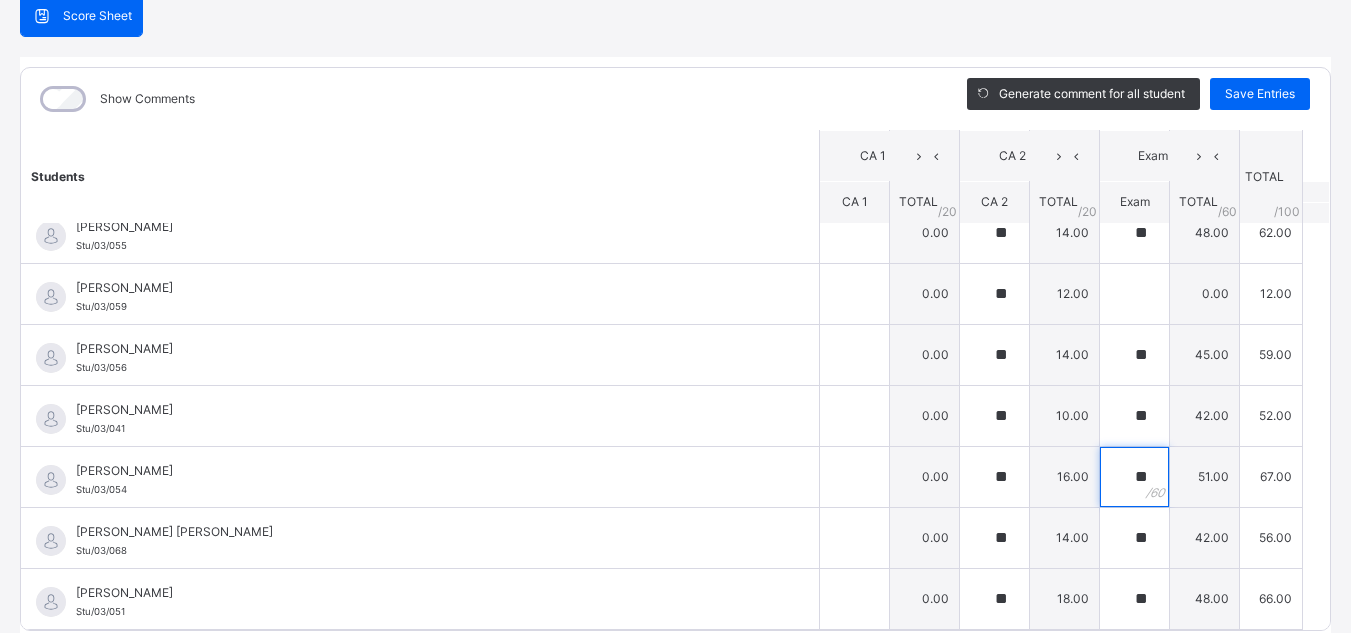 type on "**" 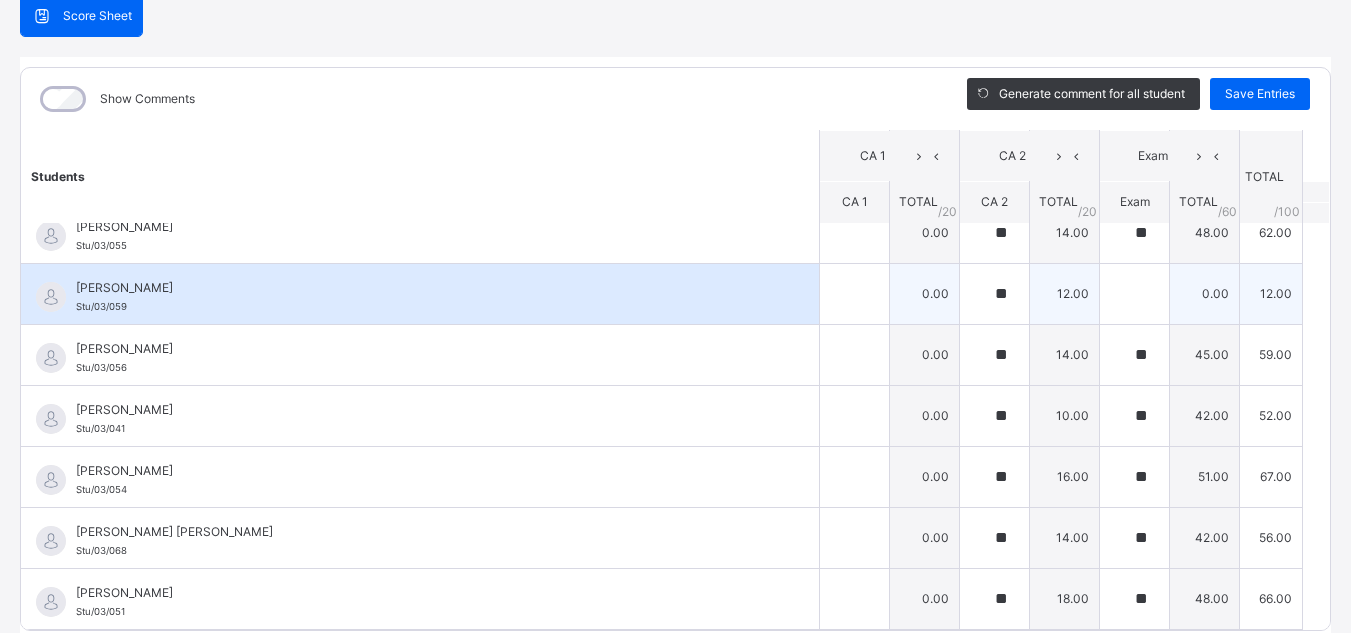 click on "[PERSON_NAME] [PERSON_NAME]/03/059" at bounding box center (425, 297) 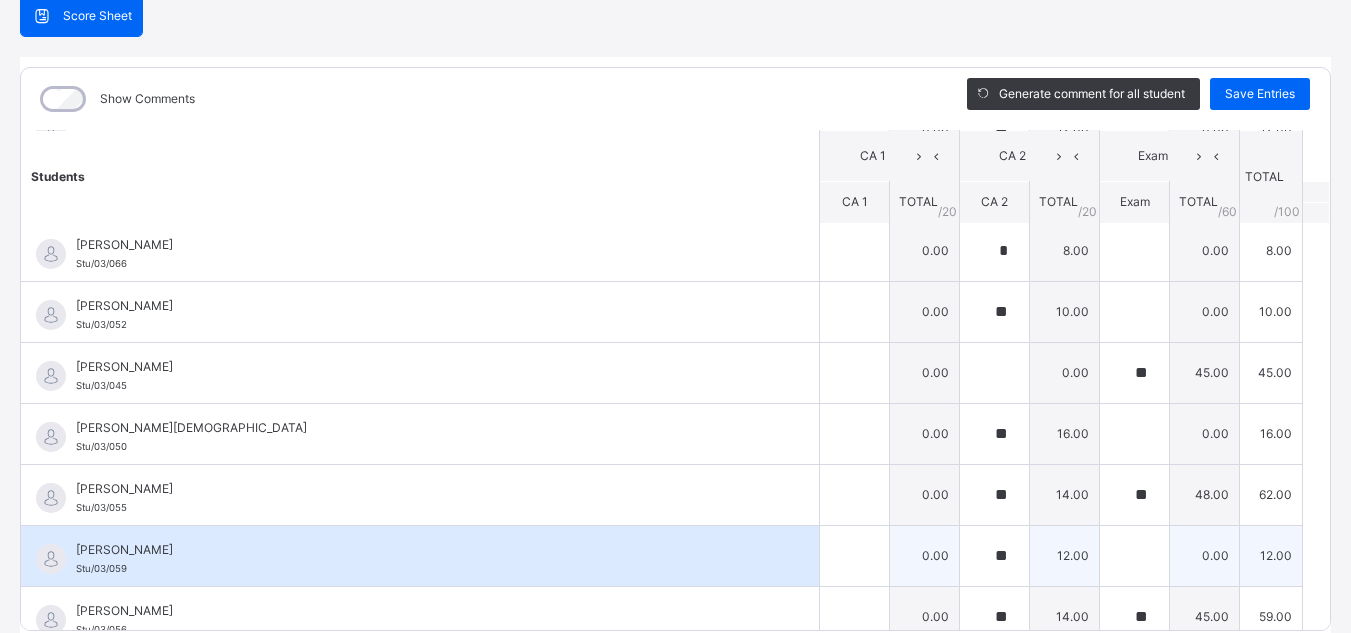 scroll, scrollTop: 900, scrollLeft: 0, axis: vertical 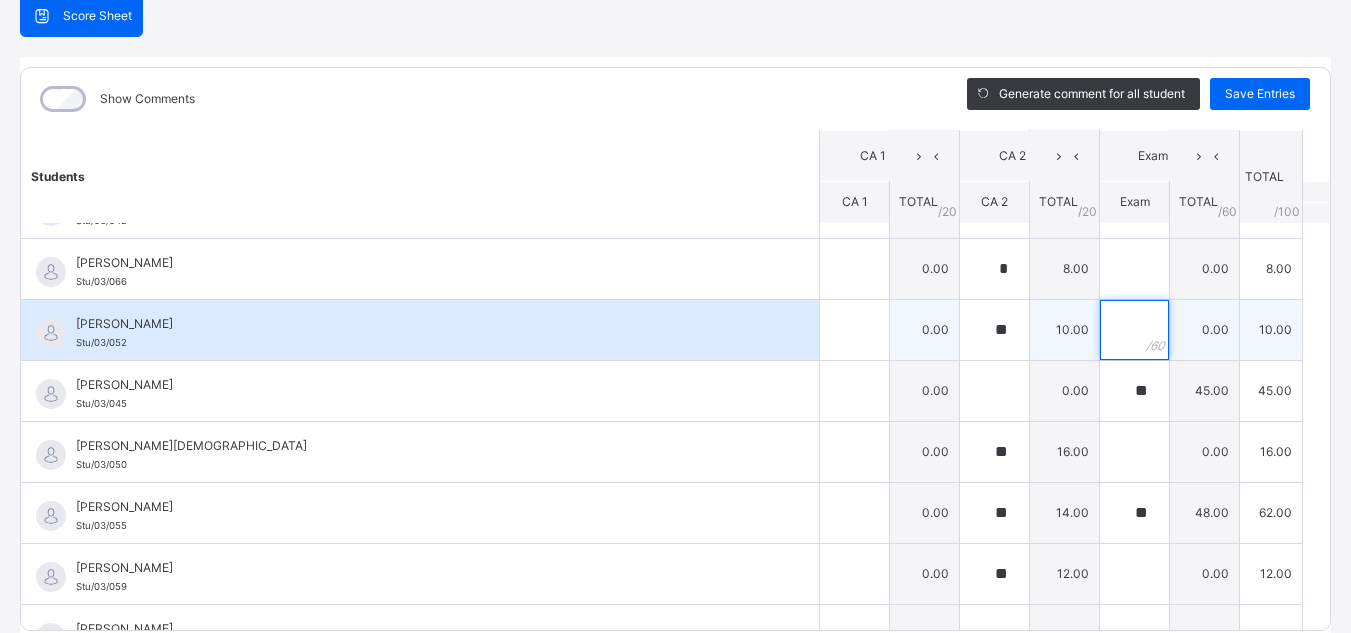 click at bounding box center (1134, 330) 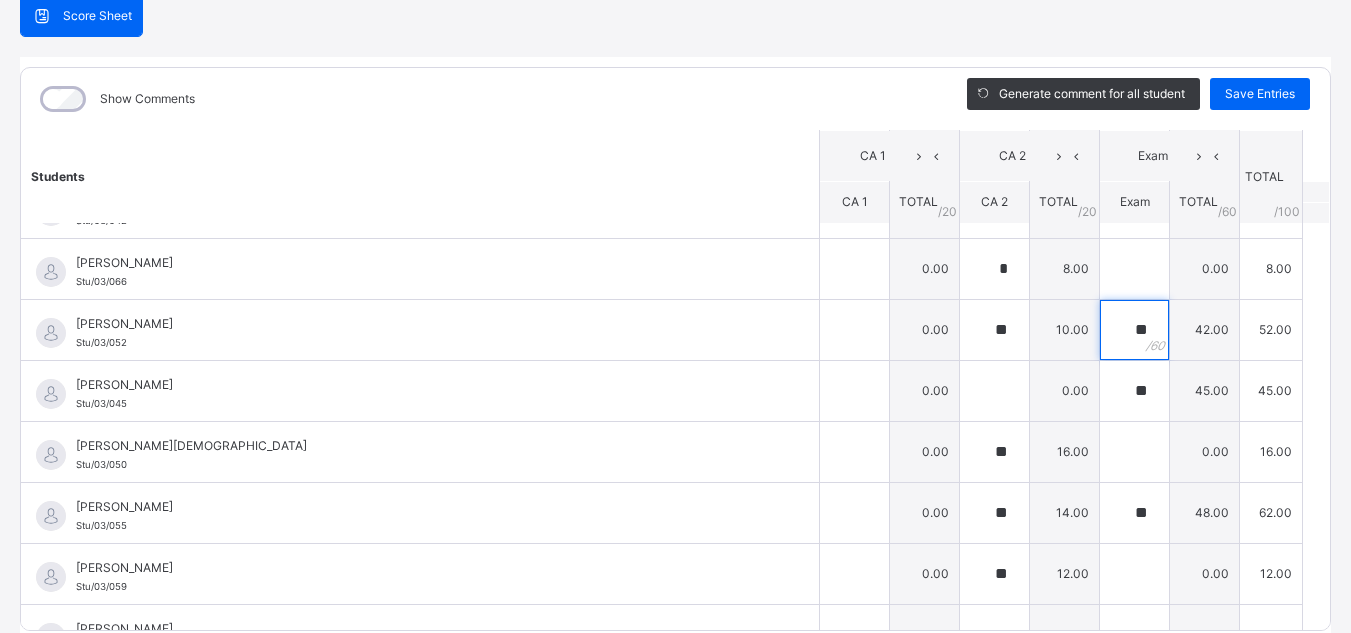 type on "**" 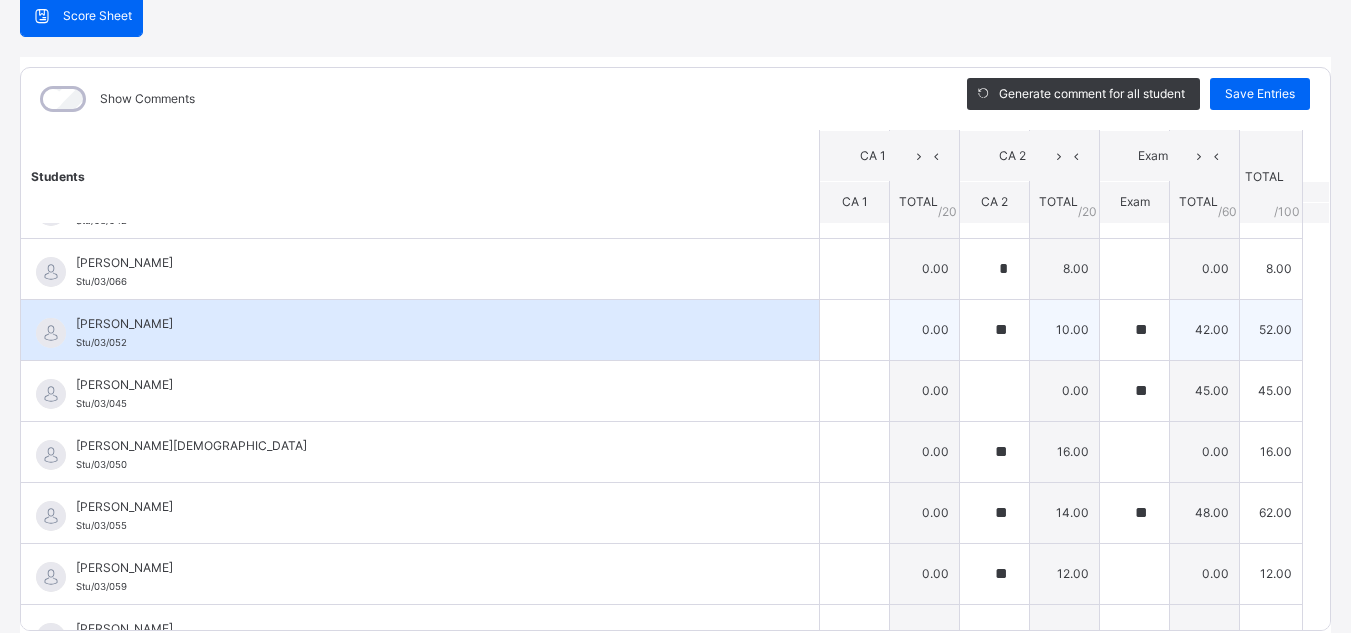 click on "[PERSON_NAME]/03/052" at bounding box center (420, 330) 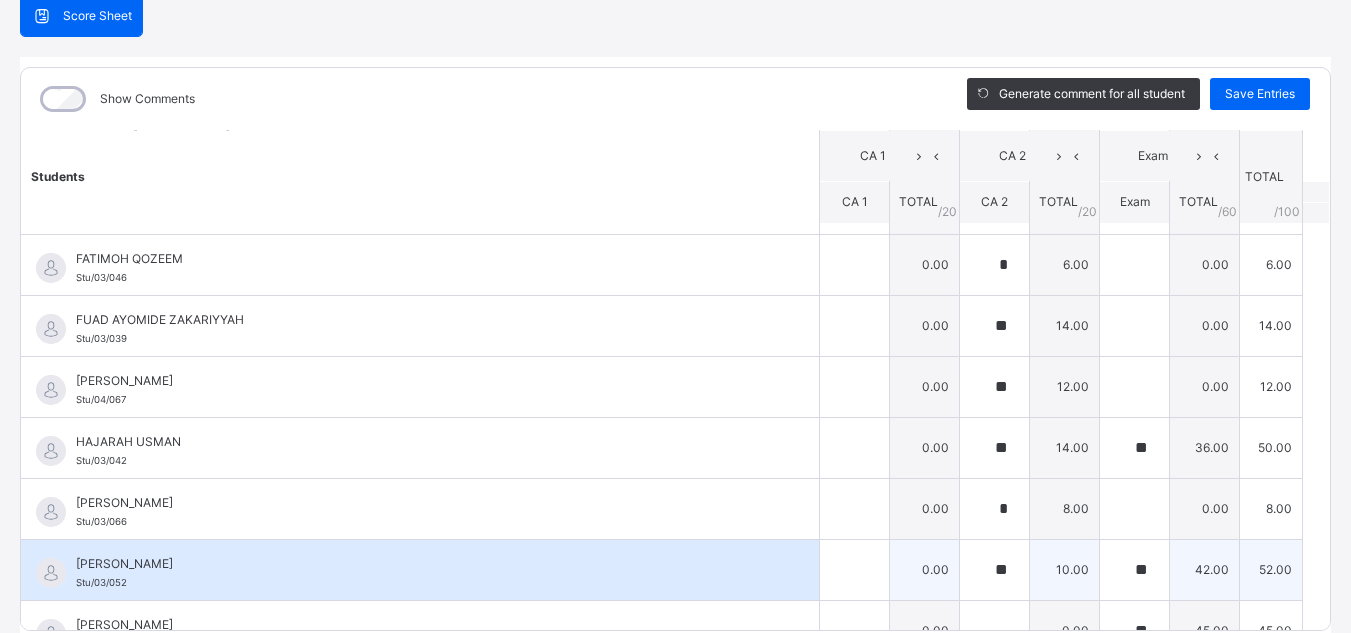 scroll, scrollTop: 620, scrollLeft: 0, axis: vertical 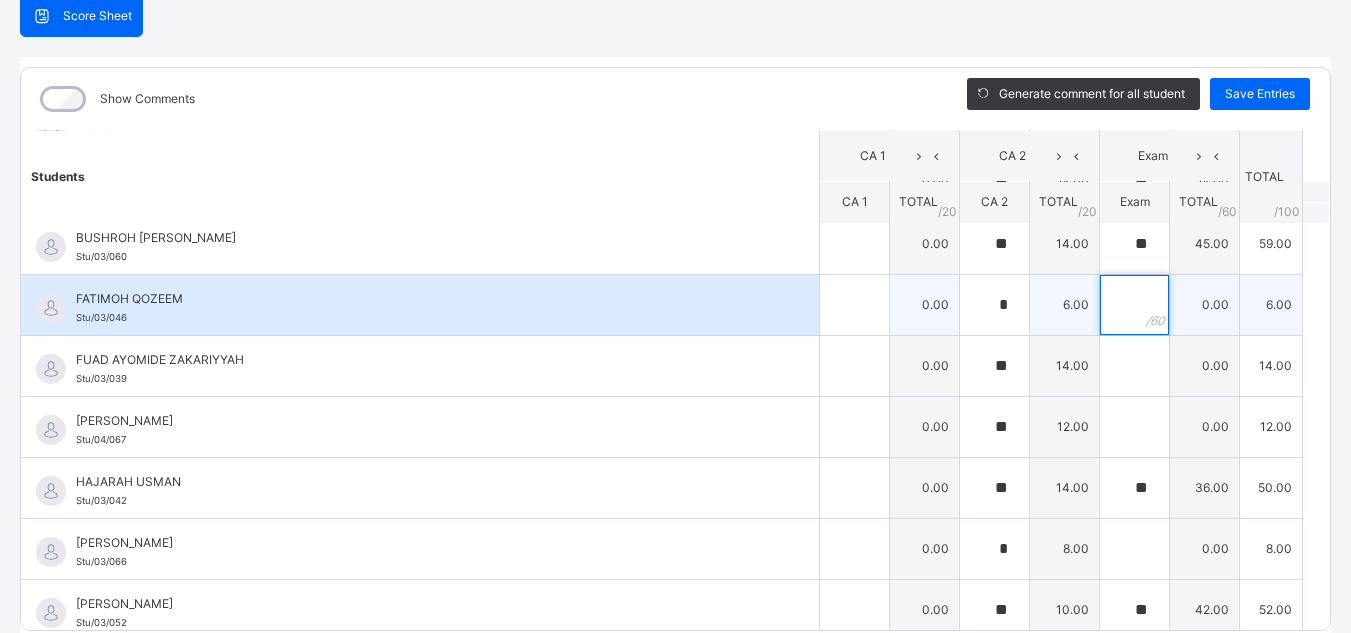 click at bounding box center [1134, 305] 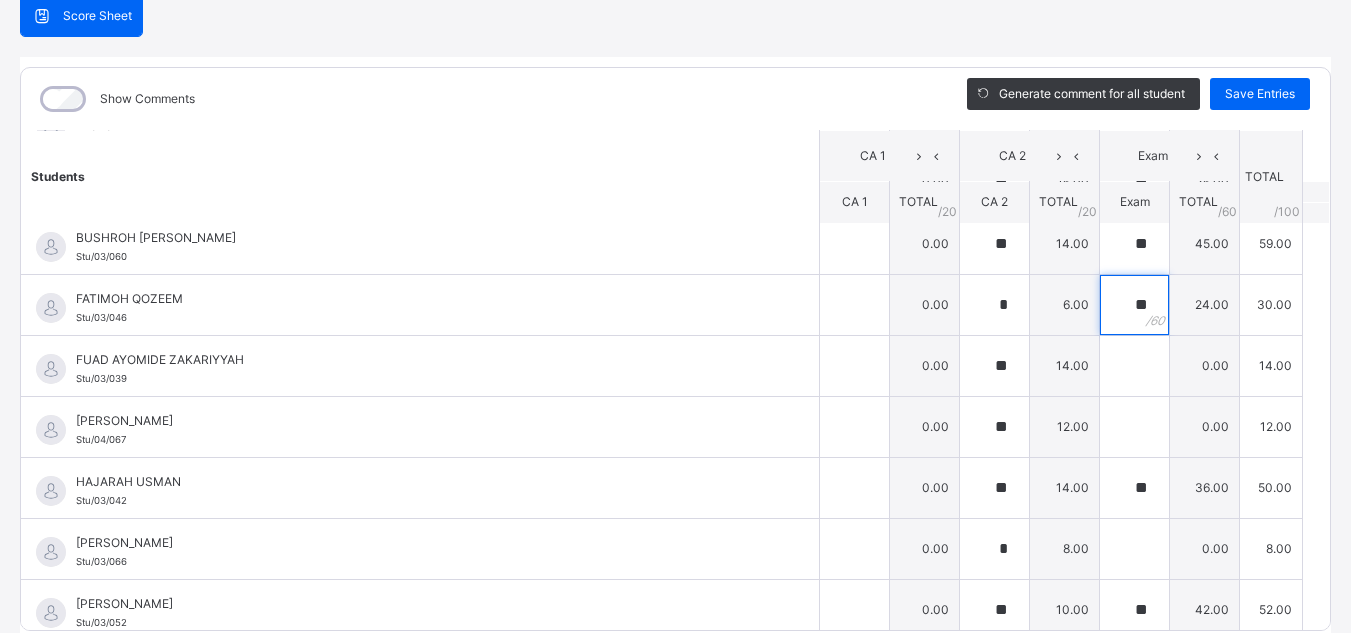 type on "**" 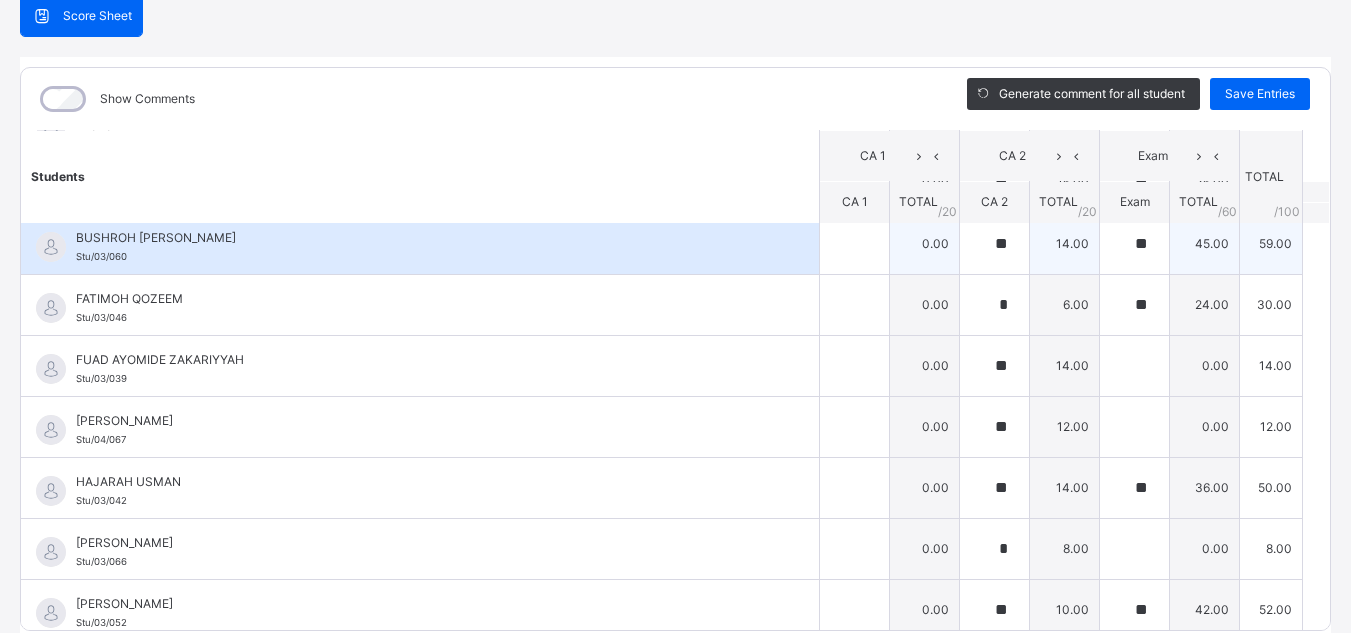 click on "BUSHROH [PERSON_NAME]" at bounding box center (425, 238) 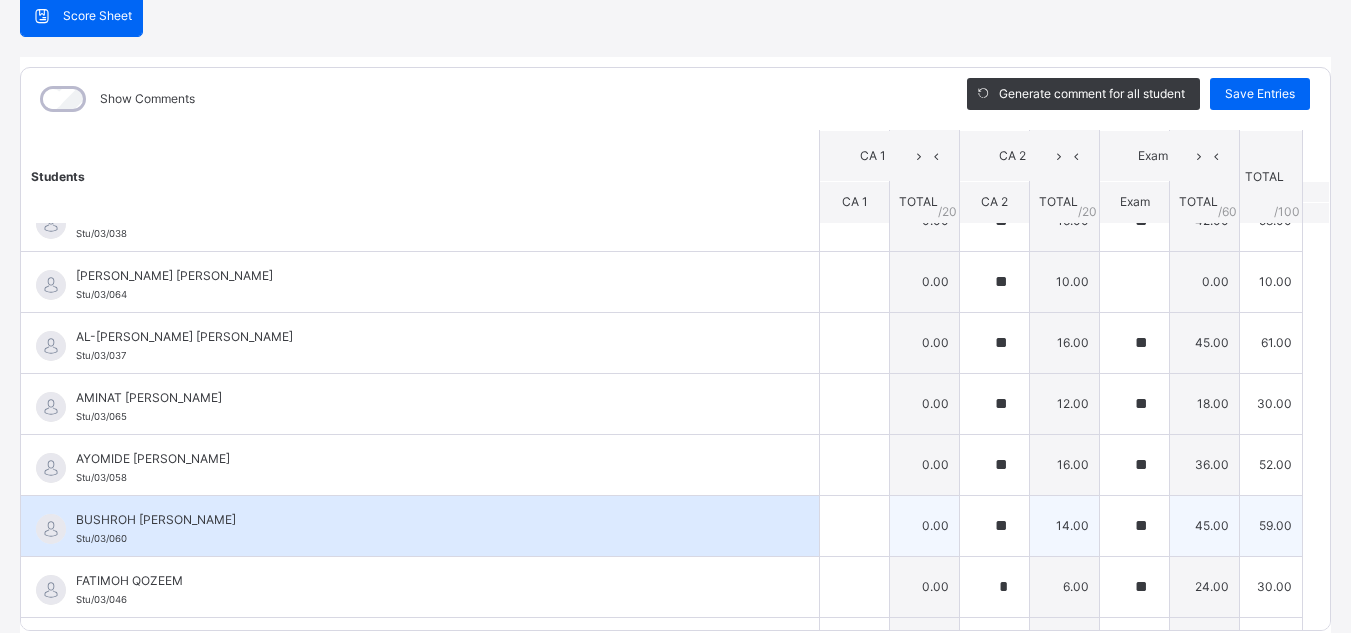 scroll, scrollTop: 340, scrollLeft: 0, axis: vertical 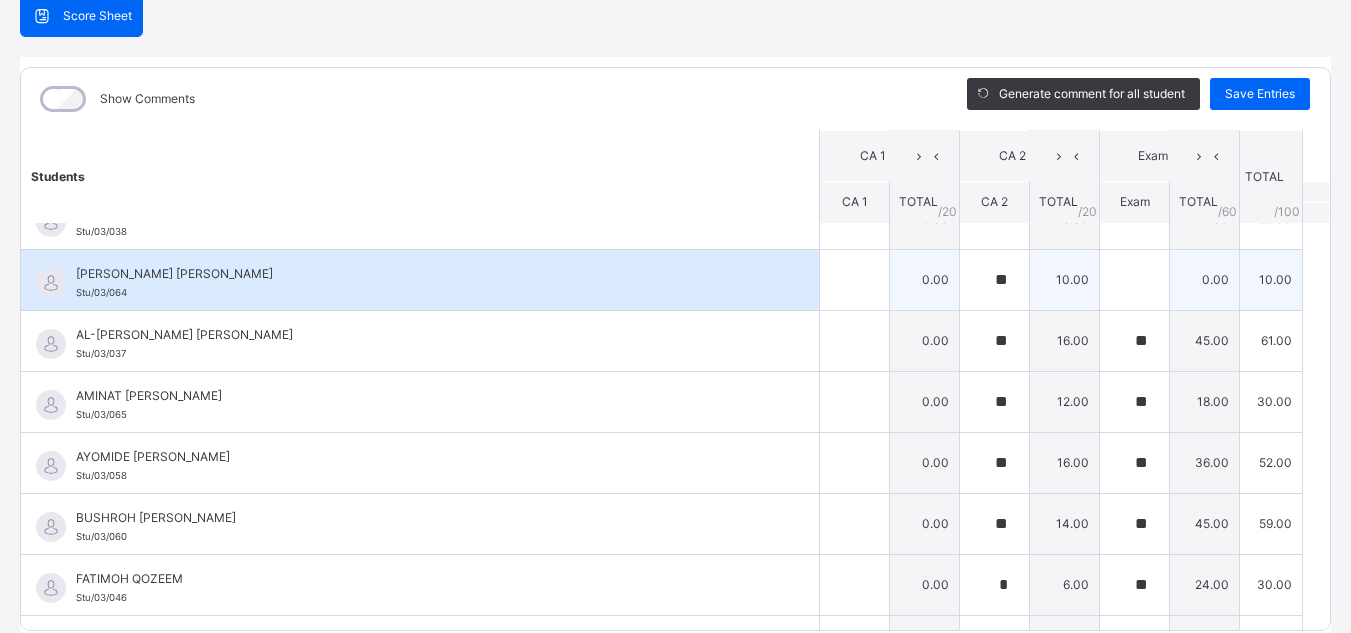 click on "[PERSON_NAME] [PERSON_NAME]/03/064" at bounding box center [420, 280] 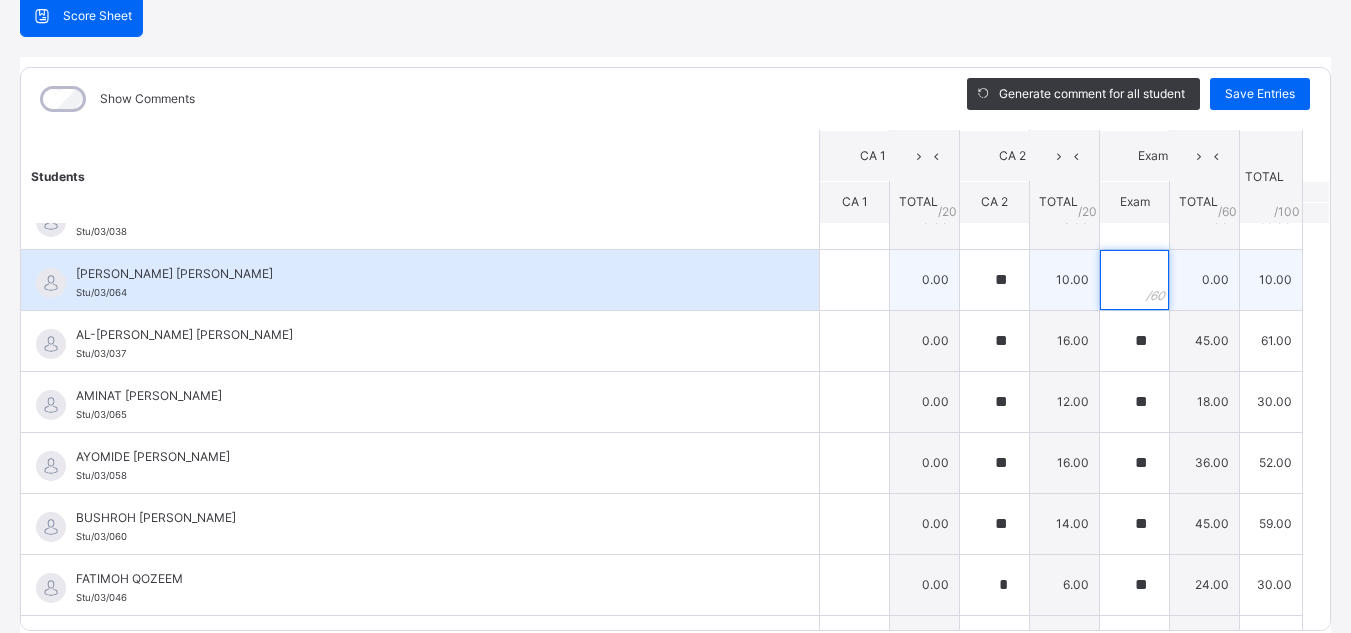 click at bounding box center (1134, 280) 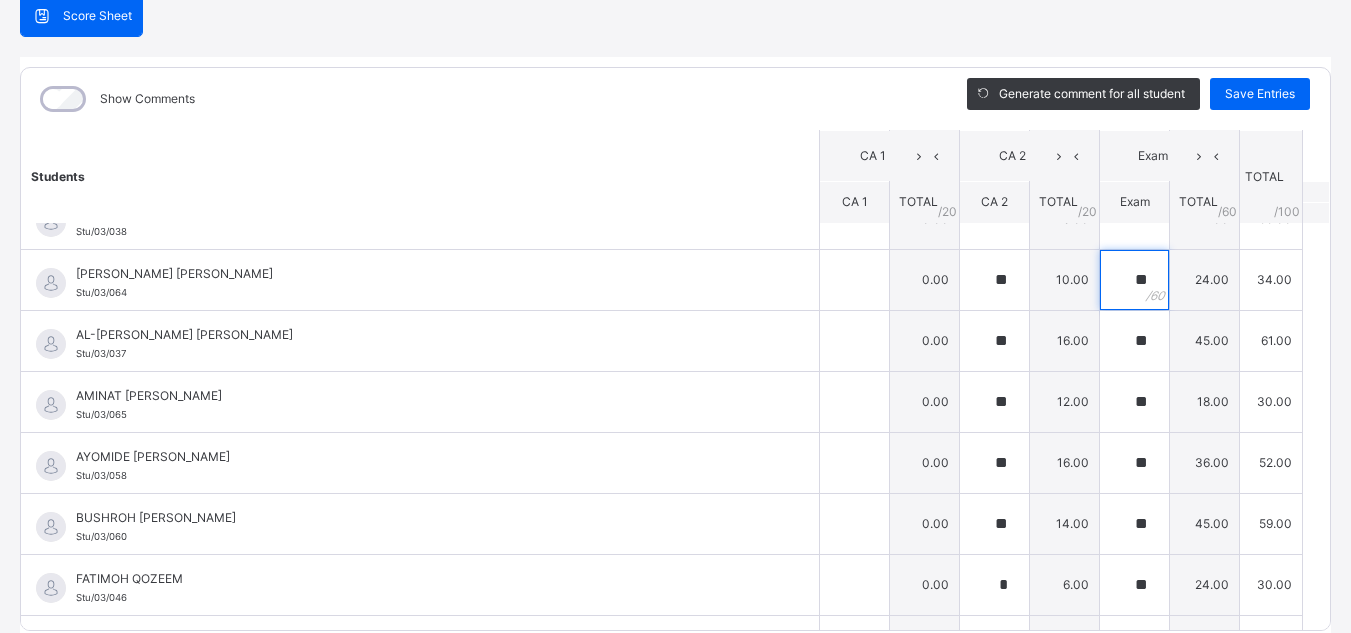 type on "**" 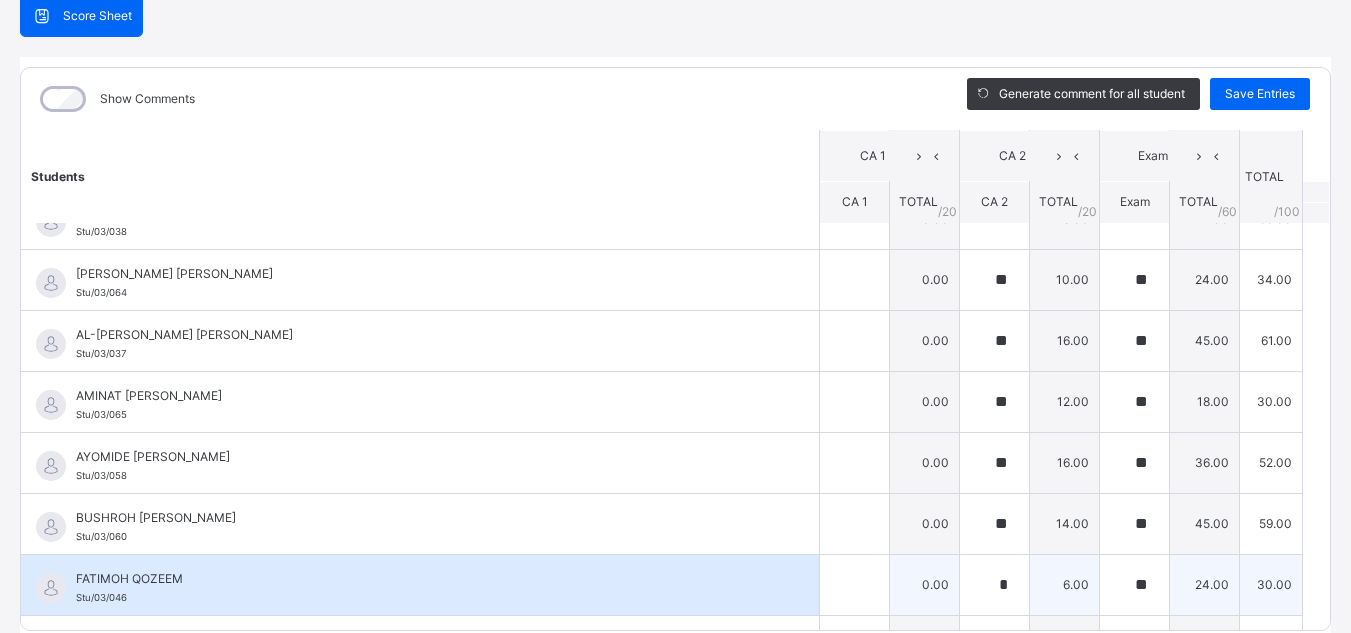 click on "FATIMOH  QOZEEM" at bounding box center [425, 579] 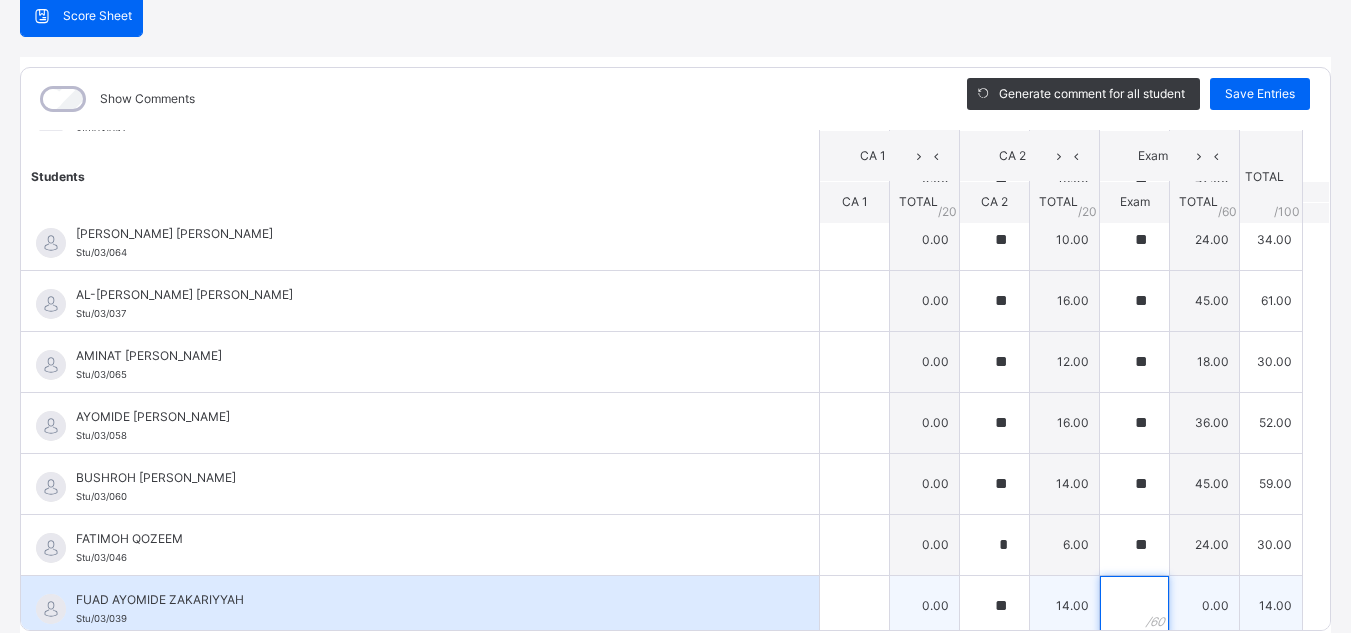 click at bounding box center [1134, 606] 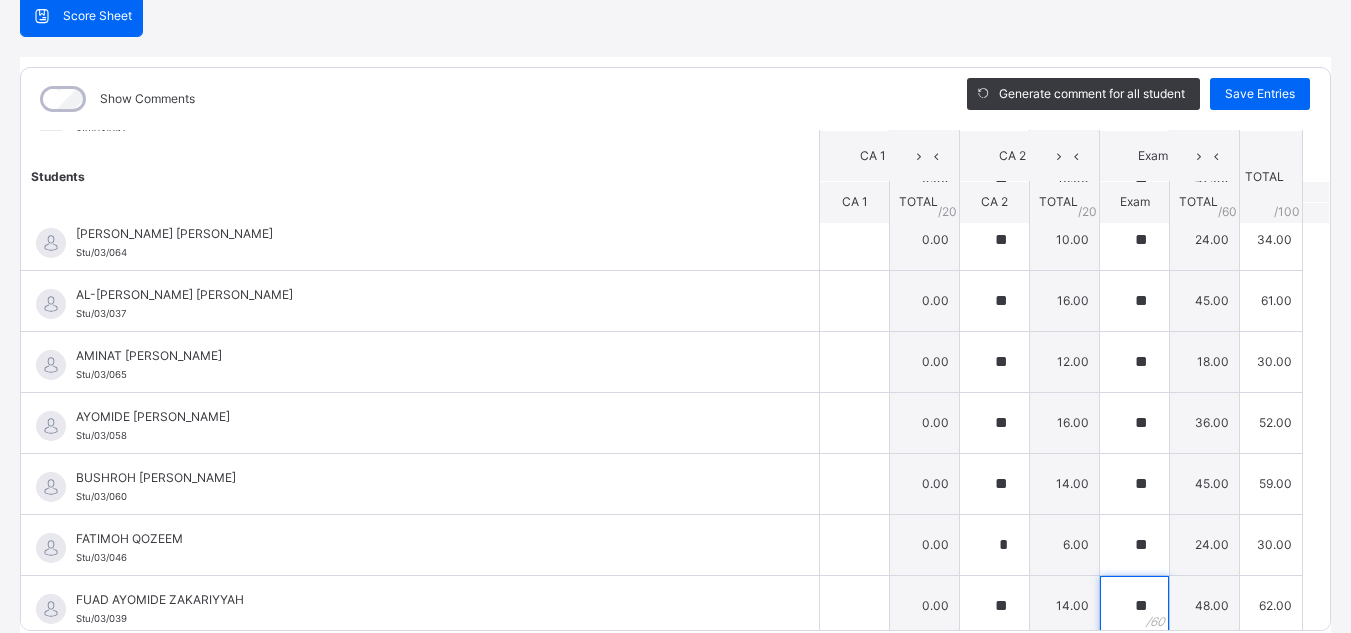 type on "**" 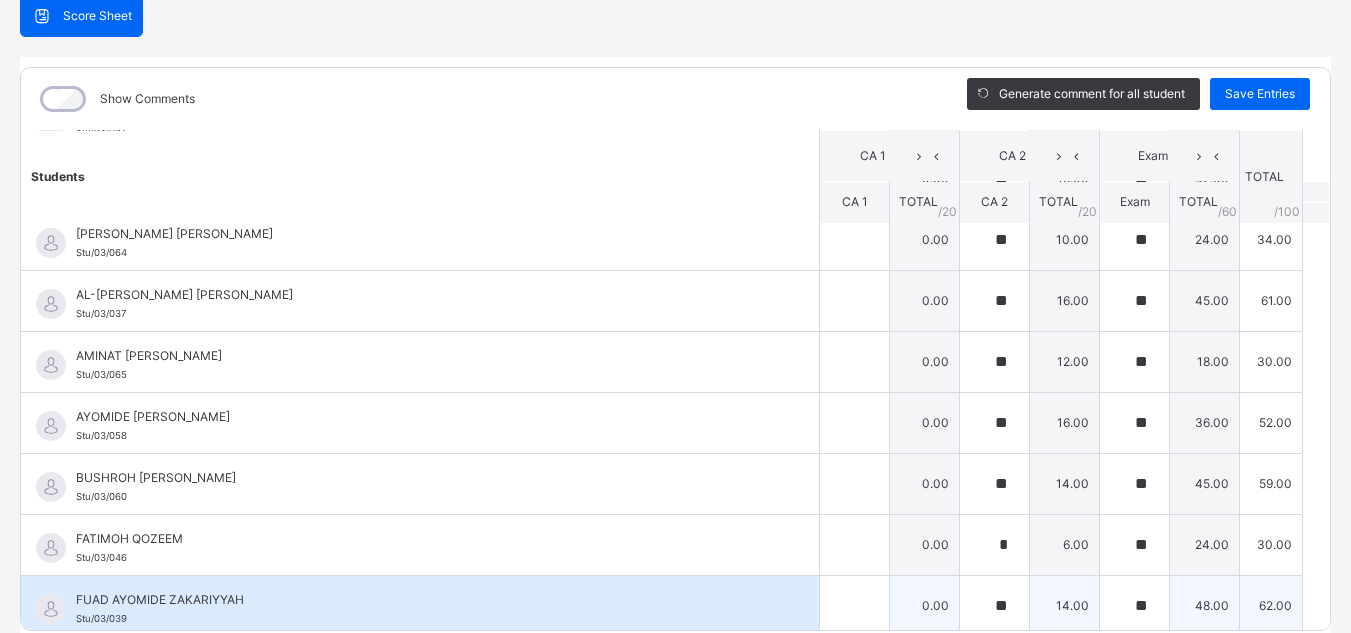 click on "FUAD AYOMIDE ZAKARIYYAH" at bounding box center (425, 600) 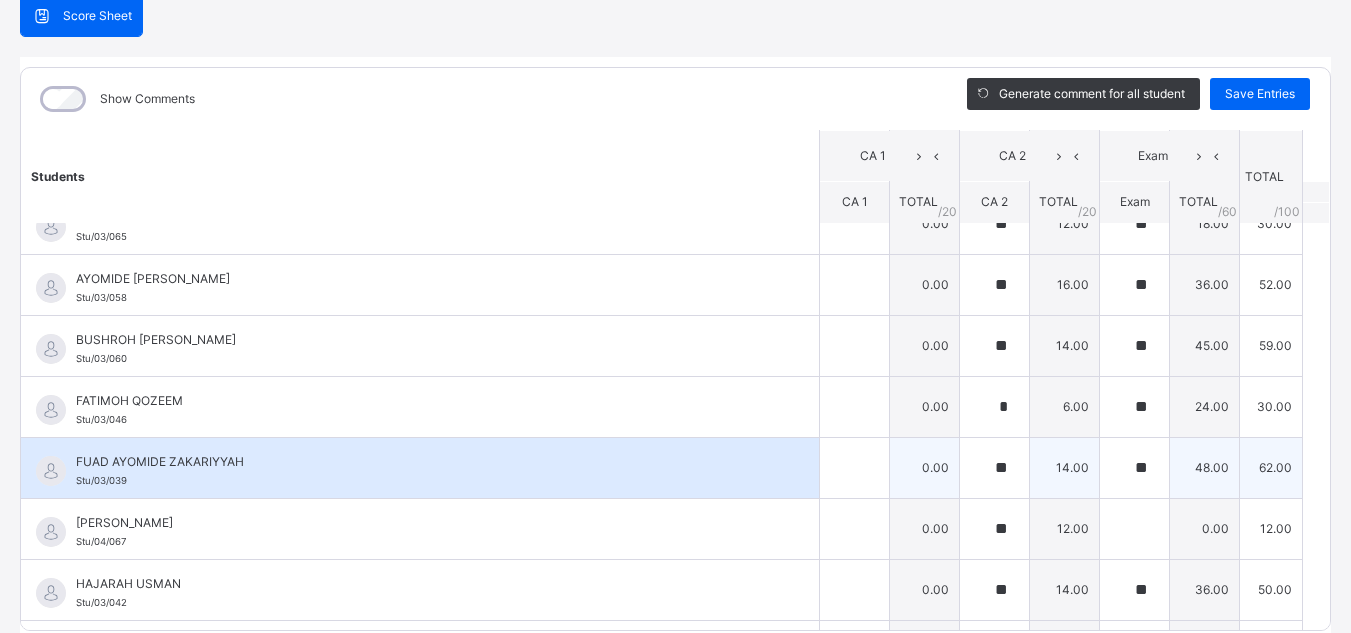 scroll, scrollTop: 540, scrollLeft: 0, axis: vertical 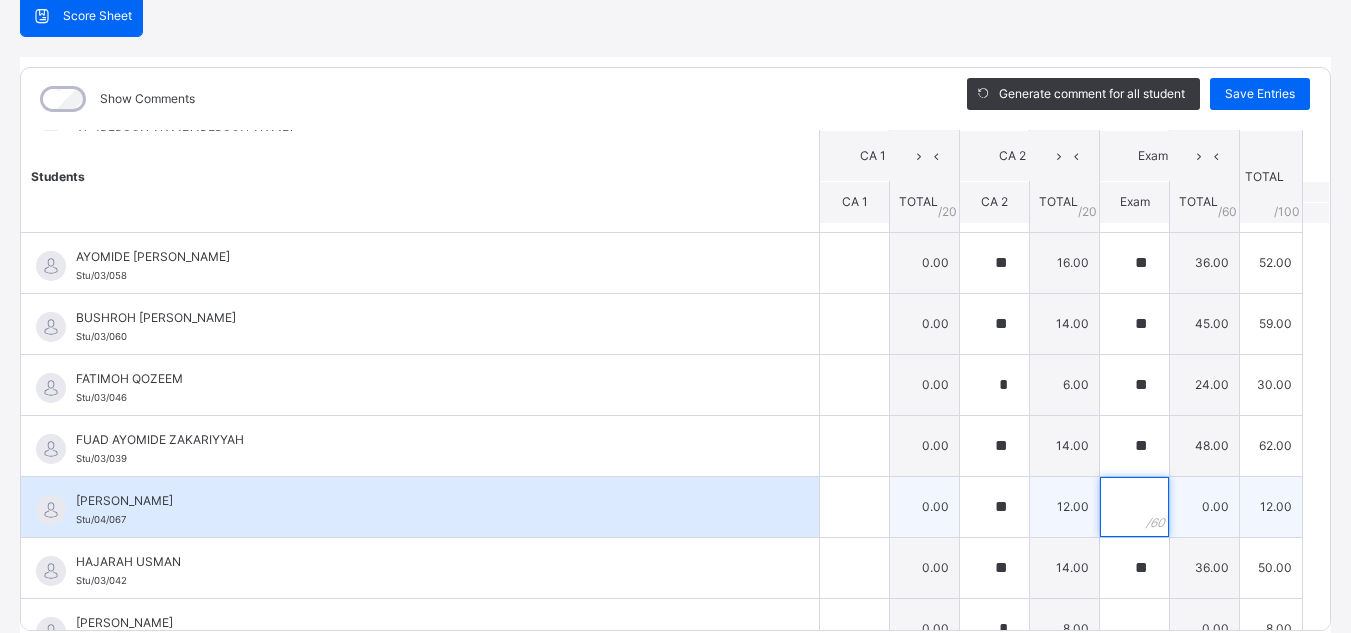 click at bounding box center [1134, 507] 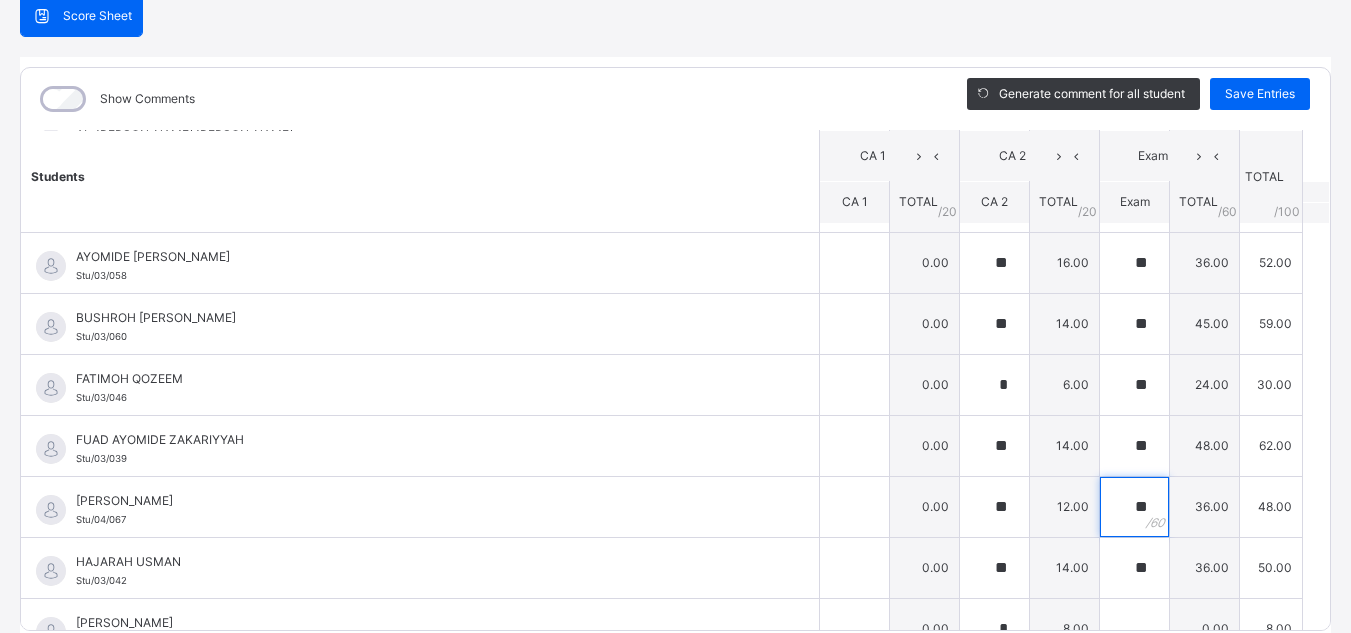 type on "**" 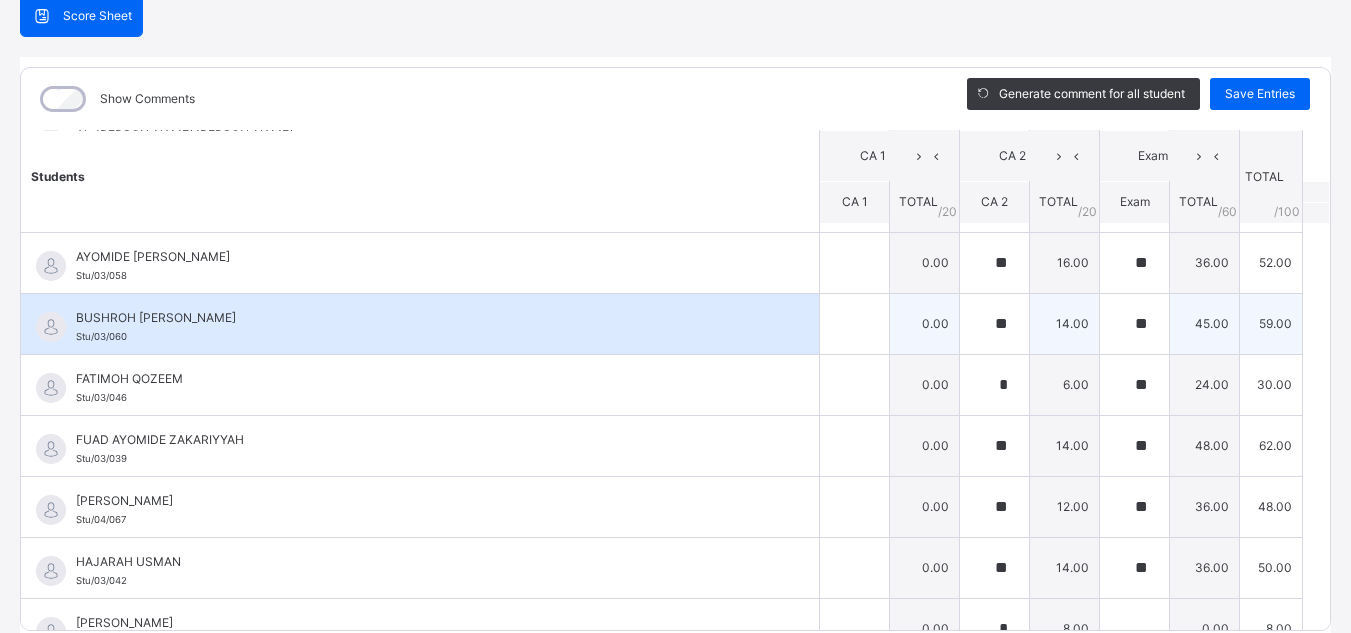 click on "BUSHROH [PERSON_NAME]" at bounding box center (425, 318) 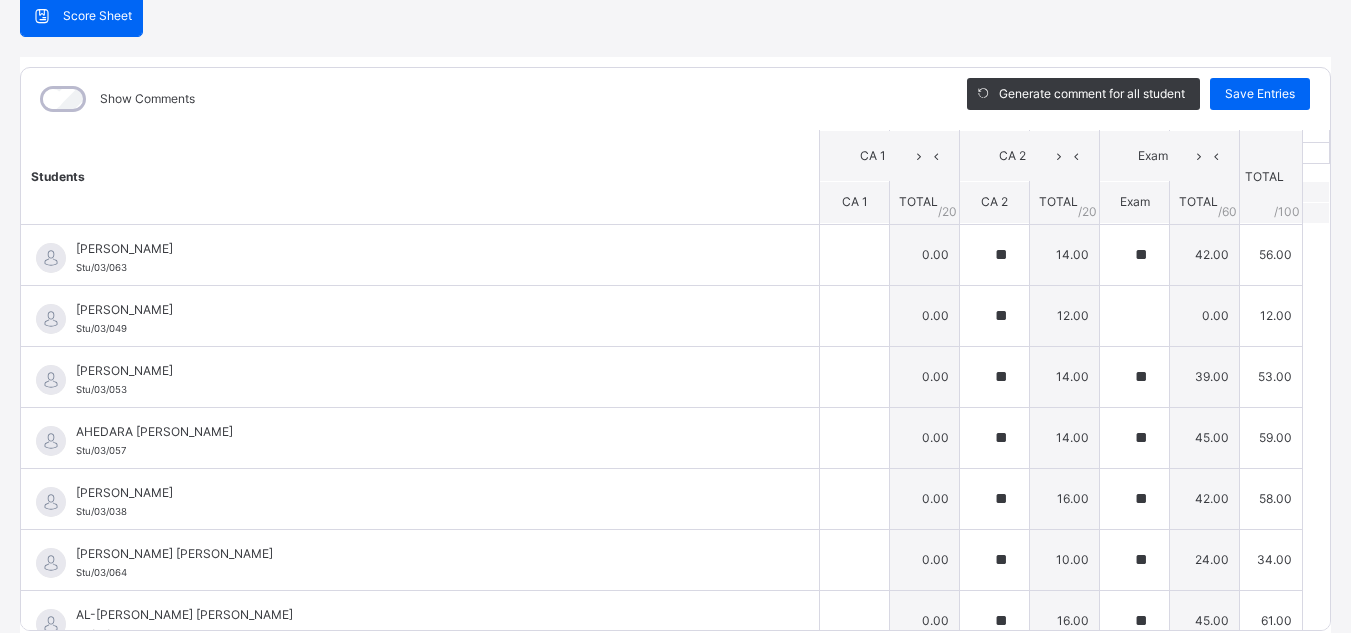 scroll, scrollTop: 20, scrollLeft: 0, axis: vertical 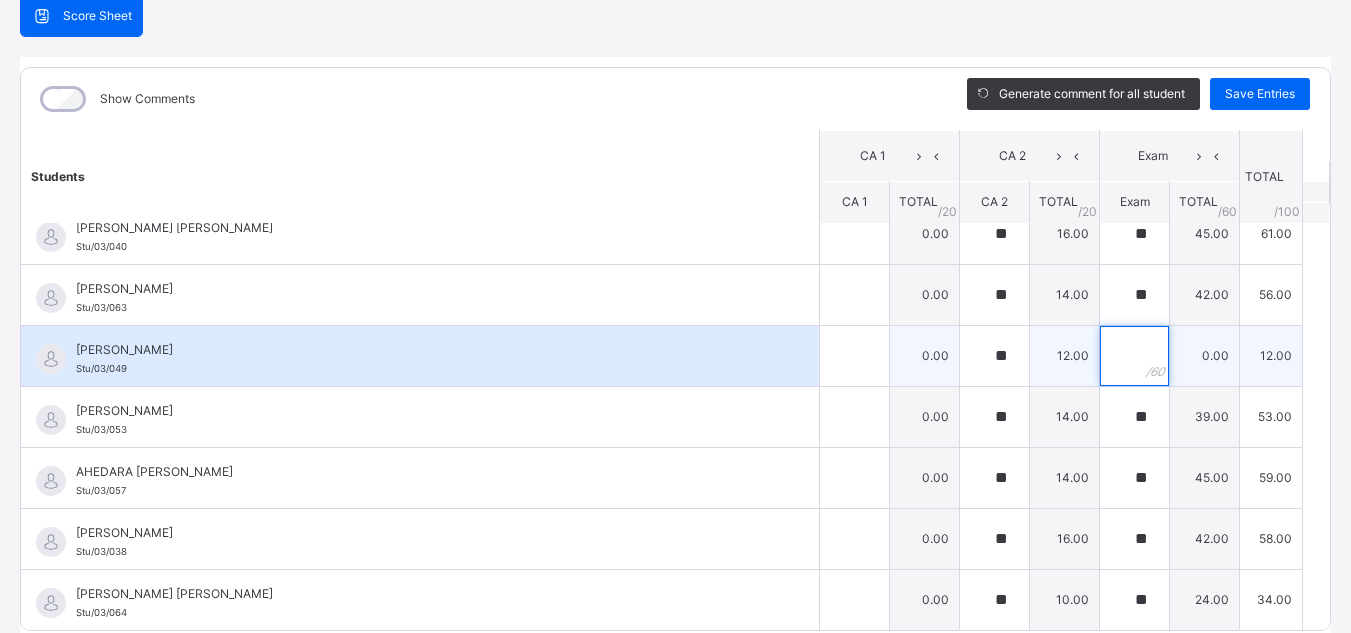 click at bounding box center (1134, 356) 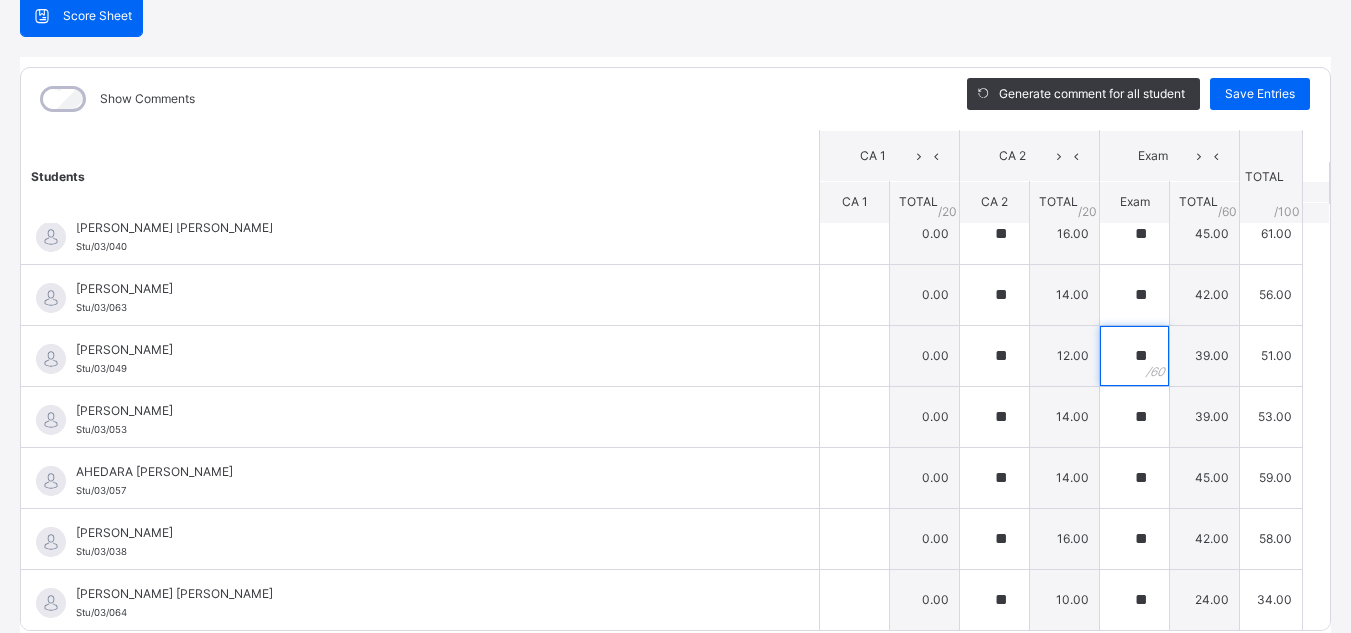 type on "**" 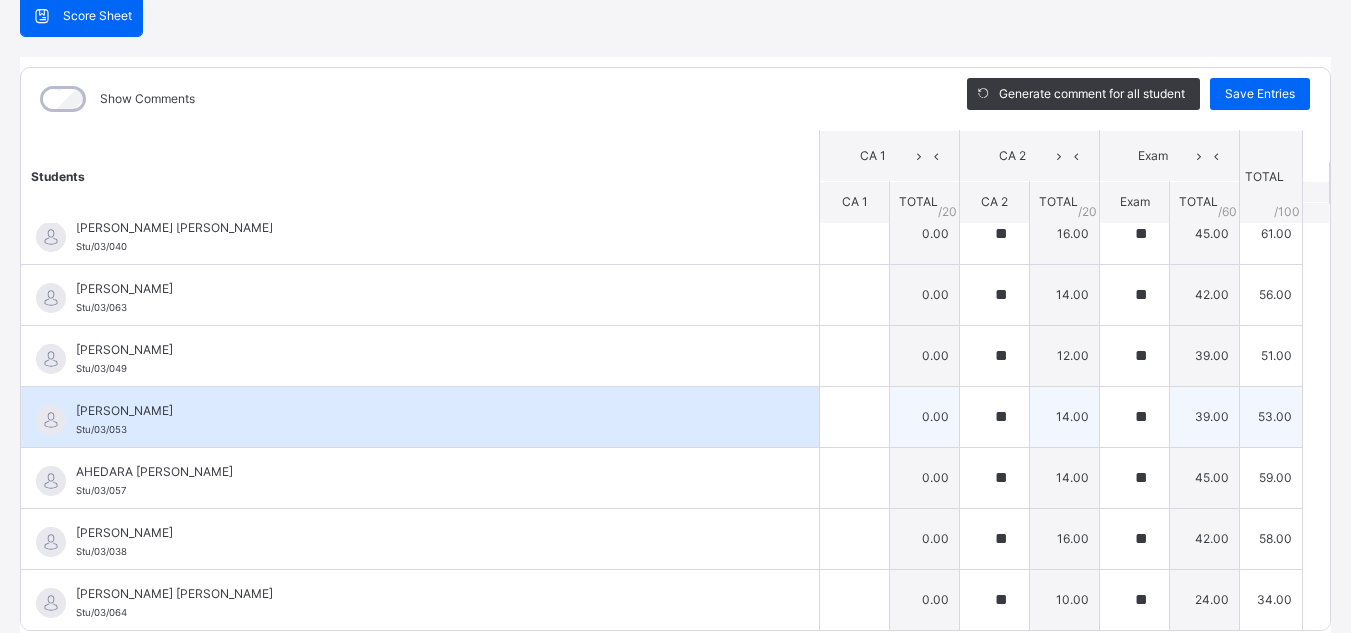 click on "[PERSON_NAME]/03/053" at bounding box center (425, 420) 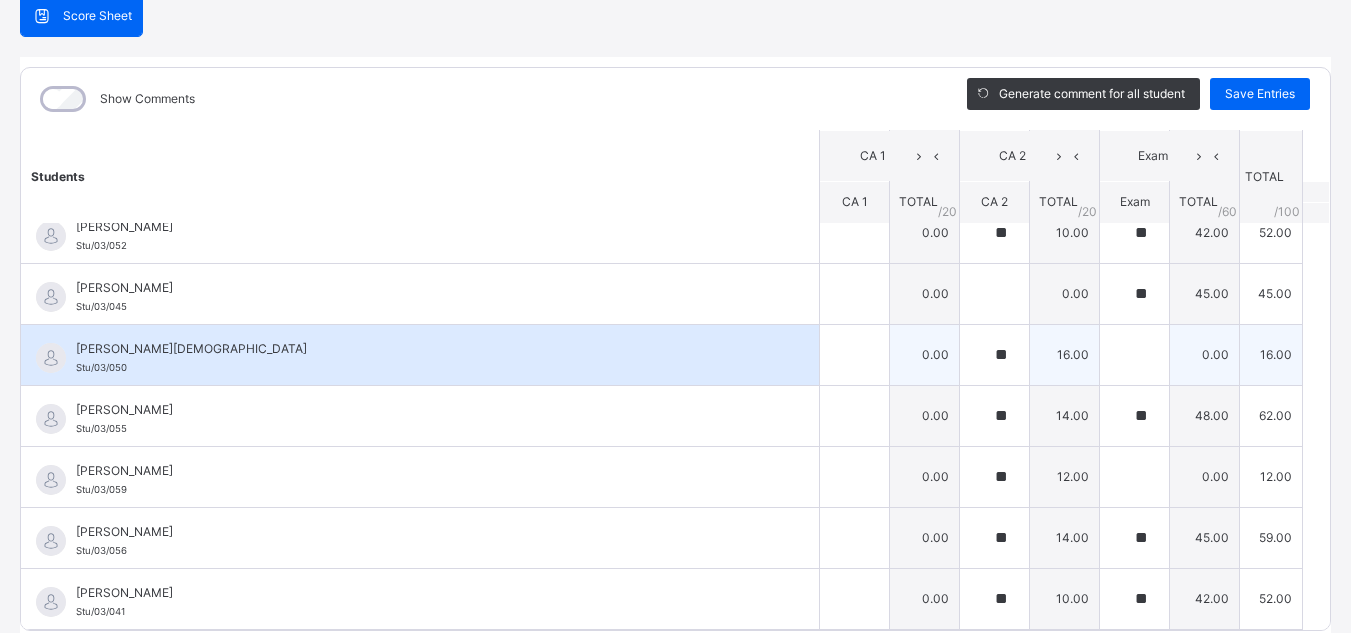 scroll, scrollTop: 1020, scrollLeft: 0, axis: vertical 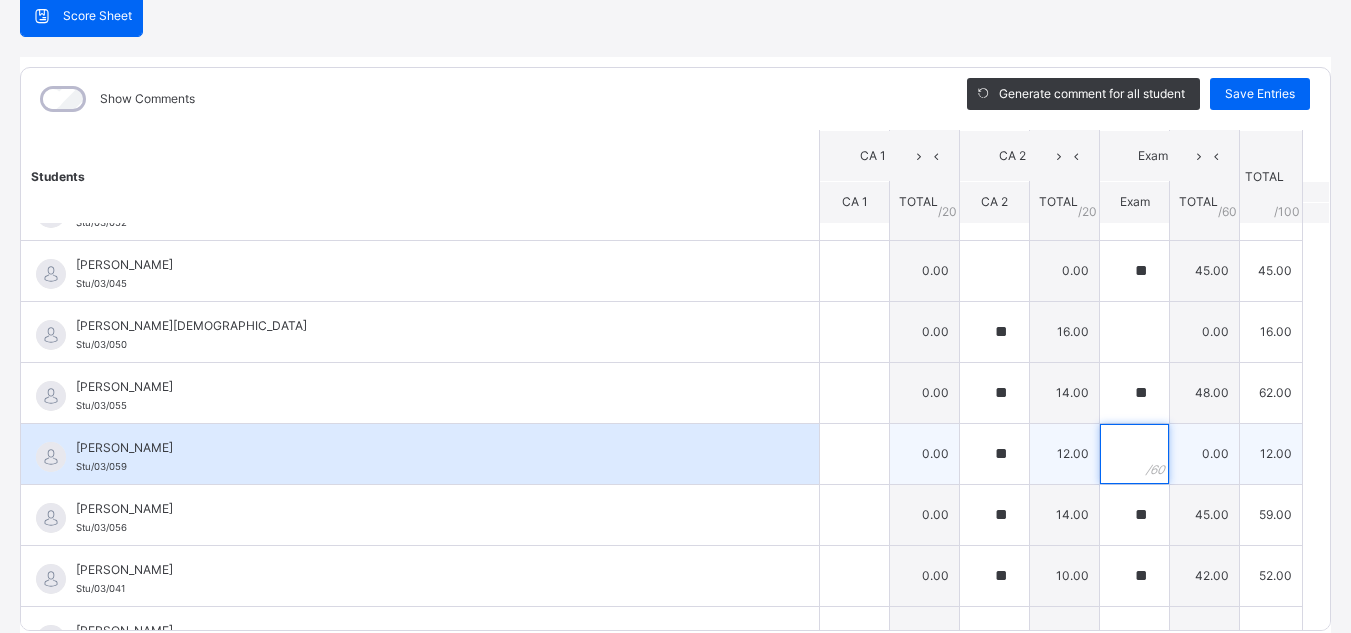 click at bounding box center [1134, 454] 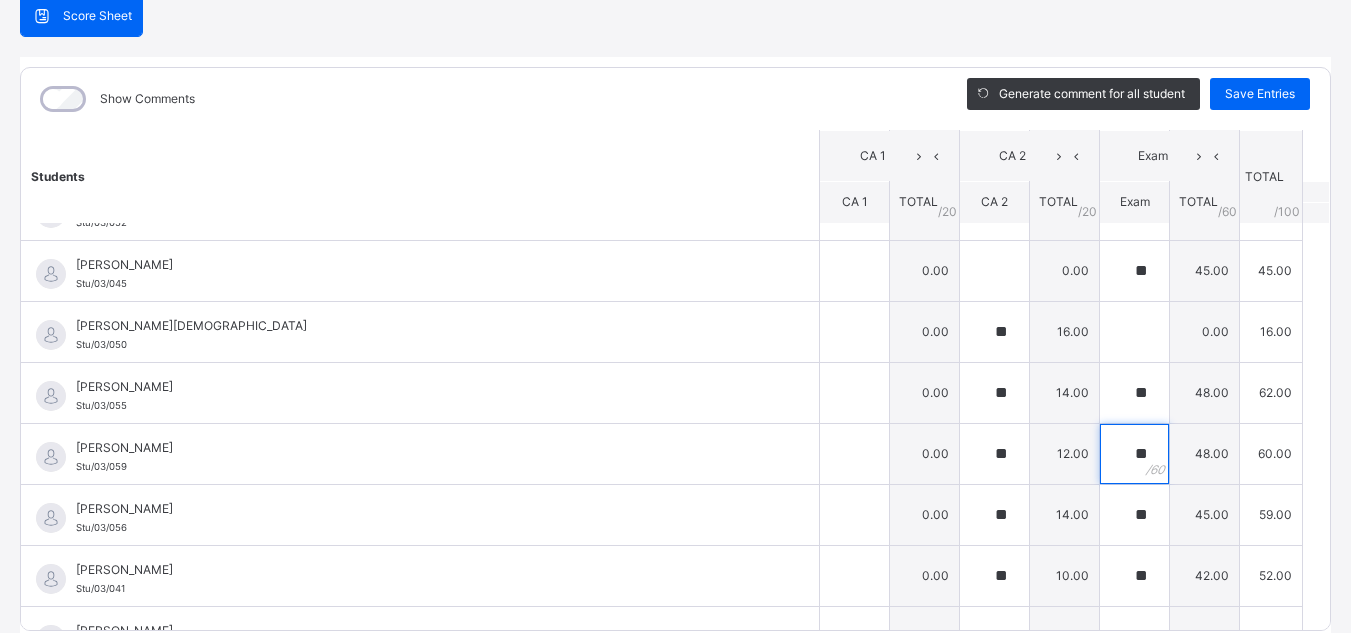 type on "**" 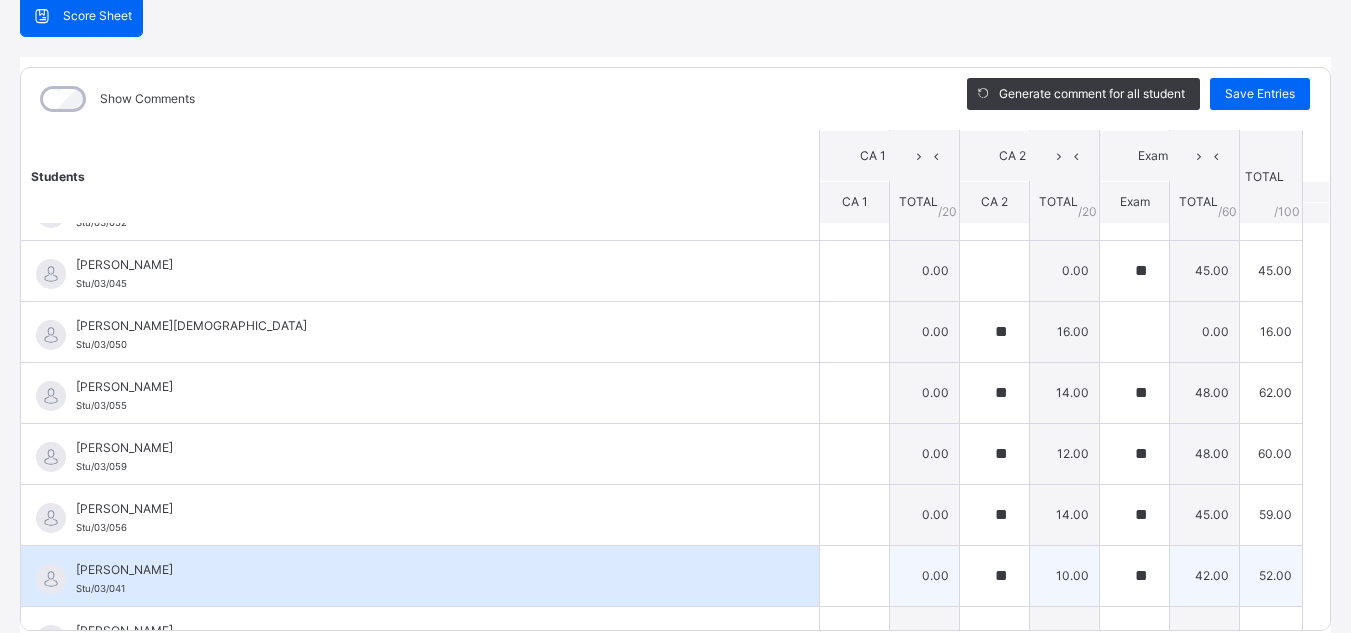click on "[PERSON_NAME] Stu/03/041" at bounding box center [420, 576] 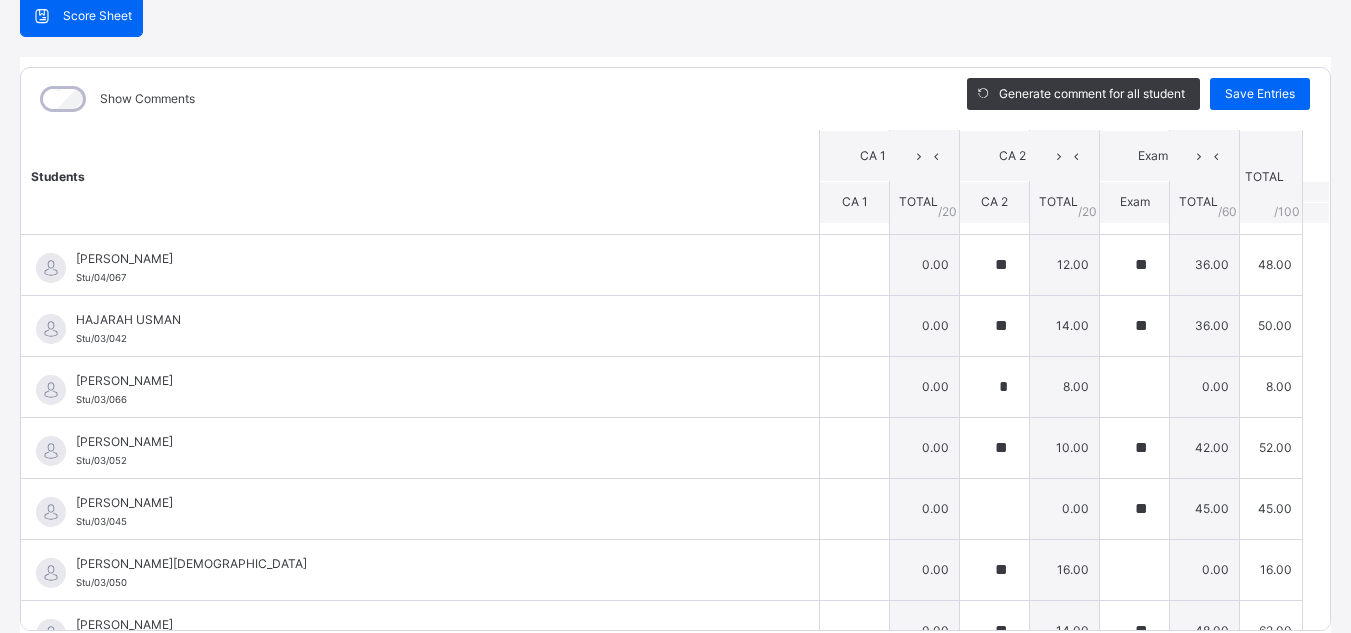 scroll, scrollTop: 780, scrollLeft: 0, axis: vertical 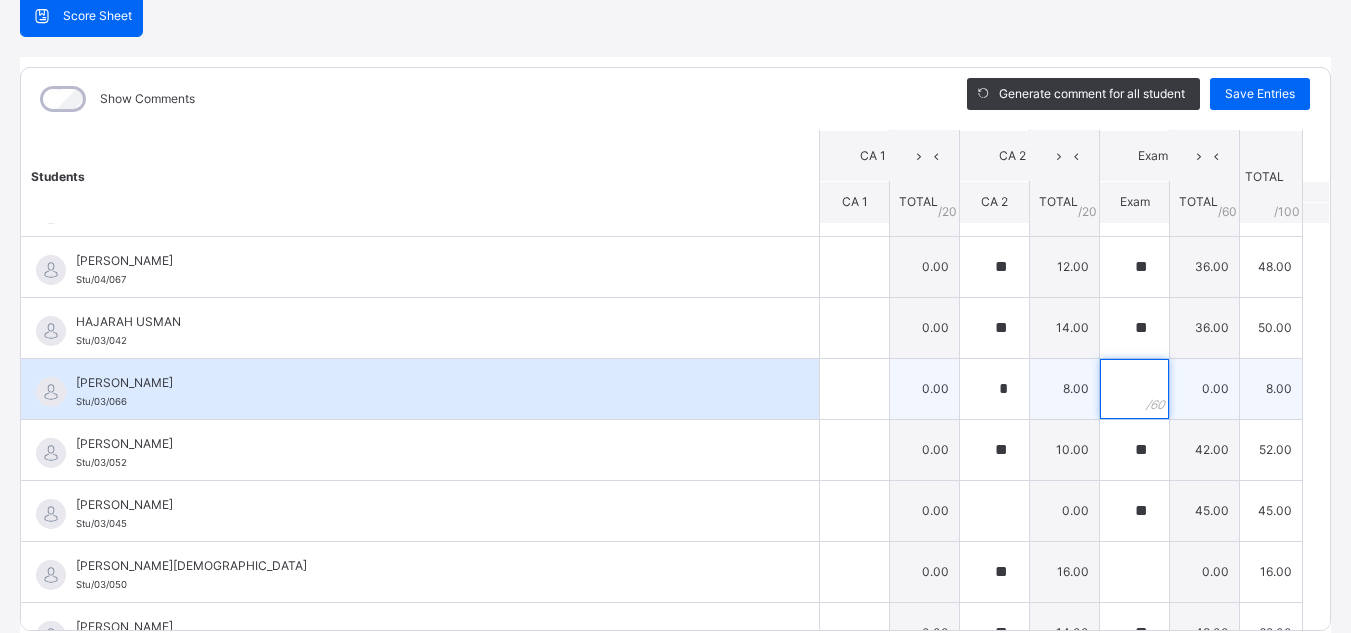 click at bounding box center (1134, 389) 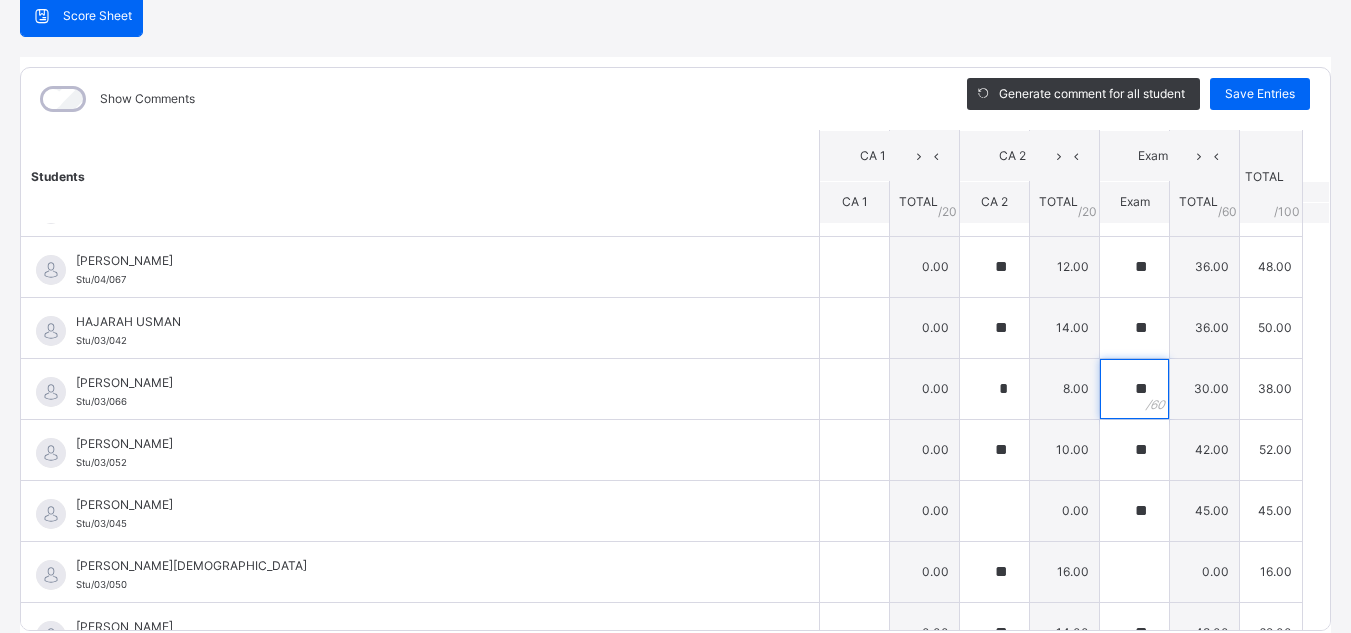 type on "**" 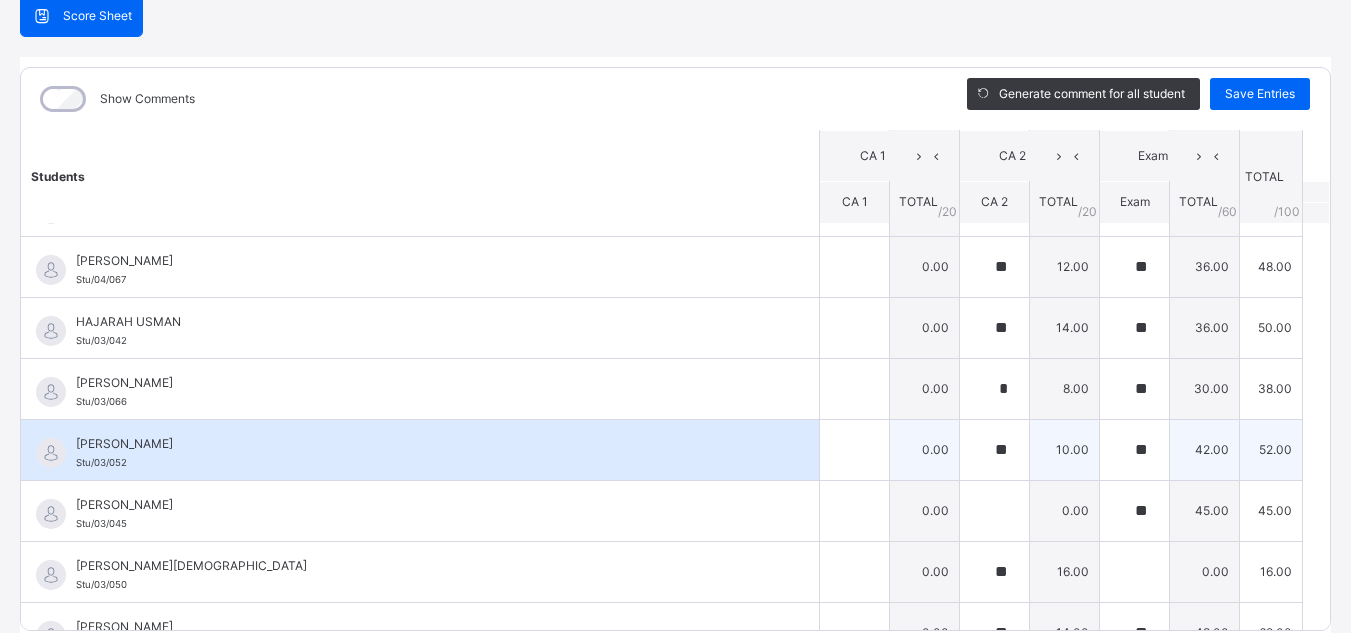 click on "[PERSON_NAME]/03/052" at bounding box center [425, 453] 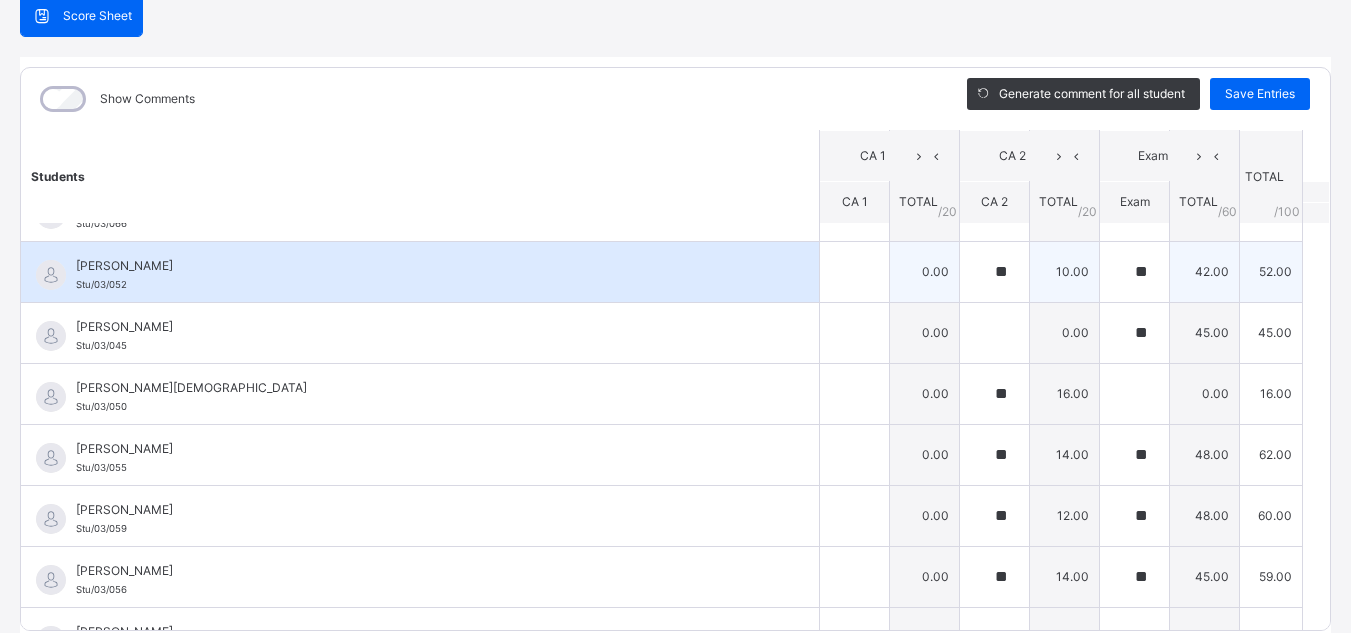 scroll, scrollTop: 980, scrollLeft: 0, axis: vertical 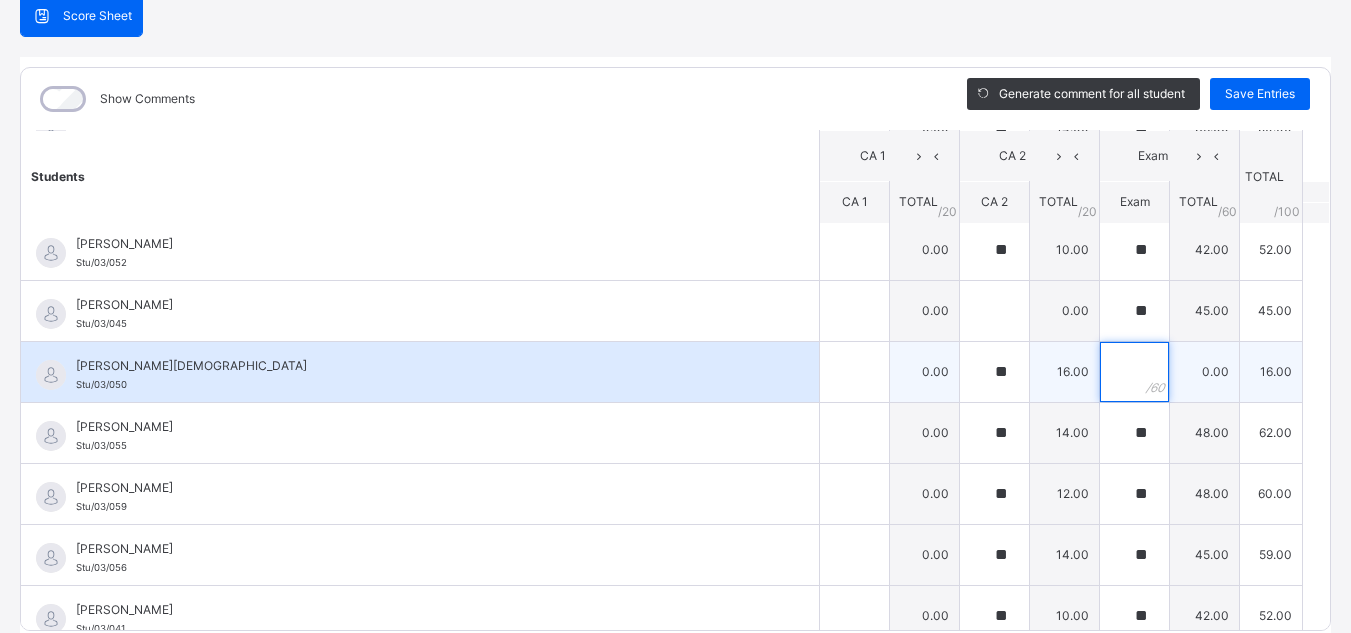click at bounding box center [1134, 372] 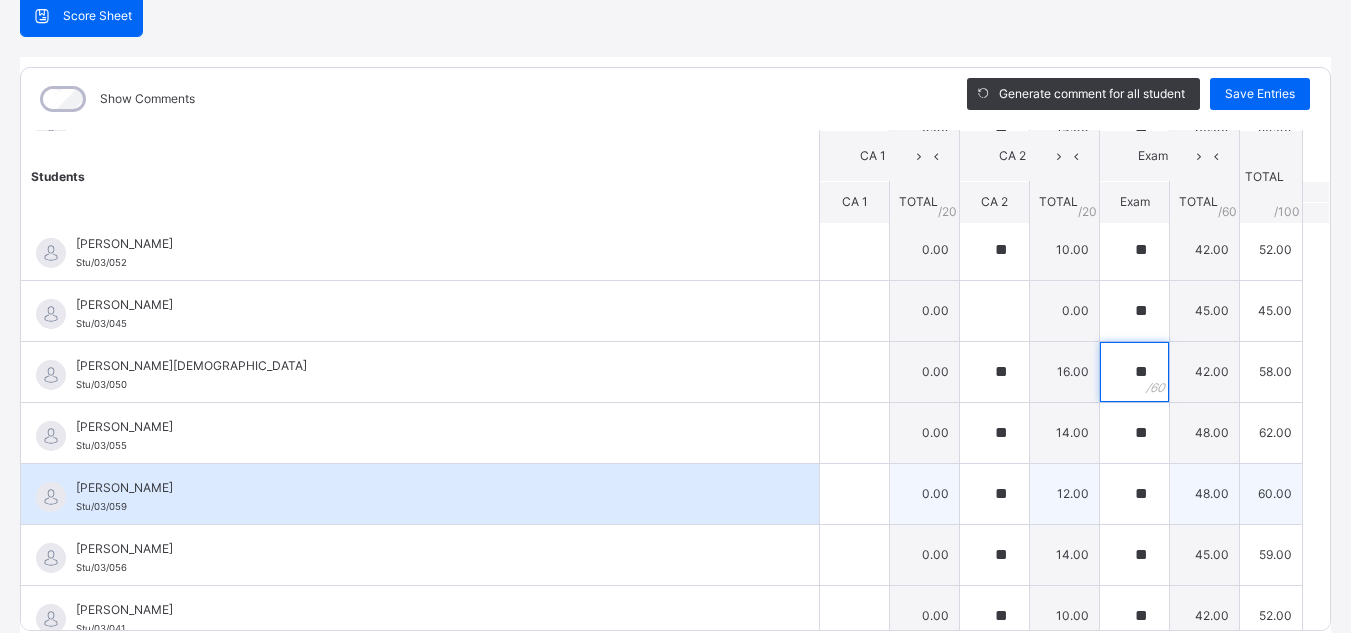 type on "**" 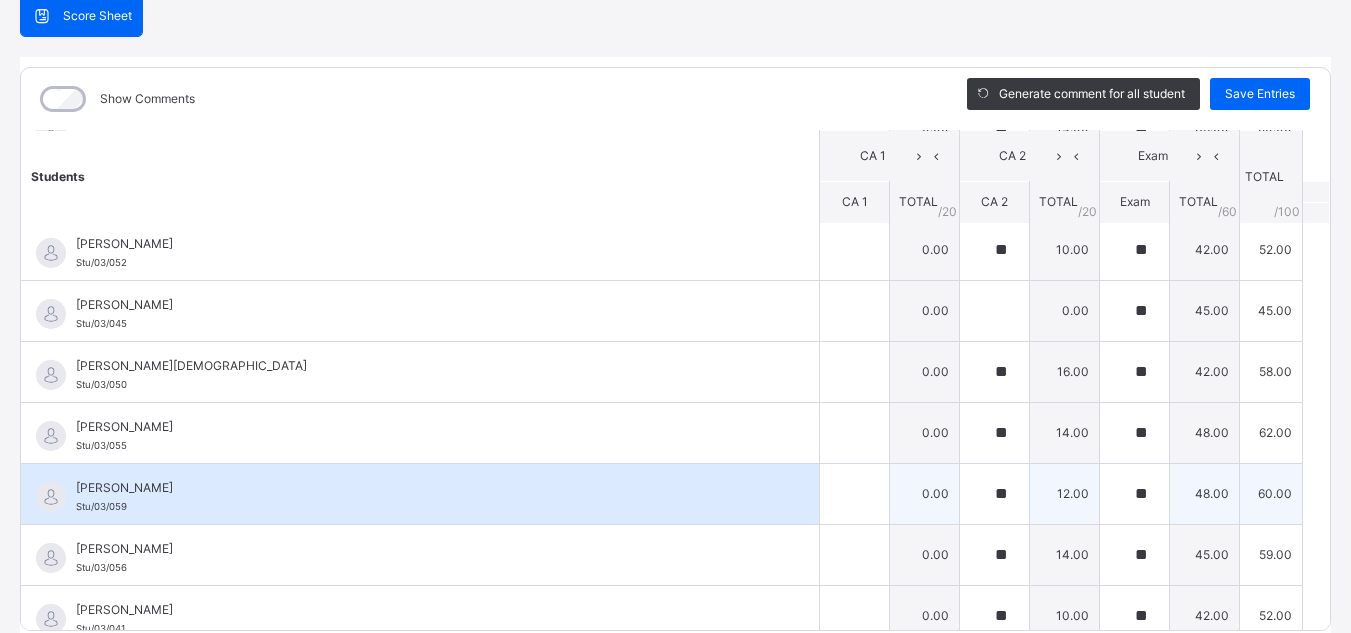 click on "[PERSON_NAME] [PERSON_NAME]/03/059" at bounding box center [425, 497] 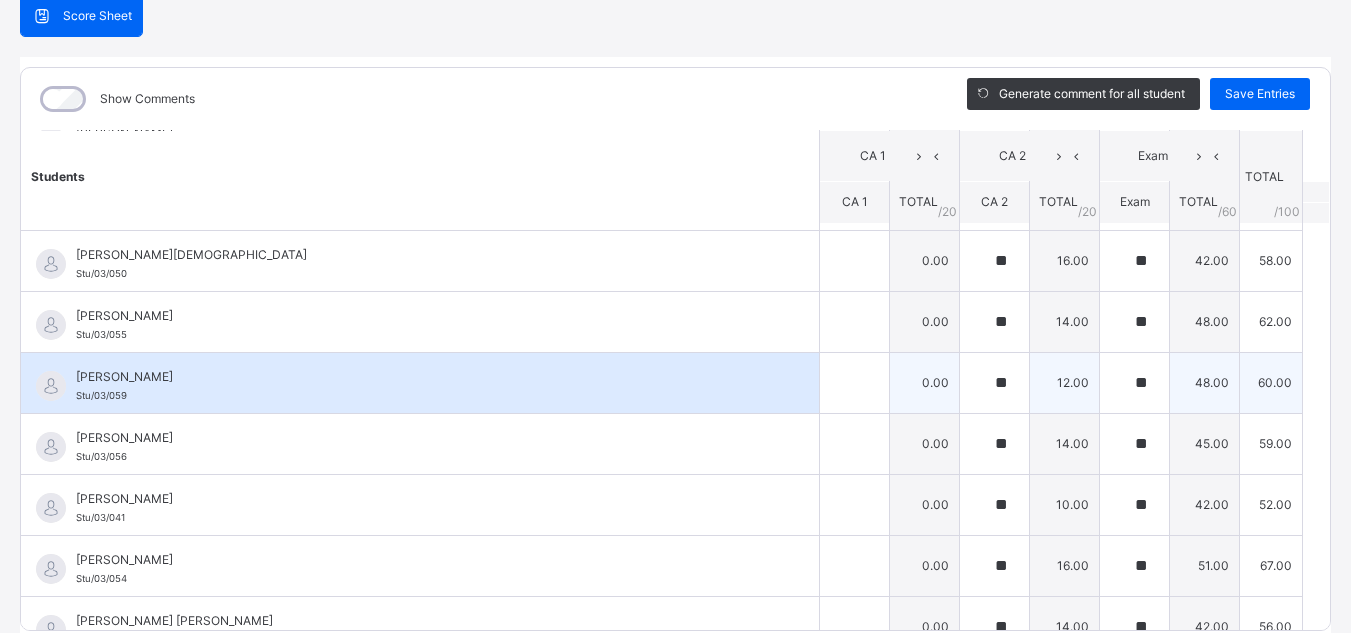 scroll, scrollTop: 1180, scrollLeft: 0, axis: vertical 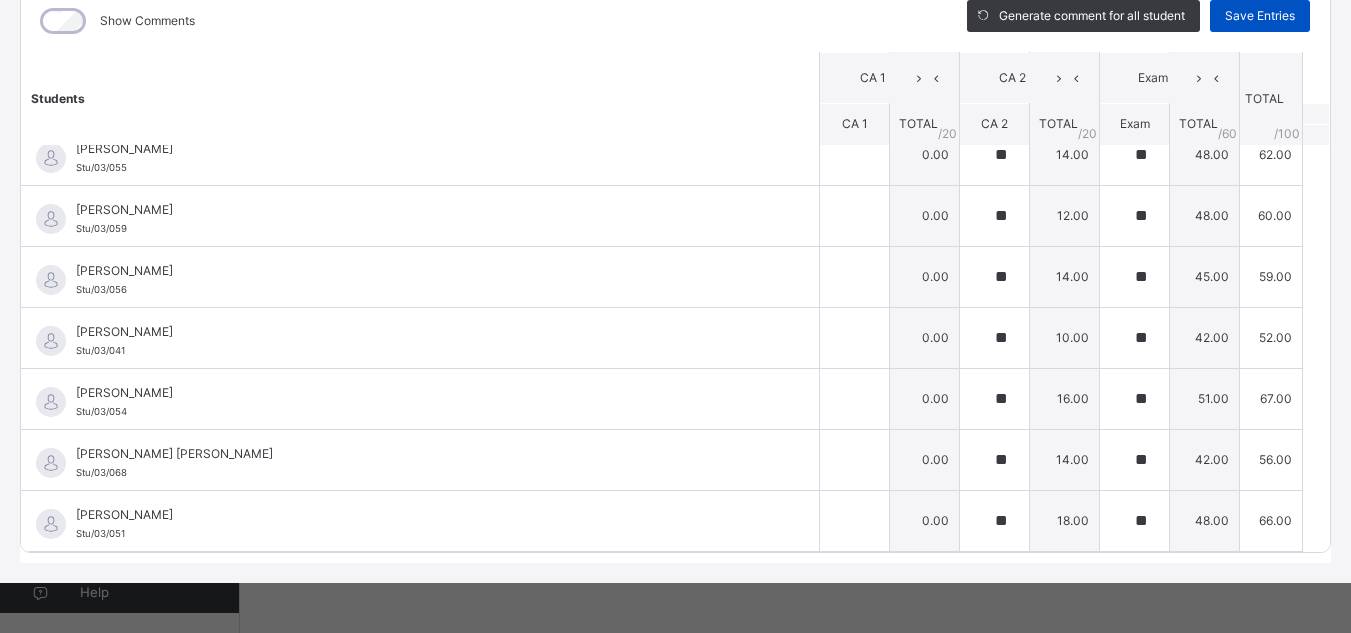 click on "Save Entries" at bounding box center (1260, 16) 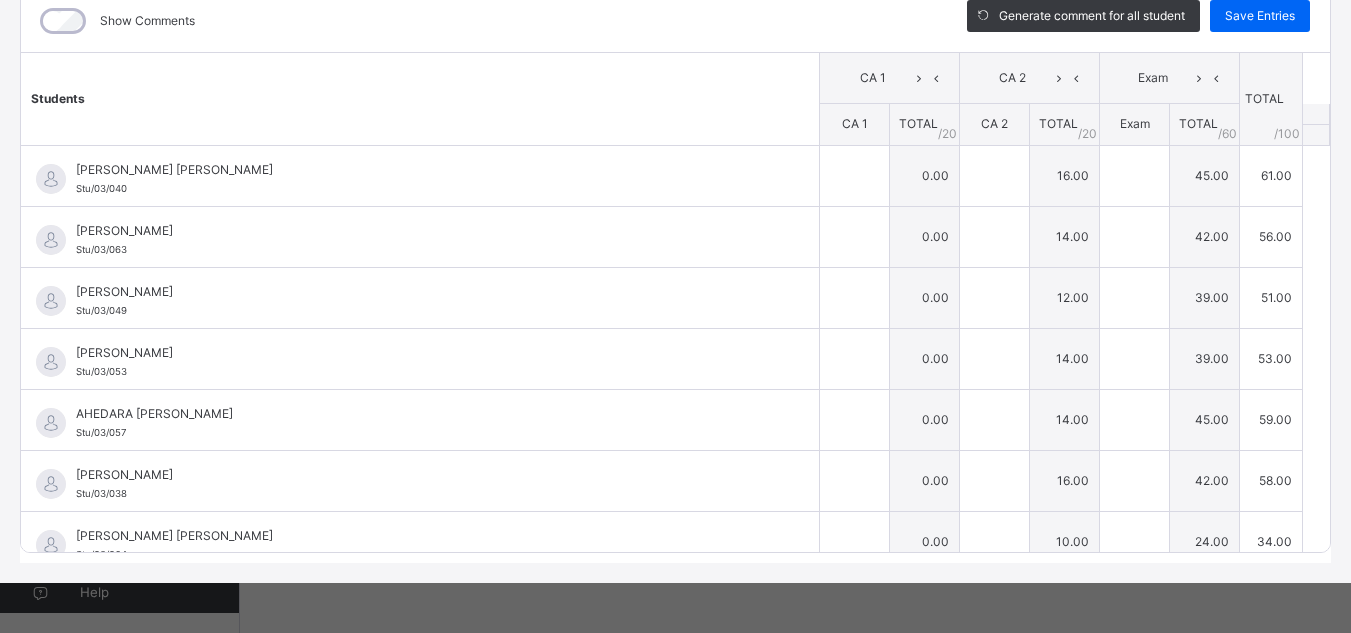 type on "**" 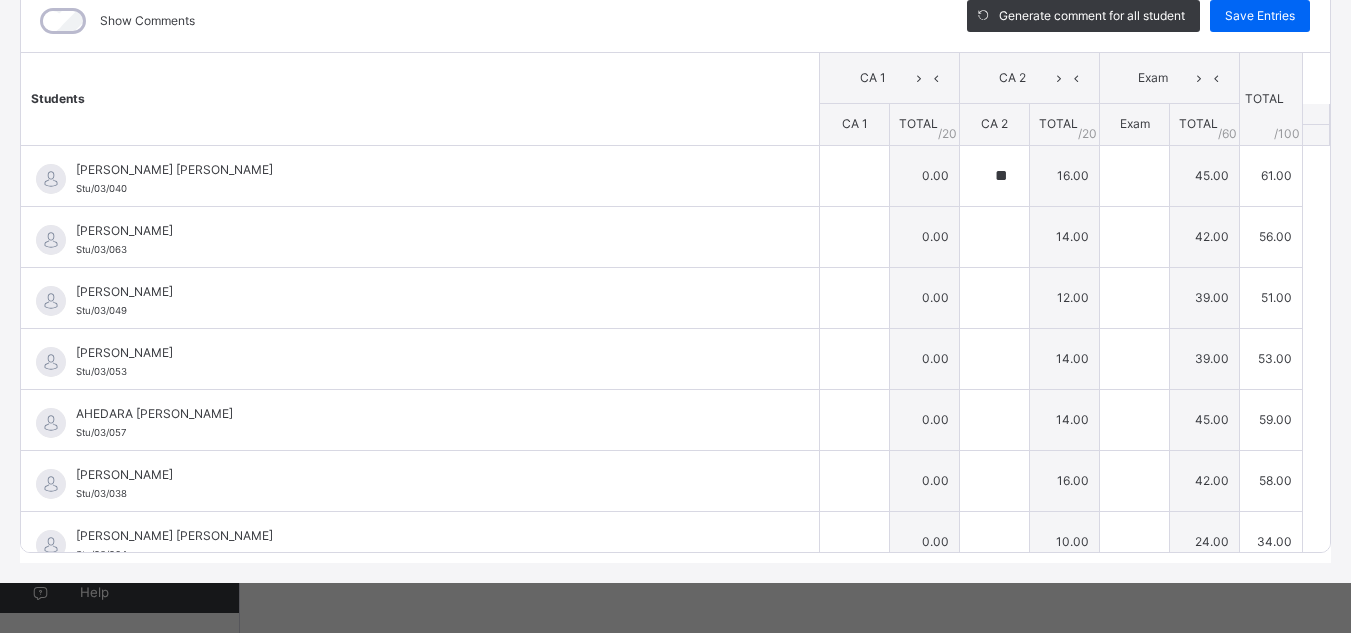 type on "**" 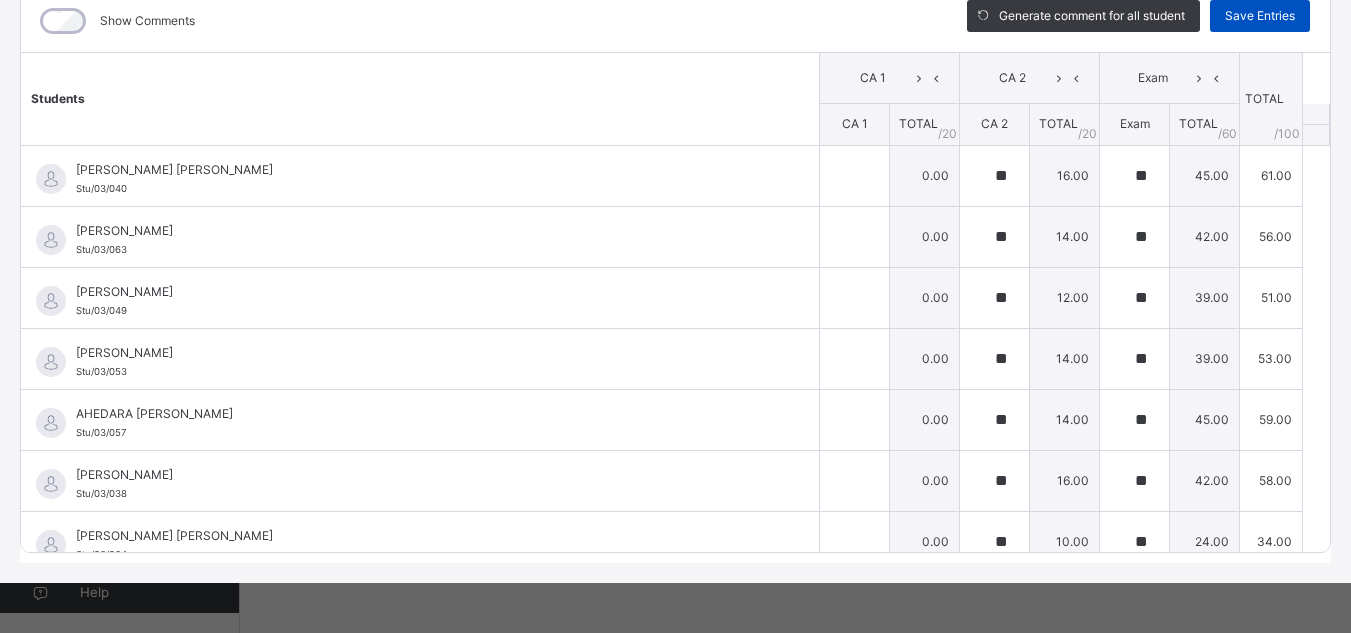 click on "Save Entries" at bounding box center (1260, 16) 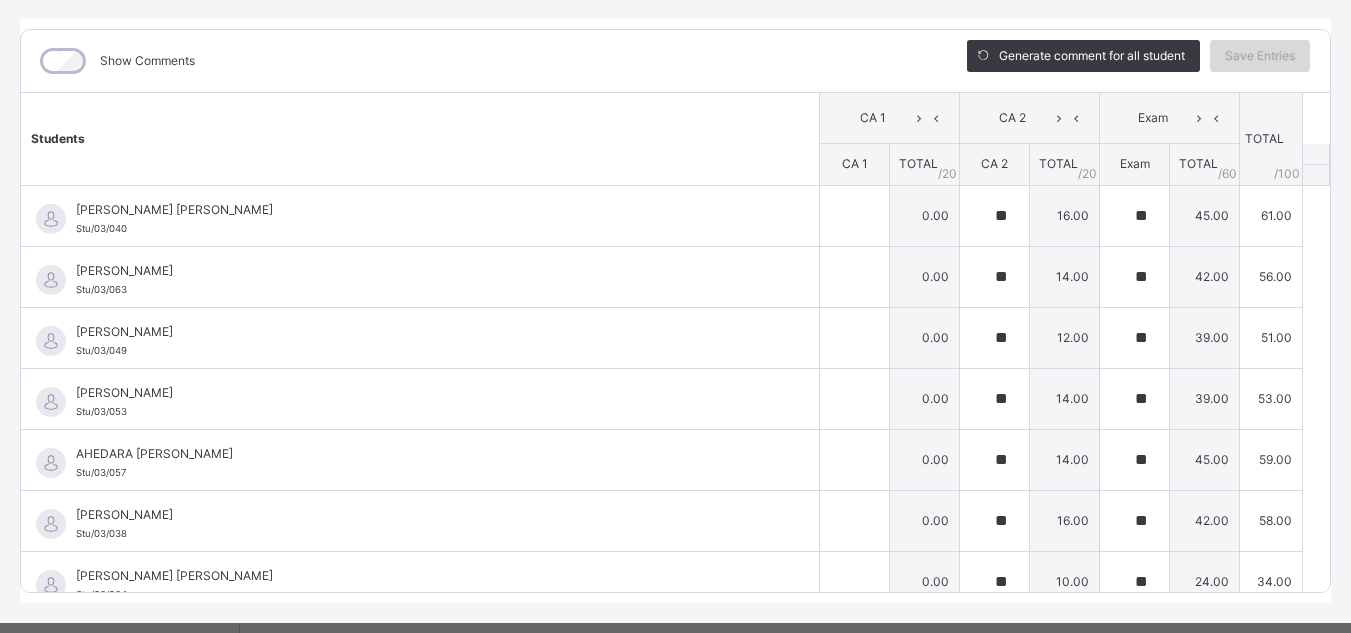 scroll, scrollTop: 198, scrollLeft: 0, axis: vertical 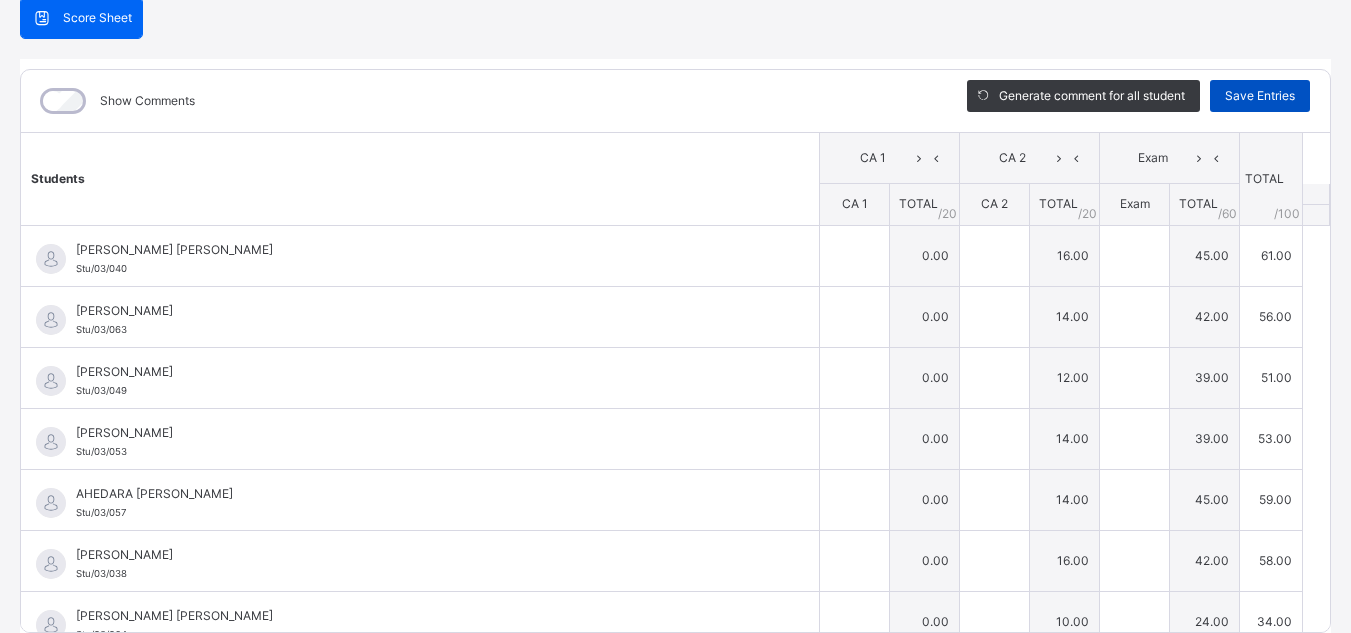 type on "**" 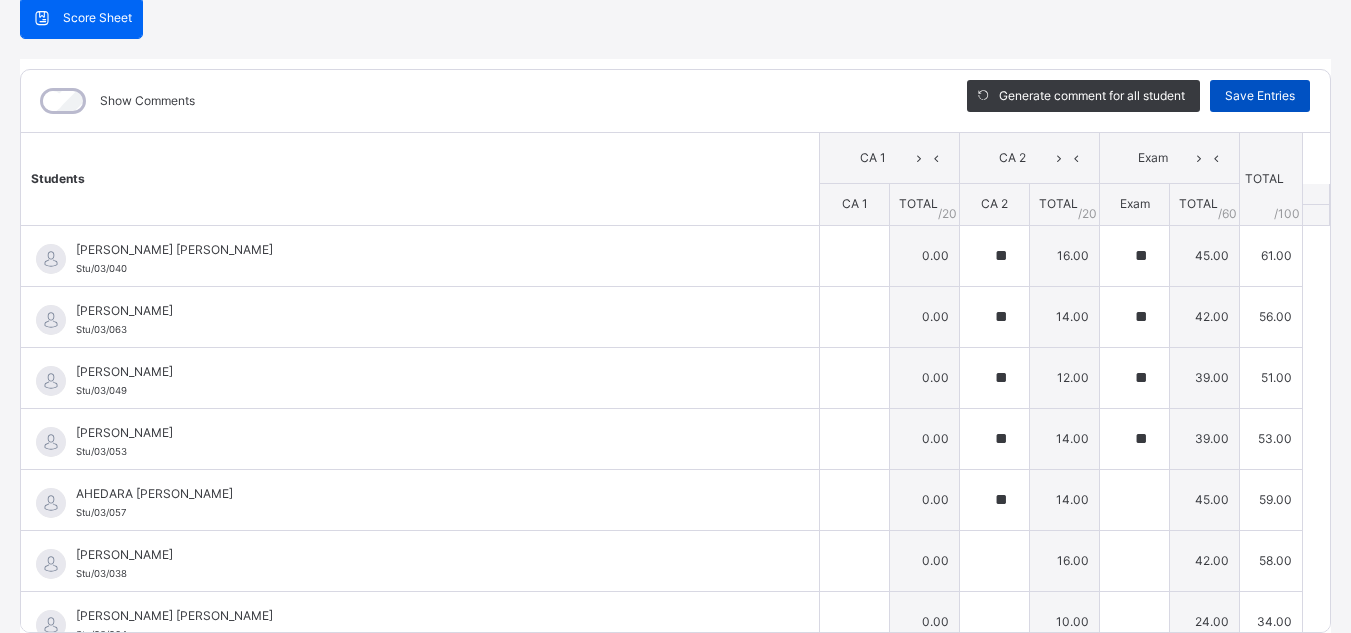 type on "**" 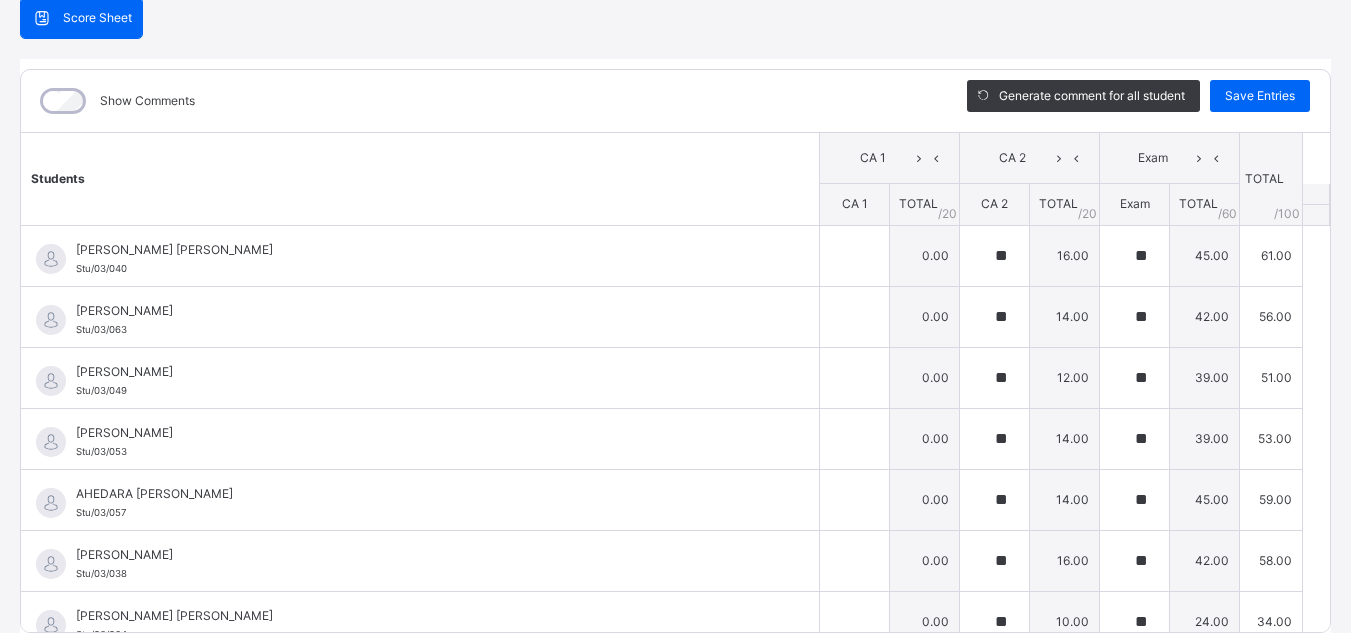 click on "Score Sheet Score Sheet Show Comments   Generate comment for all student   Save Entries Class Level:  Primary 5   A Subject:  Agric Session:  2024/2025 Session Session:  Third Term Students CA 1 CA 2 Exam TOTAL /100 Comment CA 1 TOTAL / 20 CA 2 TOTAL / 20 Exam TOTAL / 60 [PERSON_NAME] [PERSON_NAME]/03/040 [PERSON_NAME] [PERSON_NAME]/03/040 0.00 ** 16.00 ** 45.00 61.00 Generate comment 0 / 250   ×   Subject Teacher’s Comment Generate and see in full the comment developed by the AI with an option to regenerate the comment JS [PERSON_NAME] [PERSON_NAME]/03/040   Total 61.00  / 100.00 [PERSON_NAME] Bot   Regenerate     Use this comment   ABDULSALAM  ISIAQ Stu/03/063 ABDULSALAM  ISIAQ Stu/03/063 0.00 ** 14.00 ** 42.00 56.00 Generate comment 0 / 250   ×   Subject Teacher’s Comment Generate and see in full the comment developed by the AI with an option to regenerate the comment [PERSON_NAME]  ISIAQ   Stu/03/063   Total 56.00  / 100.00 [PERSON_NAME] Bot   Regenerate     Use this comment   [PERSON_NAME] **" at bounding box center [675, 320] 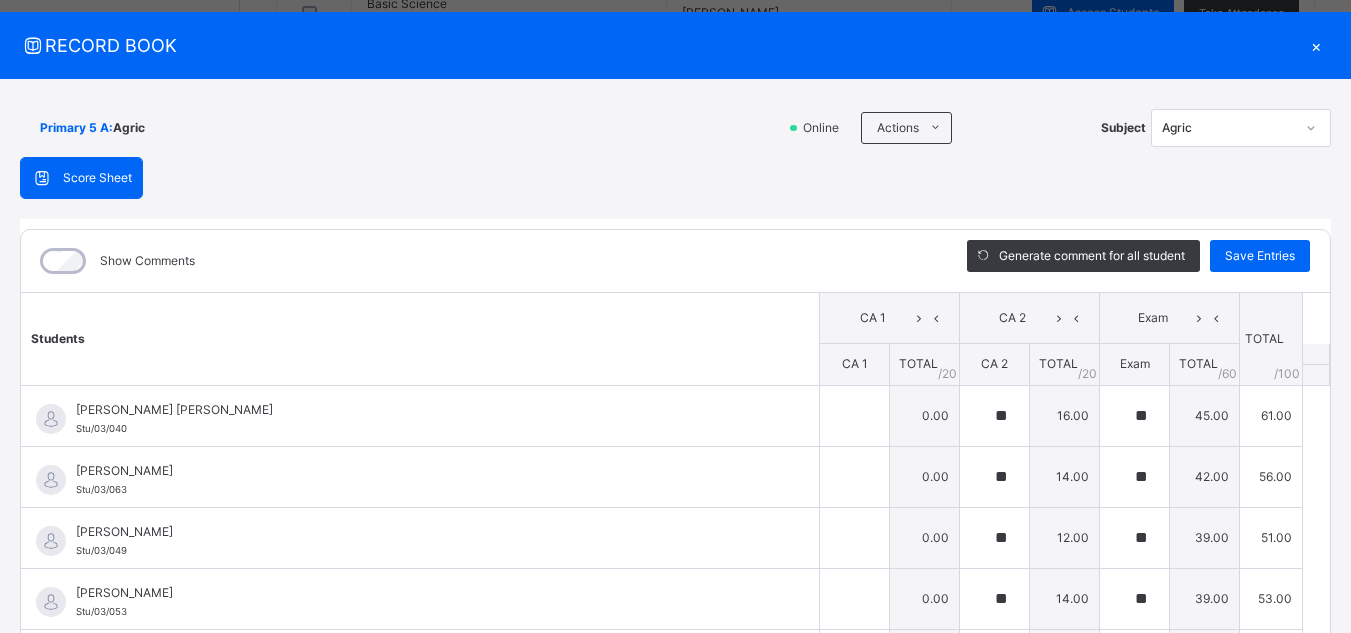 scroll, scrollTop: 0, scrollLeft: 0, axis: both 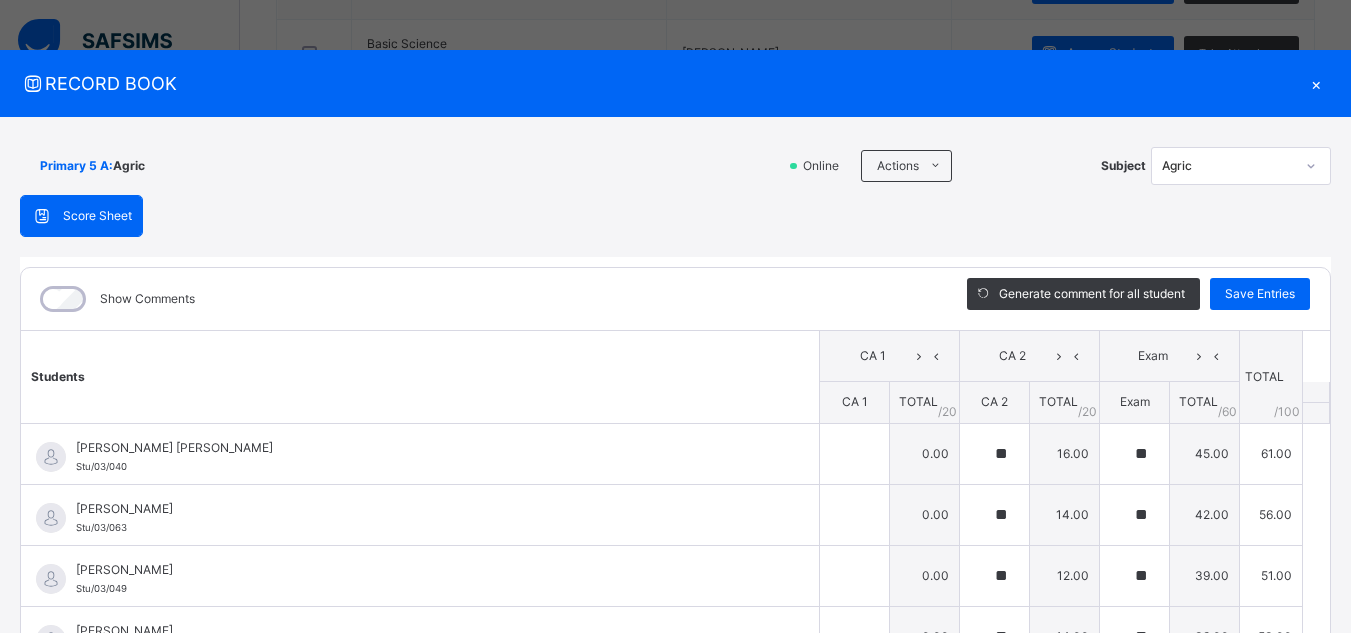 click on "×" at bounding box center (1316, 83) 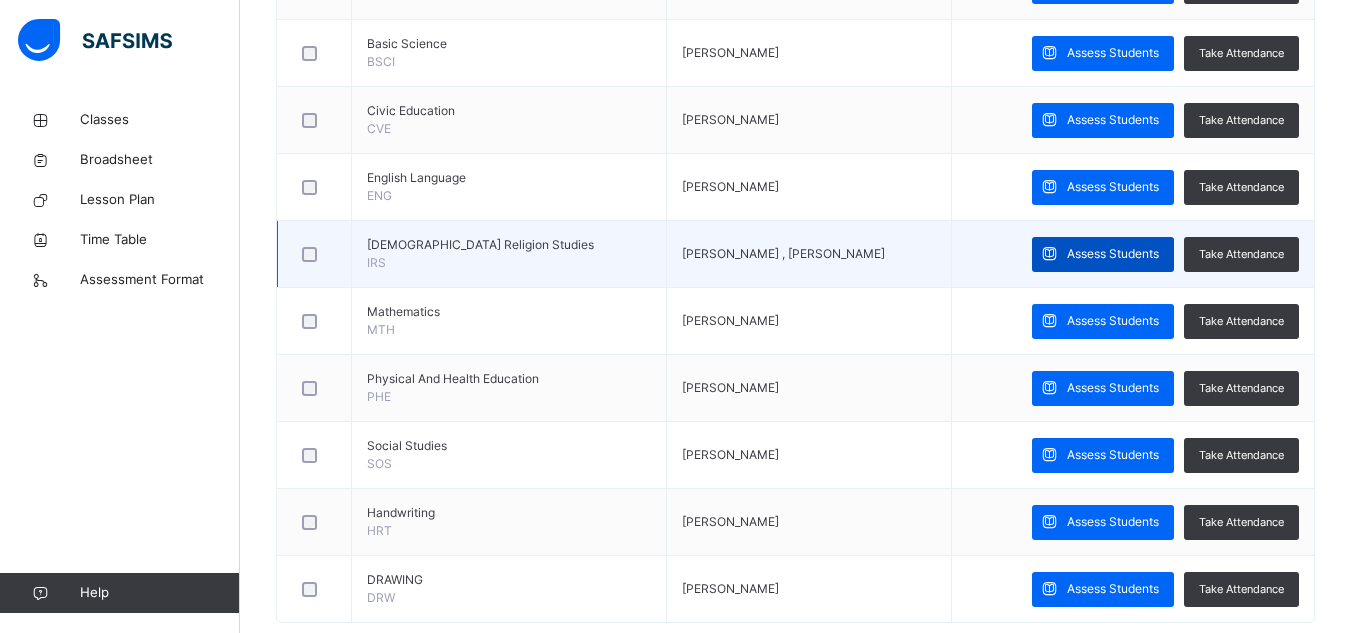 click on "Assess Students" at bounding box center (1103, 254) 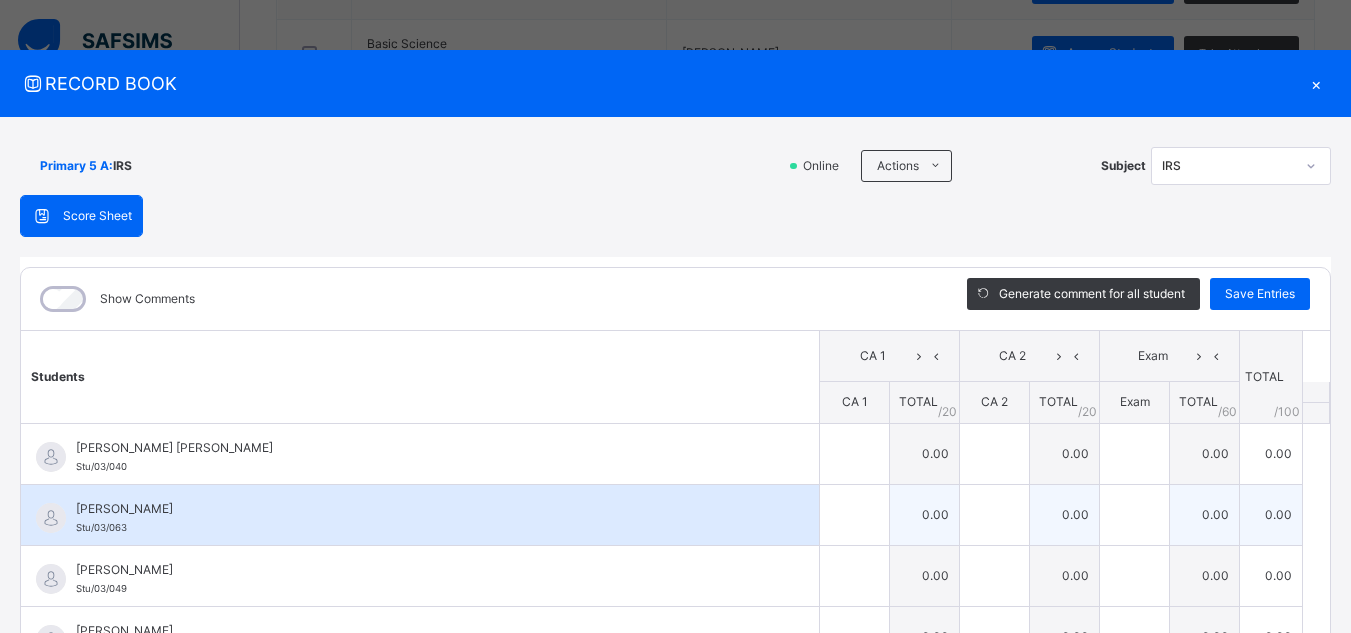 click on "[PERSON_NAME]" at bounding box center [425, 509] 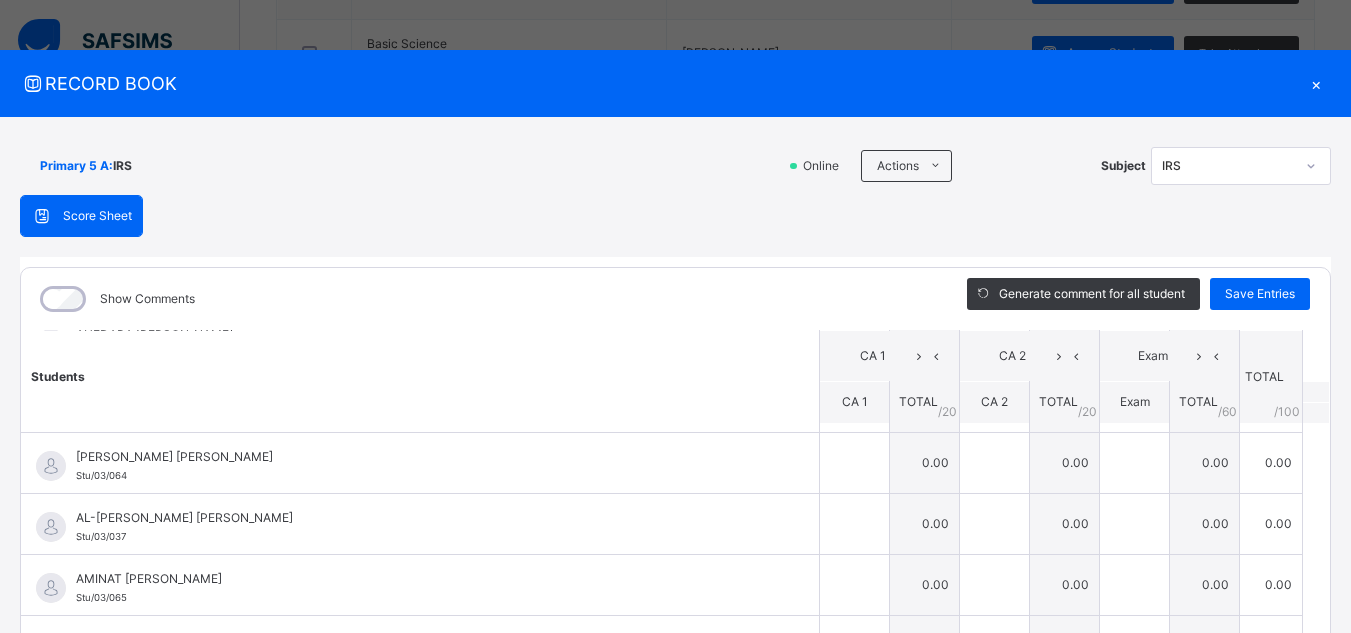 scroll, scrollTop: 360, scrollLeft: 0, axis: vertical 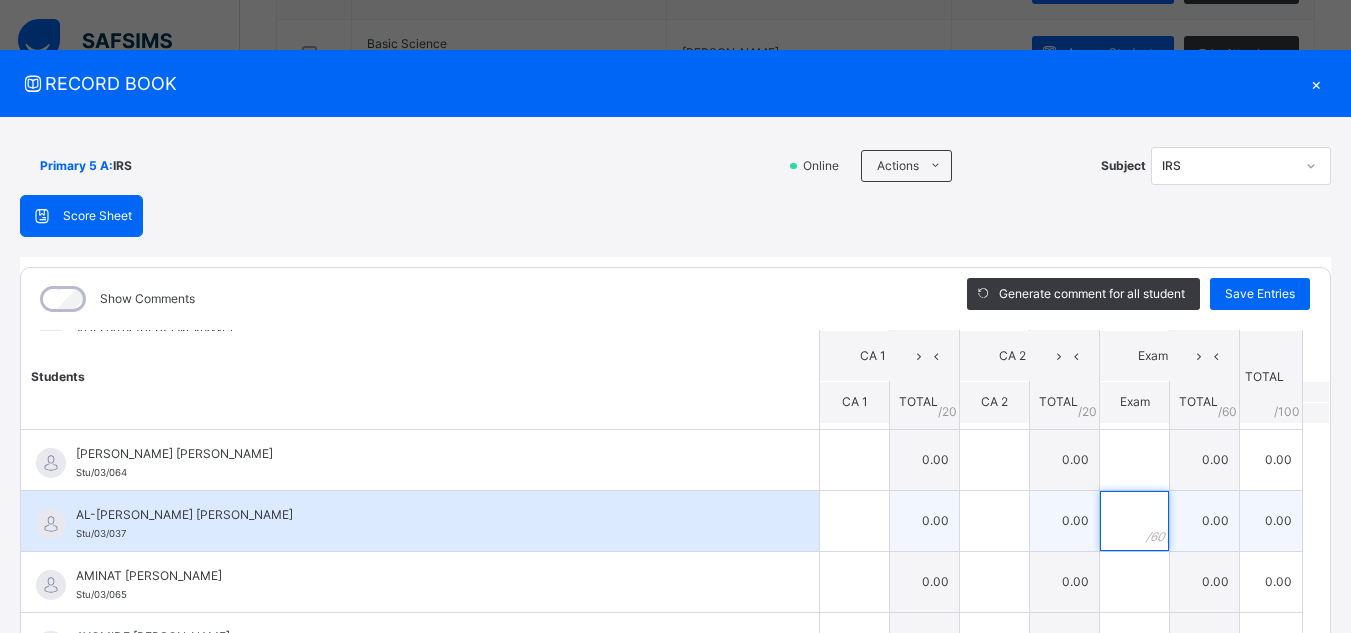click at bounding box center (1134, 521) 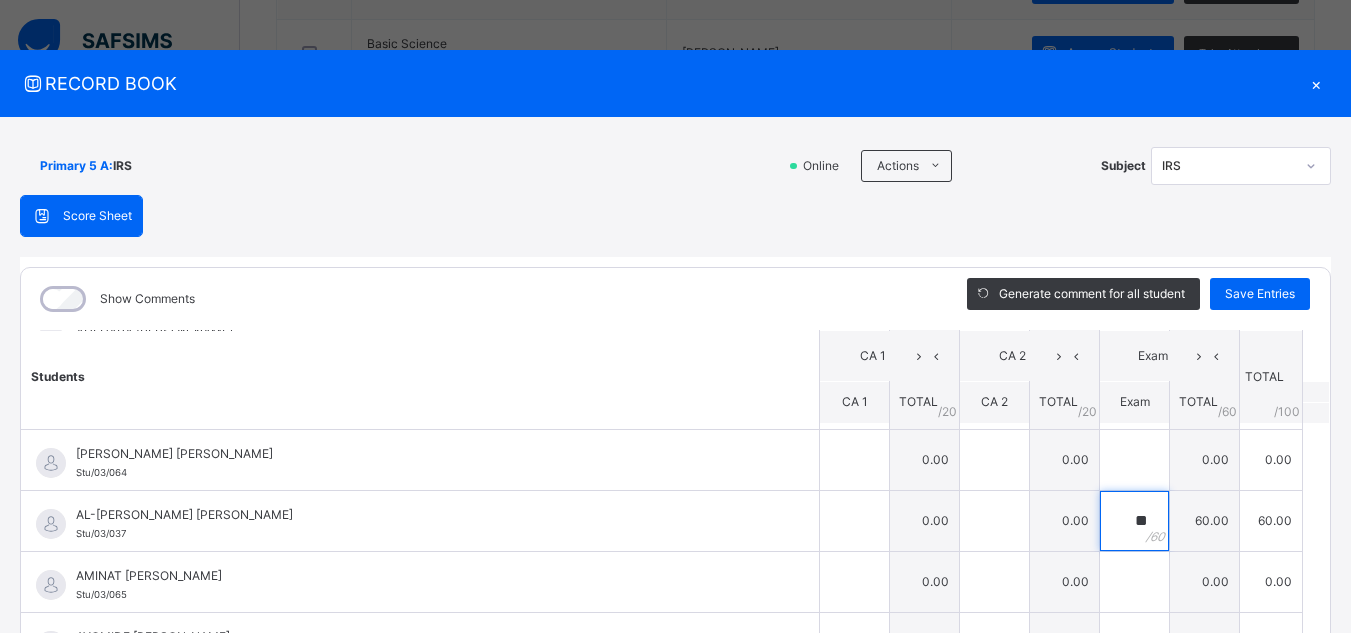 type on "**" 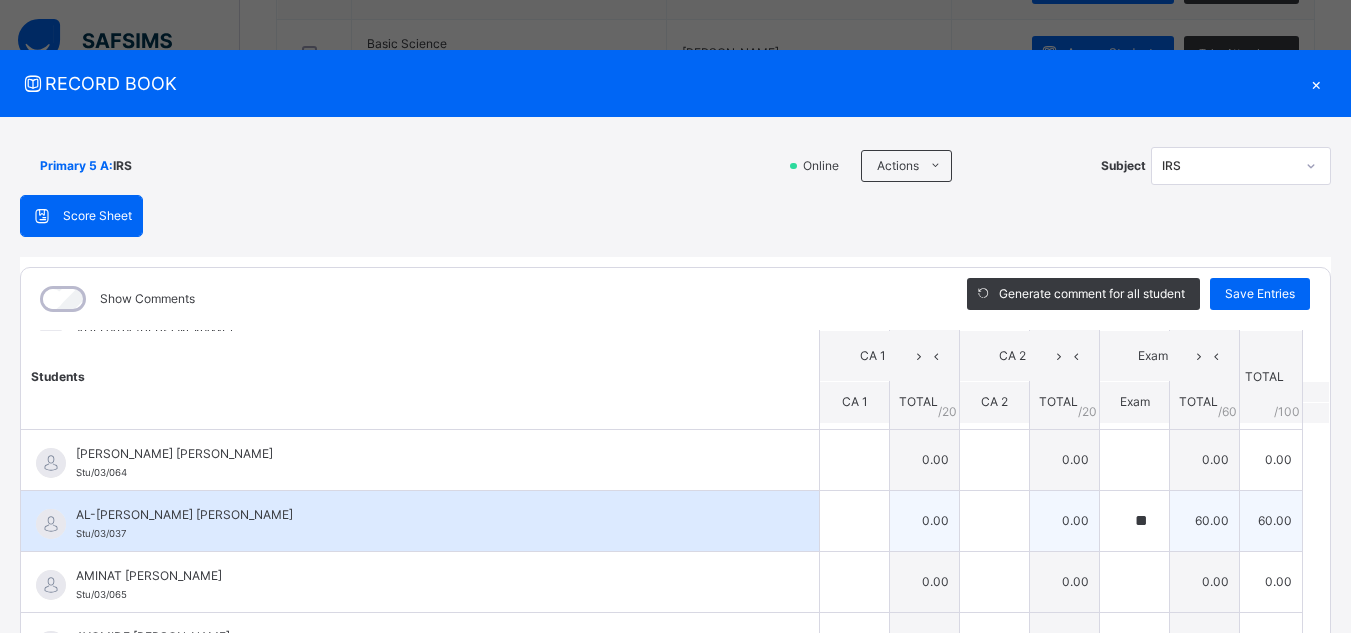 click on "AL-[PERSON_NAME] [PERSON_NAME] Stu/03/037" at bounding box center (420, 521) 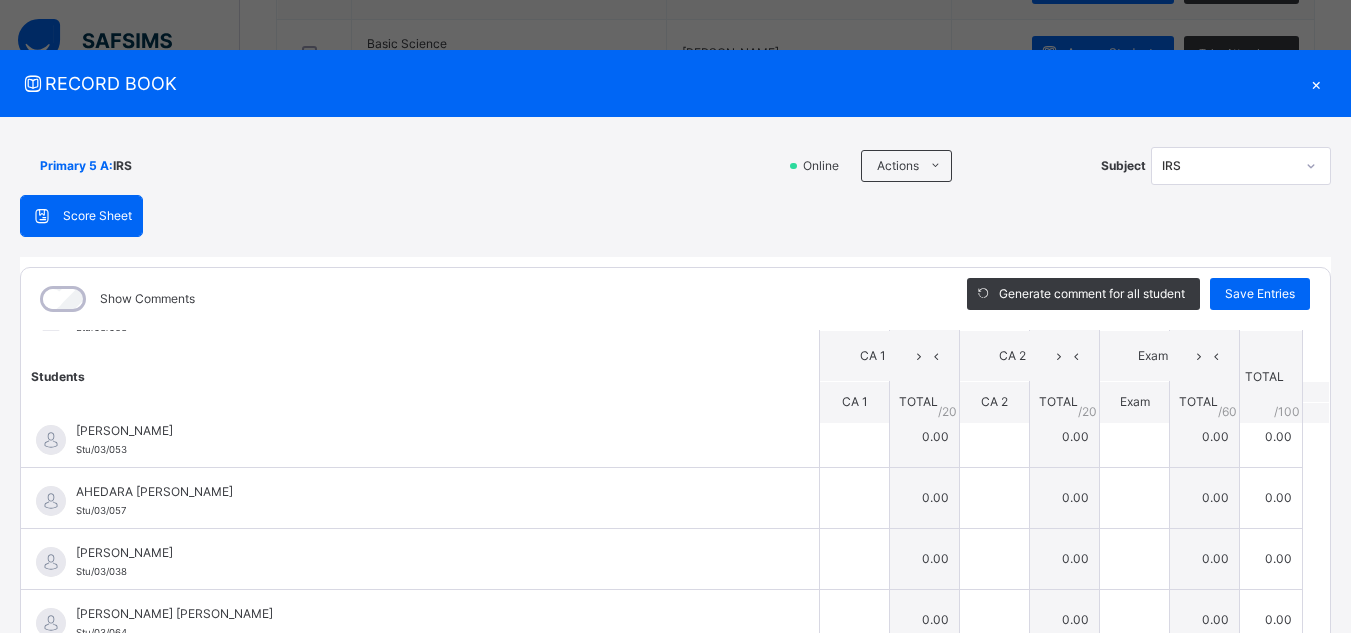 scroll, scrollTop: 160, scrollLeft: 0, axis: vertical 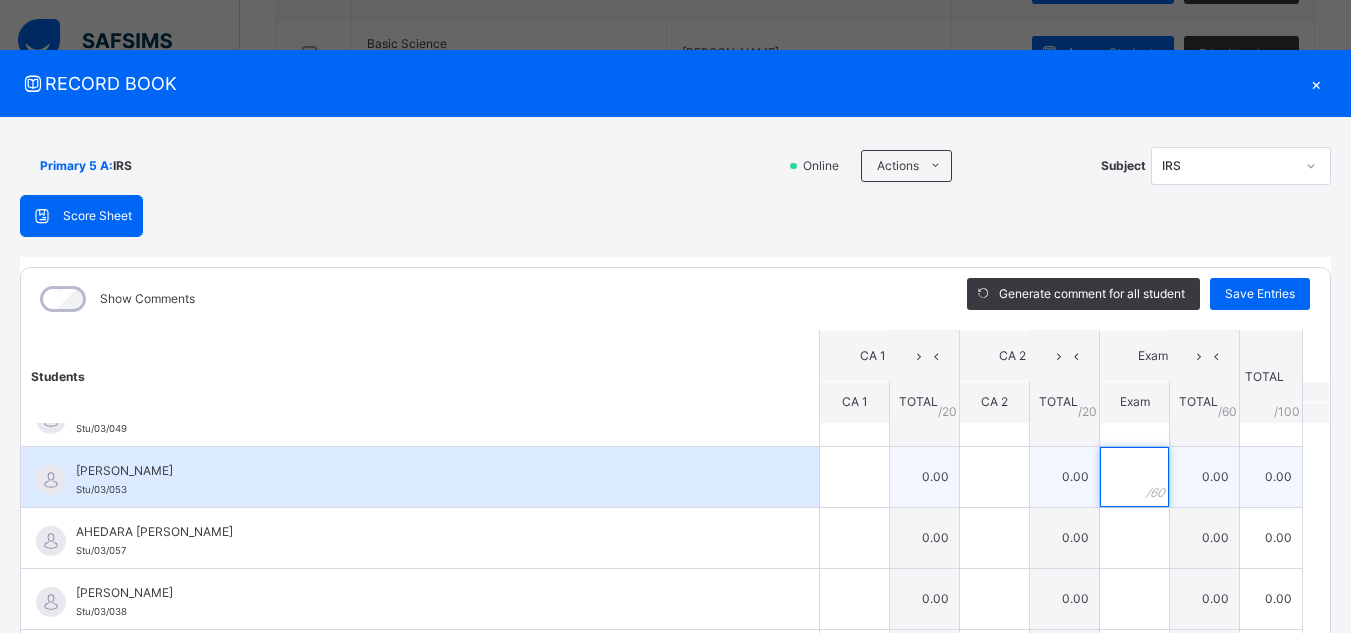 click at bounding box center (1134, 477) 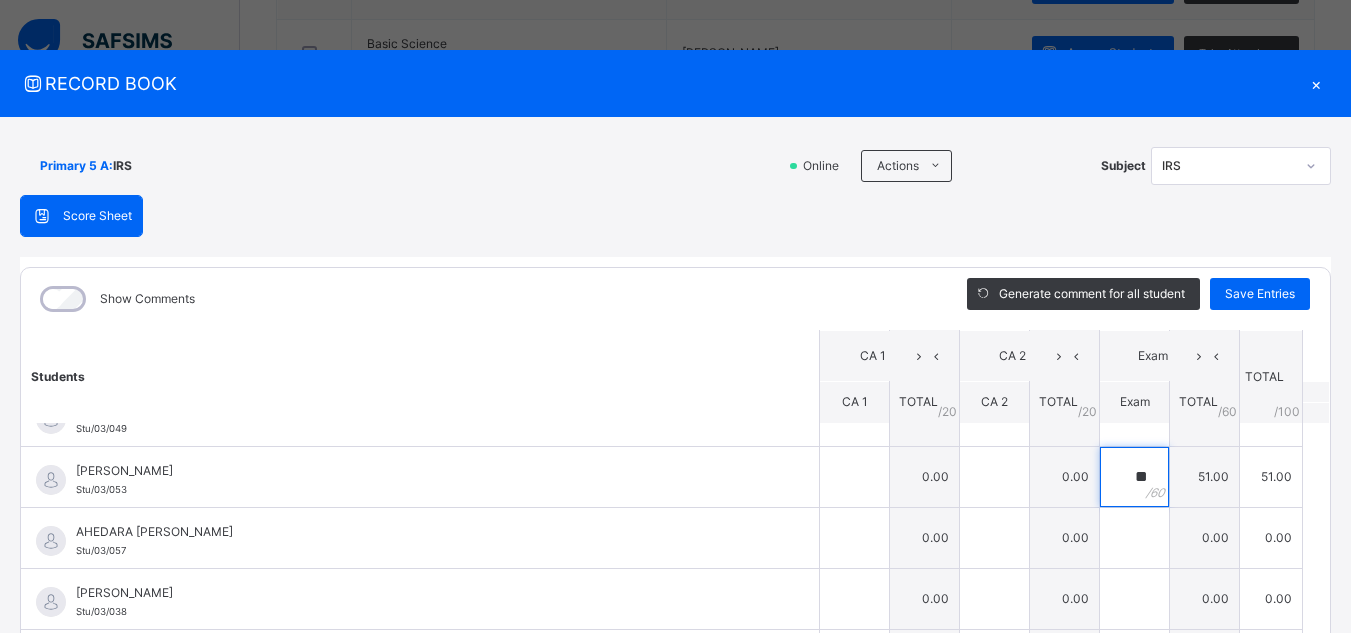 type on "**" 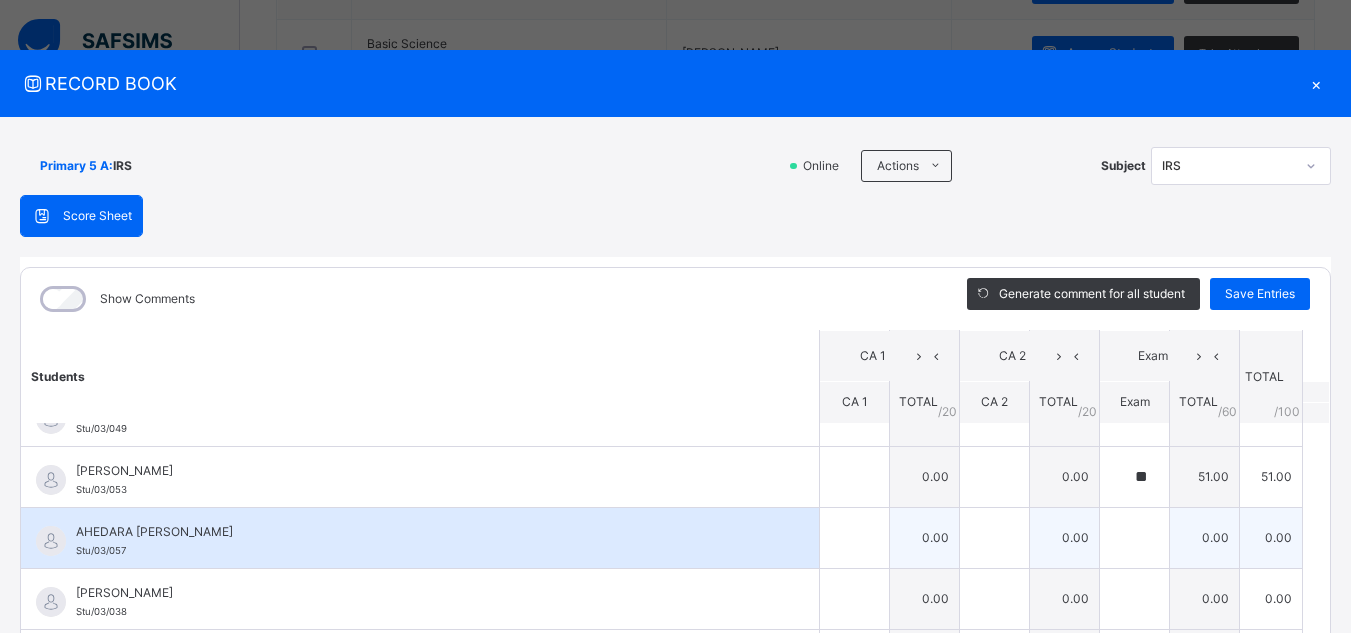 click on "AHEDARA [PERSON_NAME]" at bounding box center (425, 532) 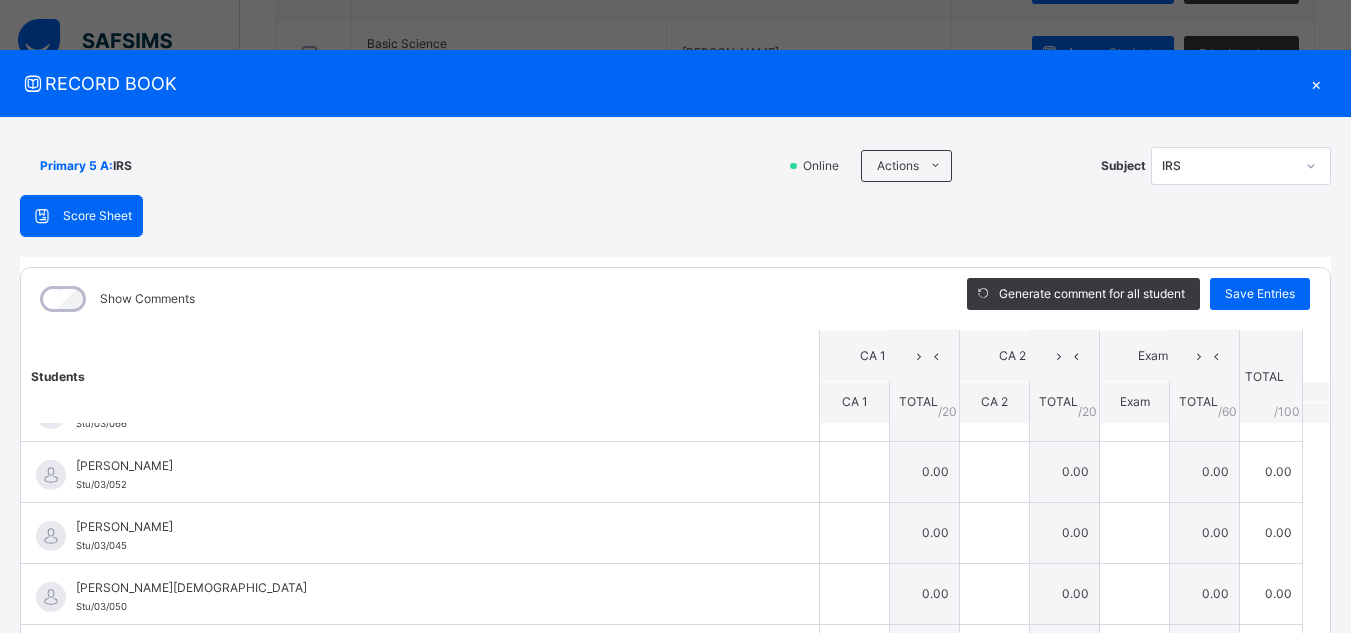 scroll, scrollTop: 960, scrollLeft: 0, axis: vertical 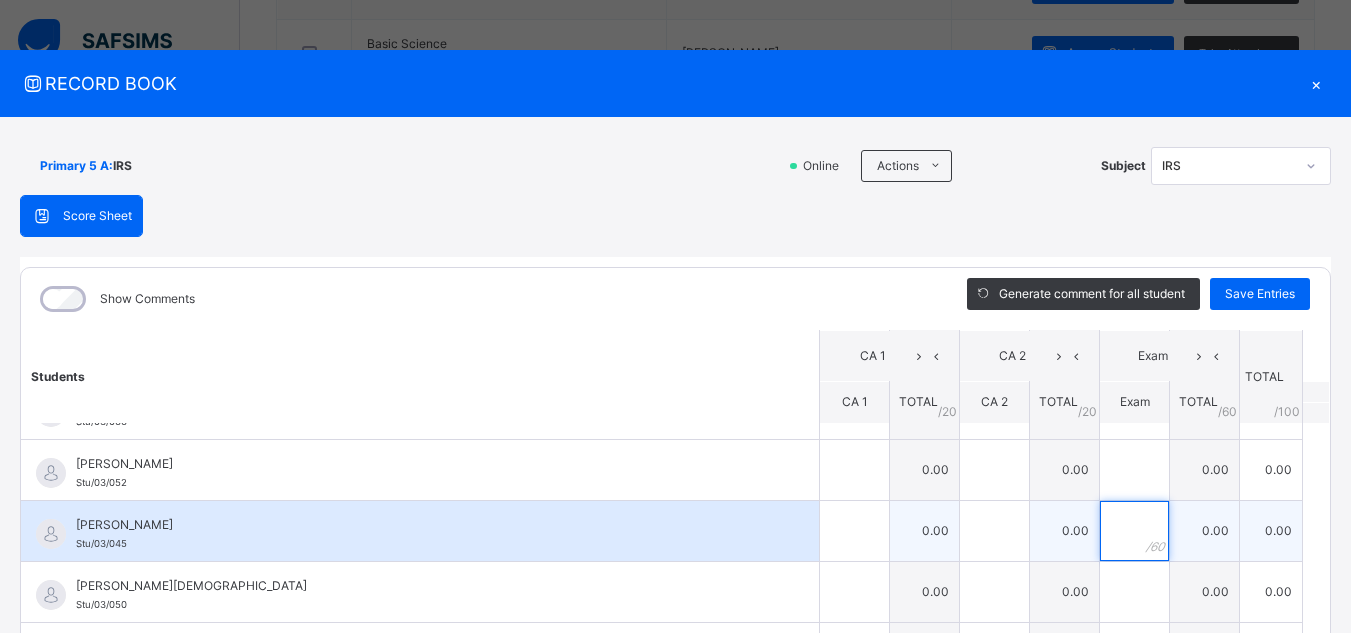 click at bounding box center [1134, 531] 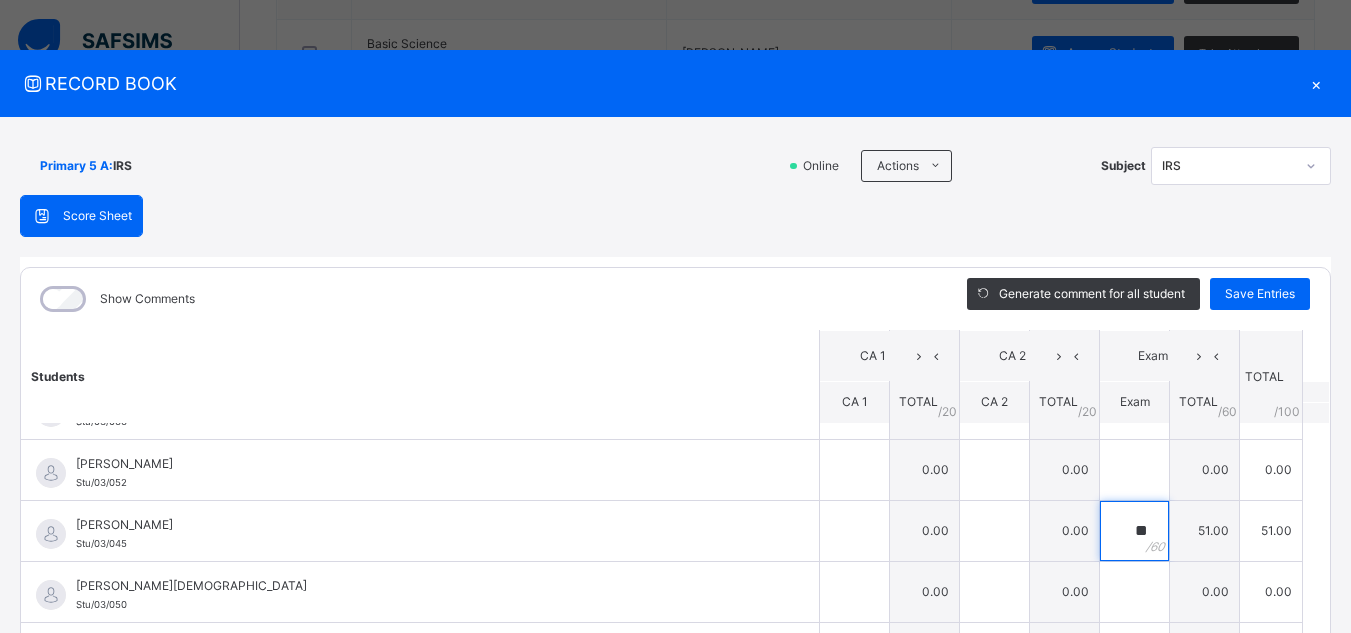 type on "**" 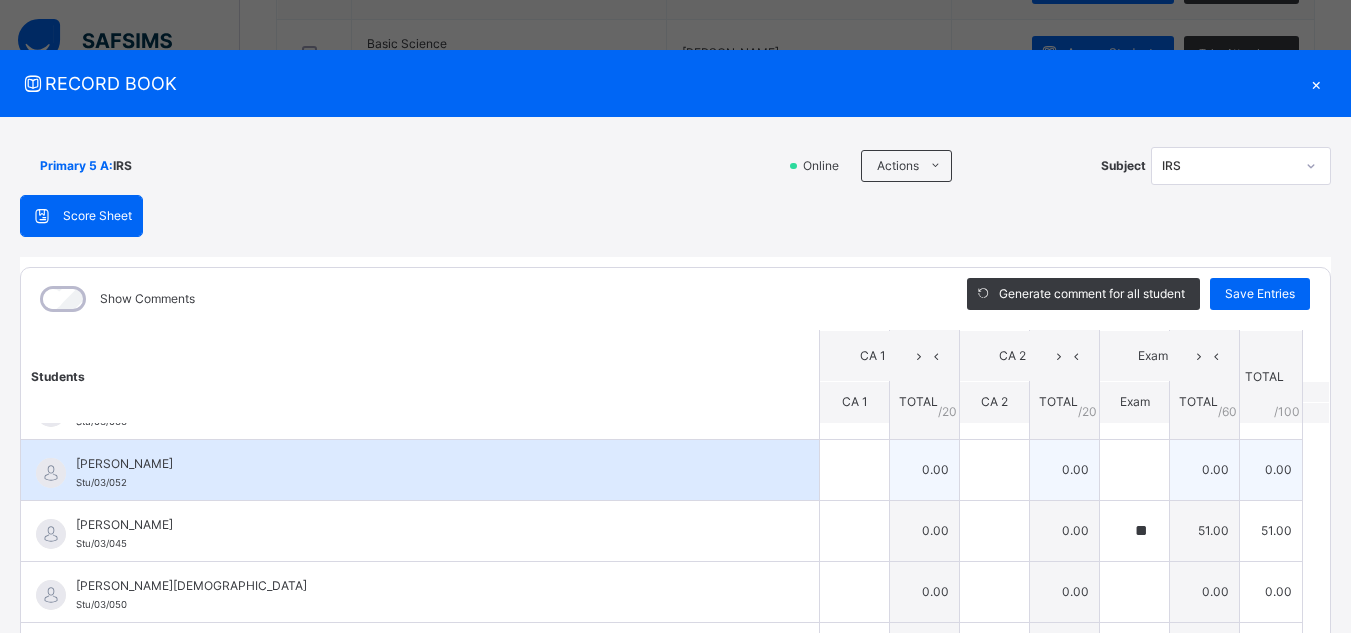click on "[PERSON_NAME]" at bounding box center [425, 464] 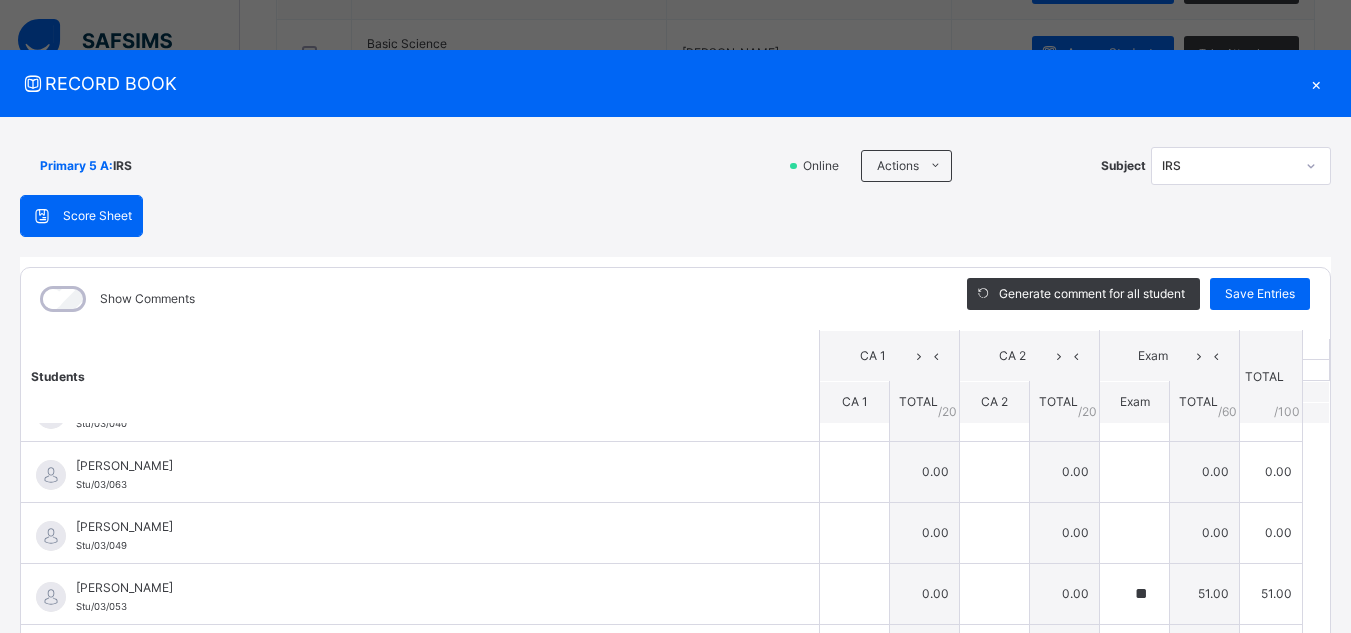 scroll, scrollTop: 40, scrollLeft: 0, axis: vertical 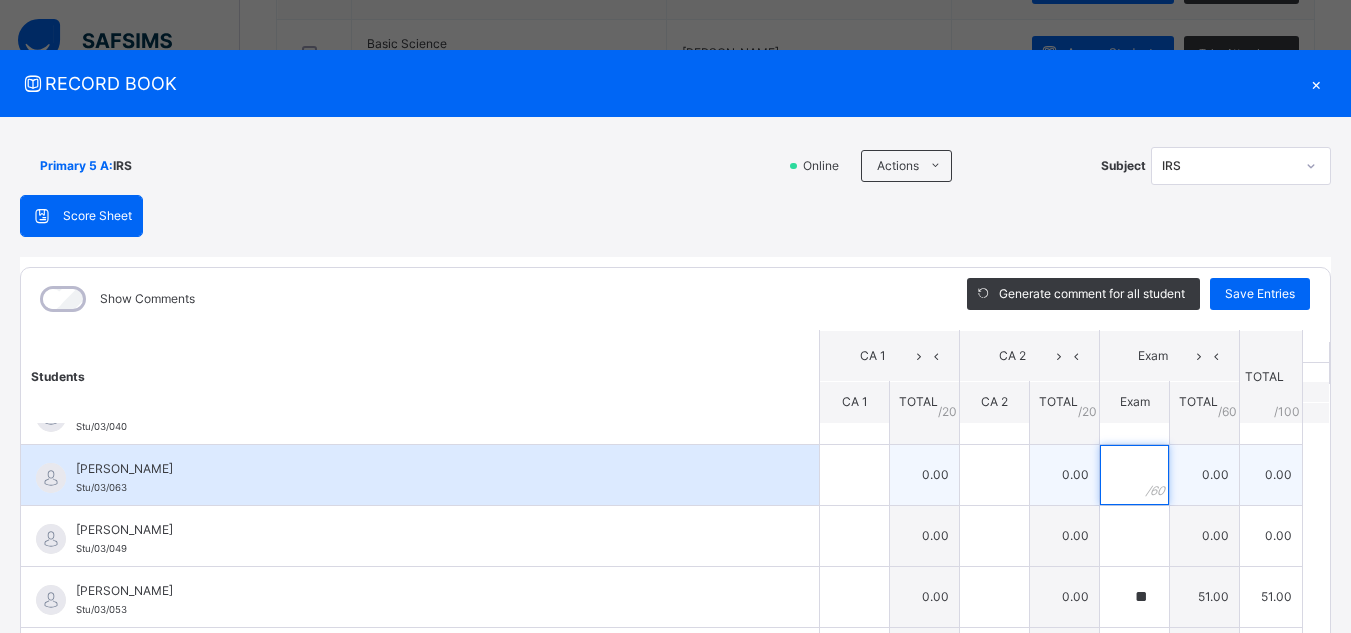 click at bounding box center [1134, 475] 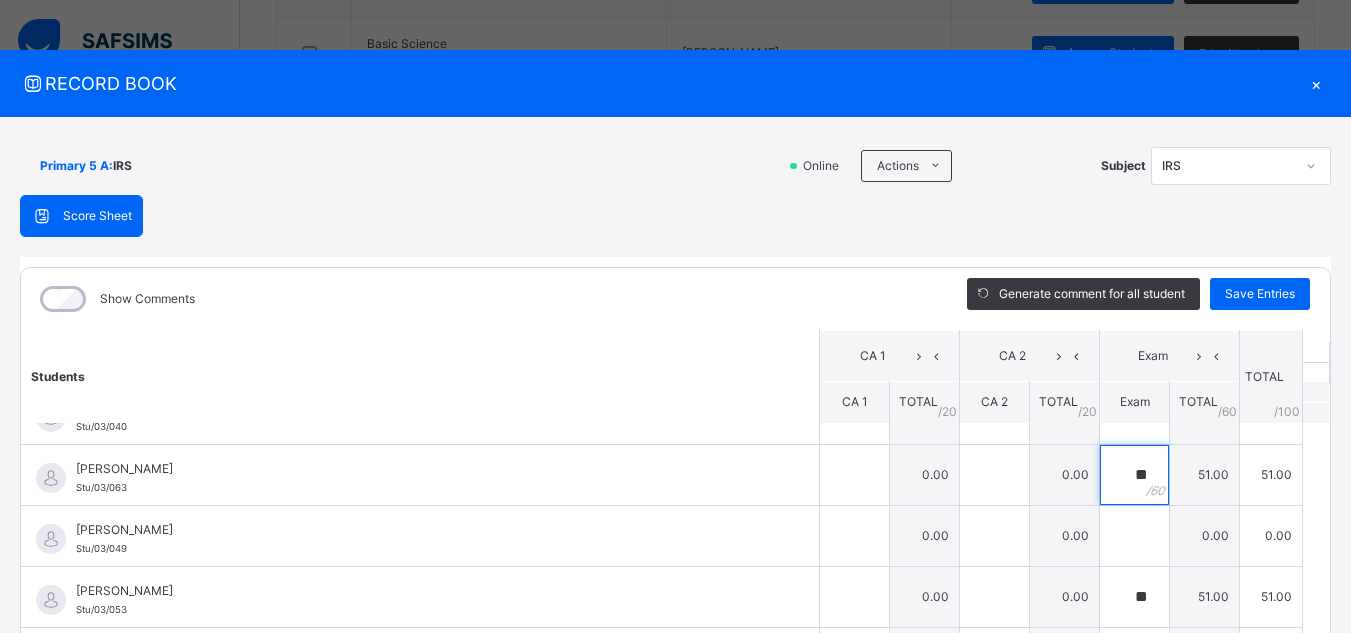type on "**" 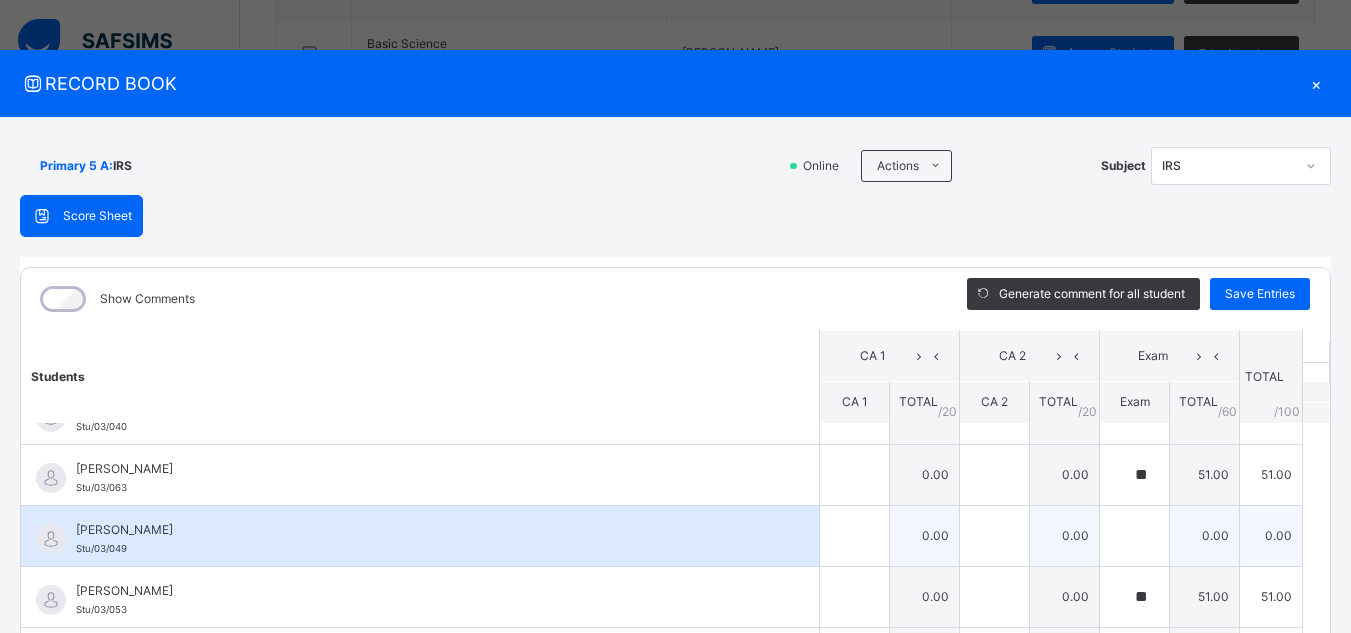 click on "[PERSON_NAME]" at bounding box center [425, 530] 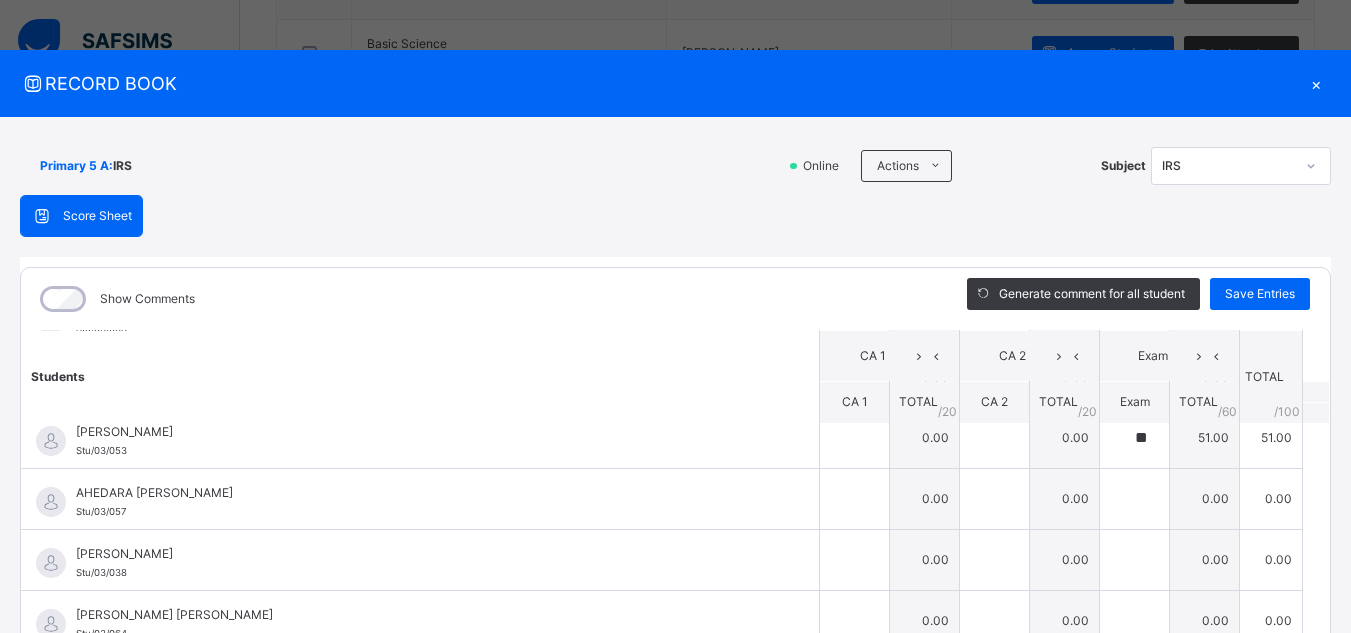 scroll, scrollTop: 200, scrollLeft: 0, axis: vertical 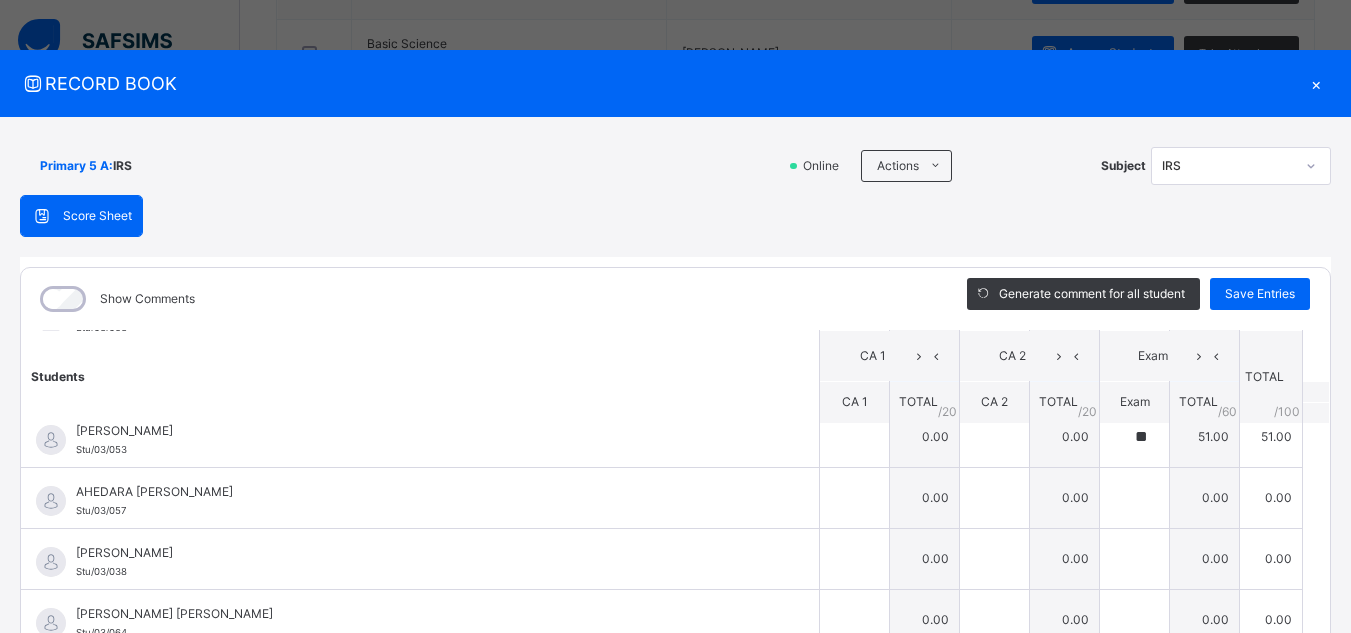 click on "AHEDARA HALIMAT ALIYU Stu/03/057" at bounding box center (420, 498) 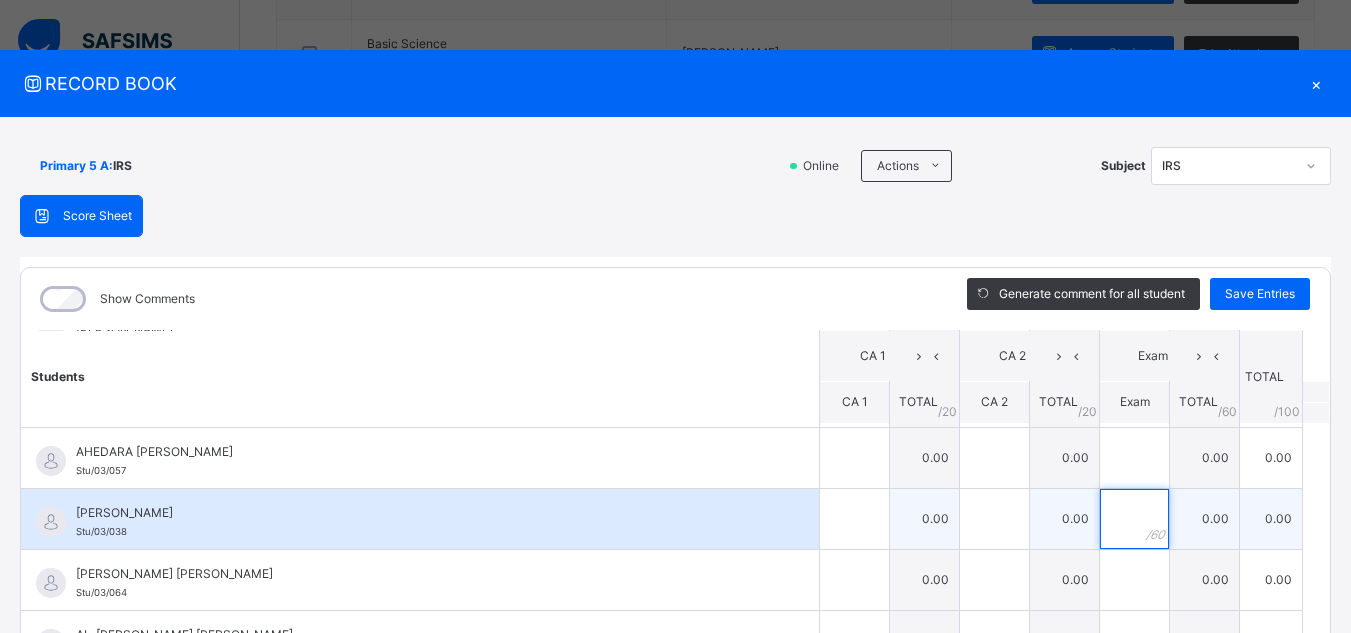 click at bounding box center [1134, 519] 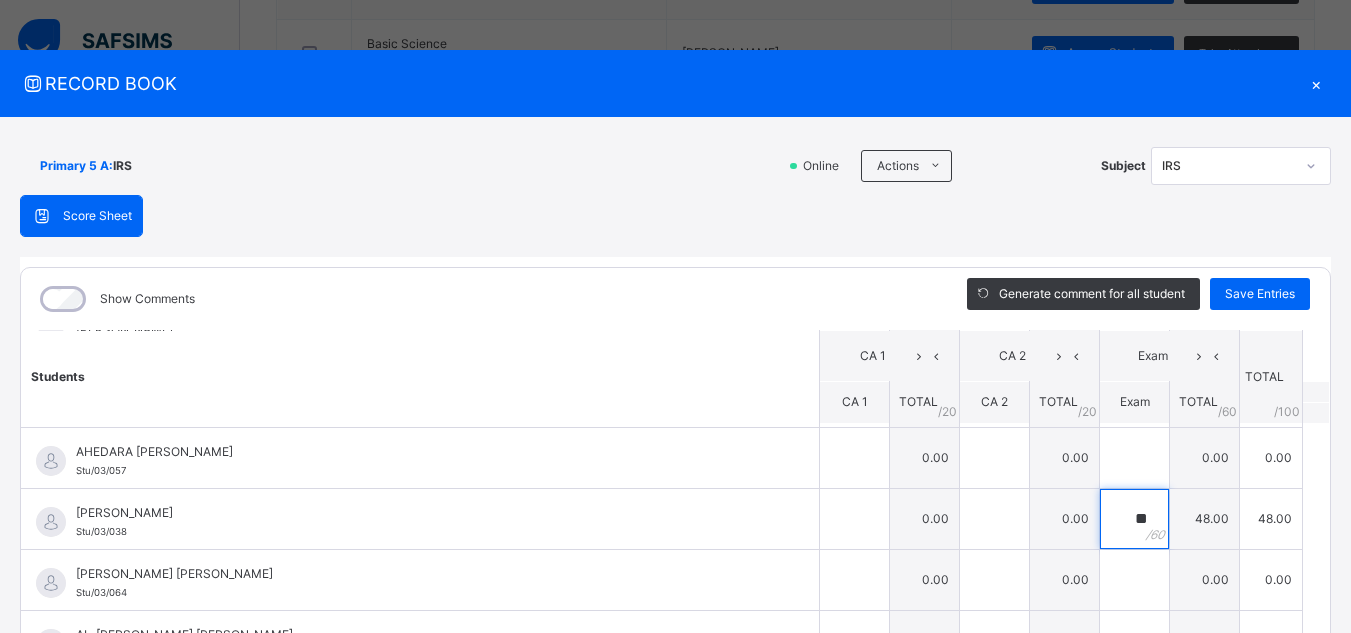 type on "**" 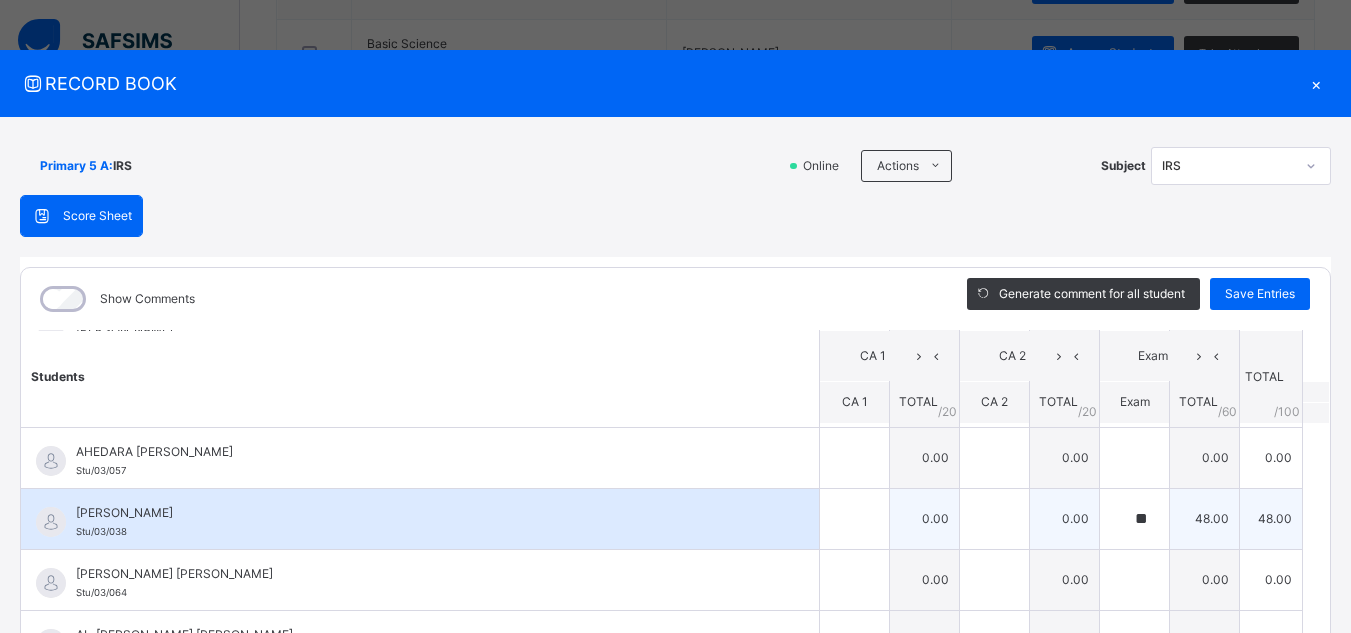click on "[PERSON_NAME] [PERSON_NAME]/03/038" at bounding box center [420, 519] 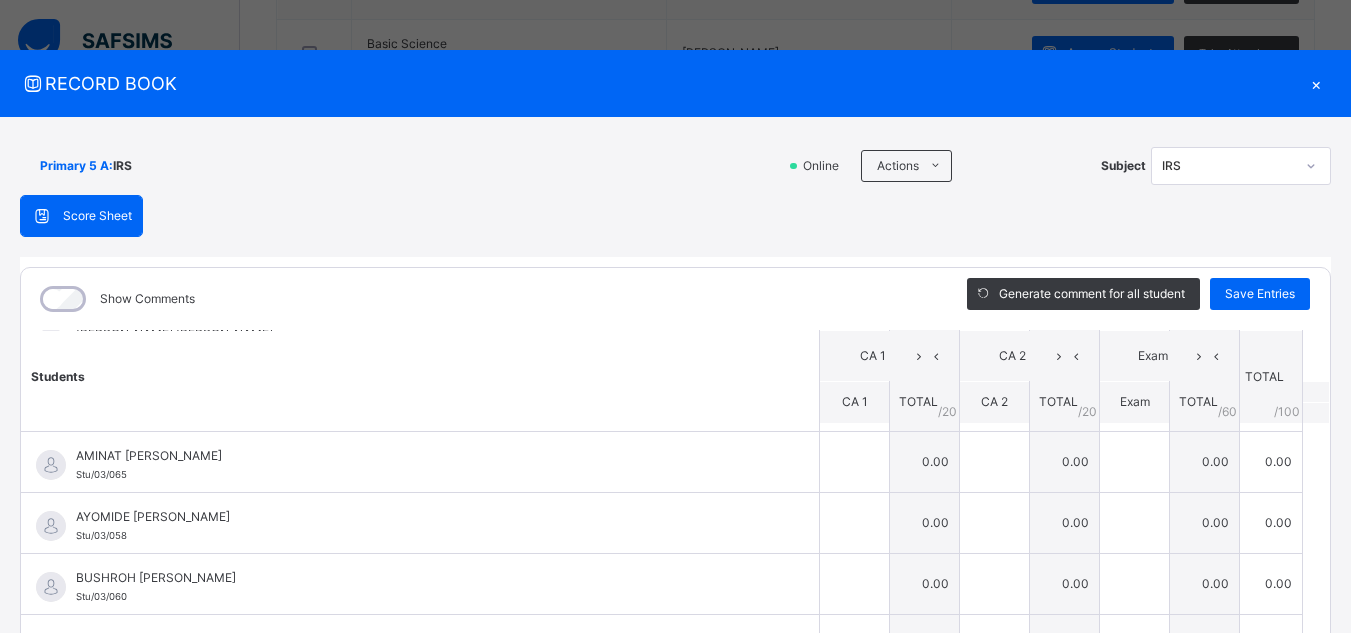 scroll, scrollTop: 520, scrollLeft: 0, axis: vertical 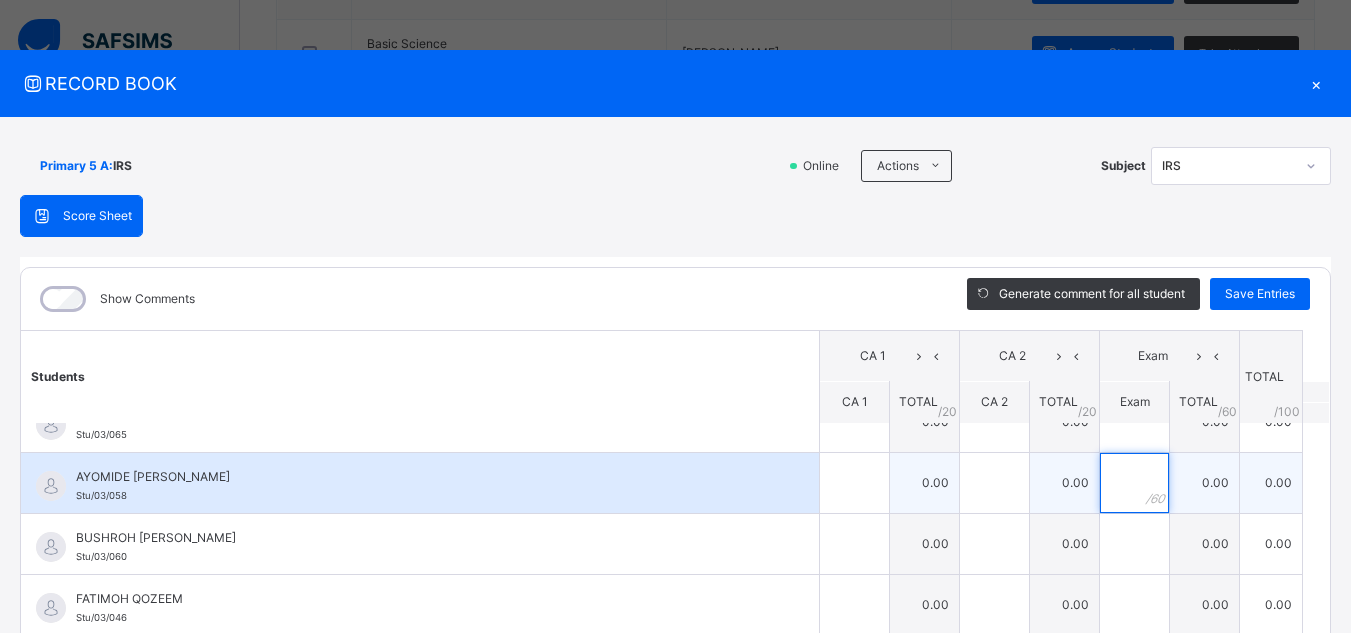 click at bounding box center [1134, 483] 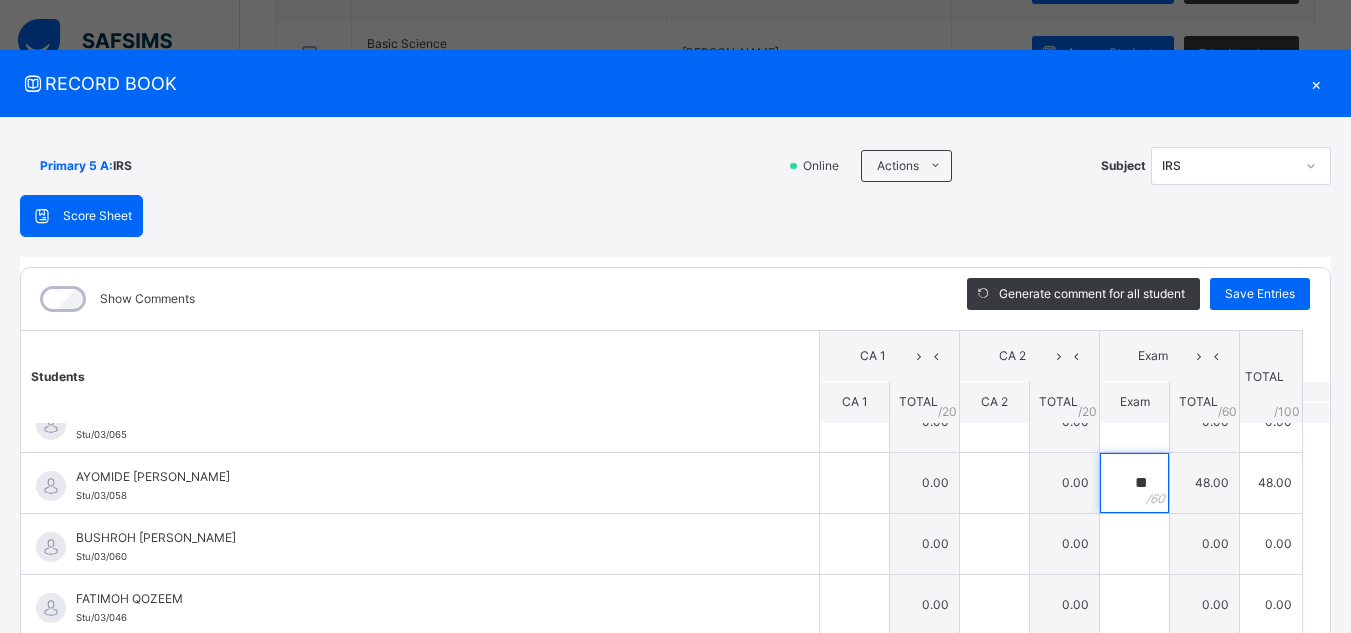 type on "**" 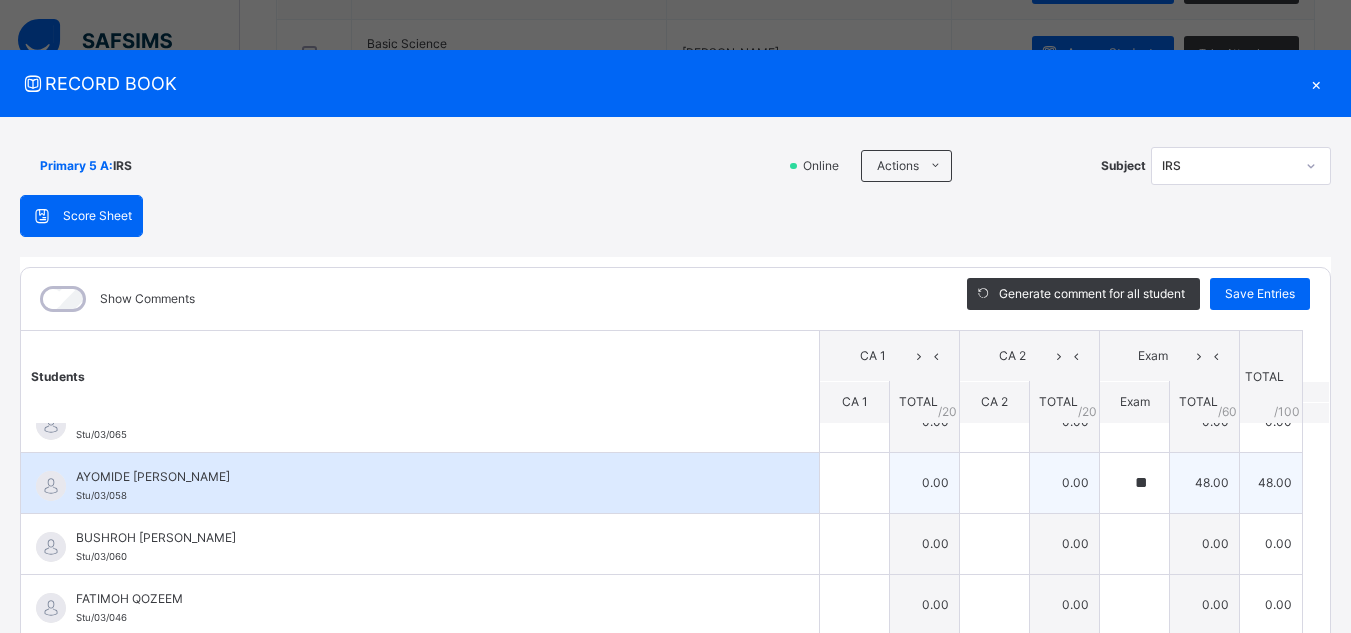 click on "AYOMIDE [PERSON_NAME]" at bounding box center (425, 477) 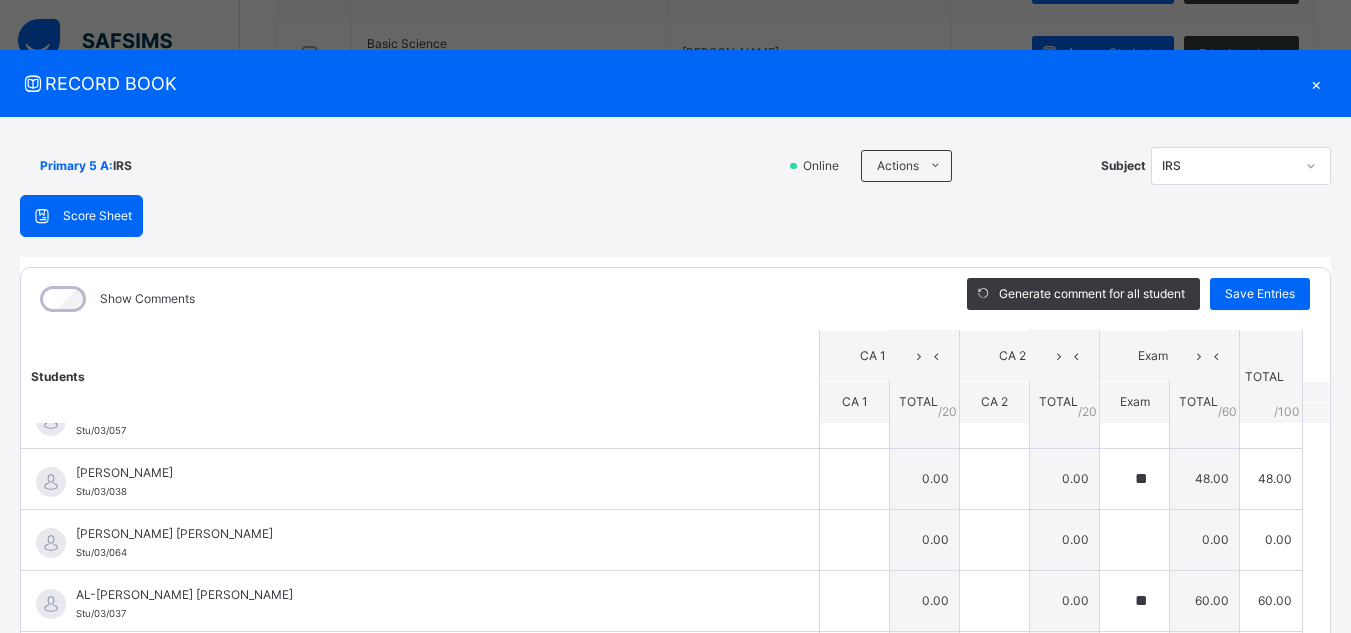 scroll, scrollTop: 240, scrollLeft: 0, axis: vertical 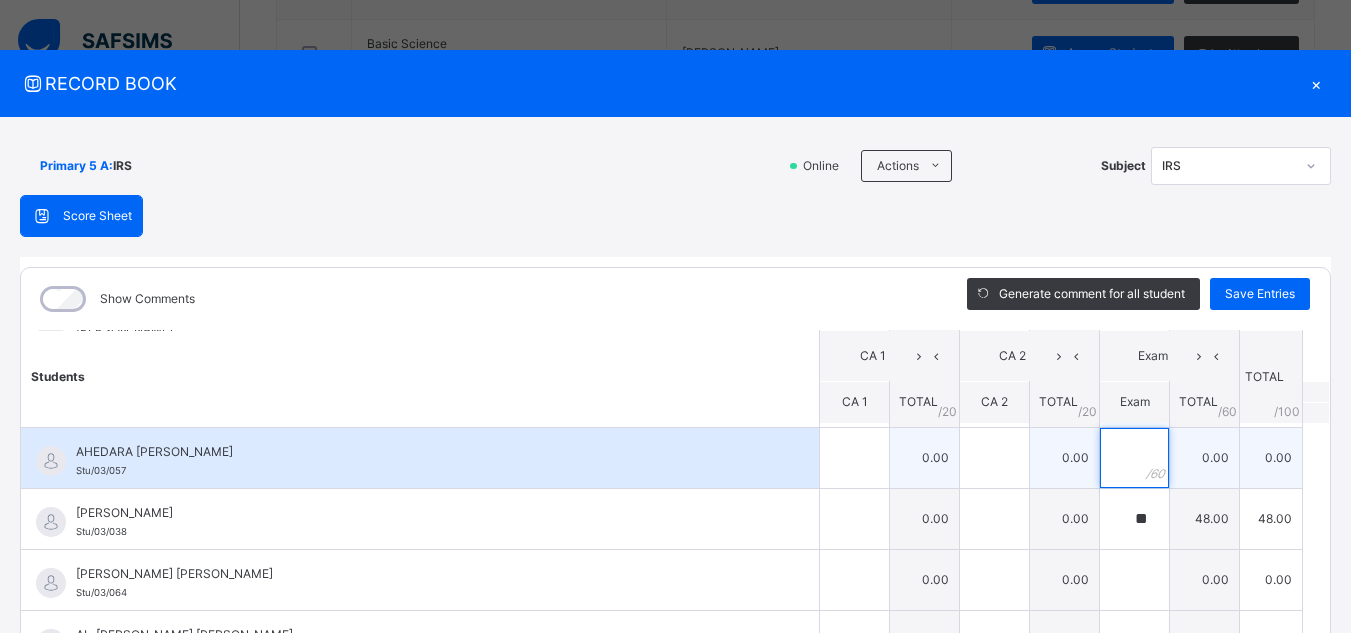 click at bounding box center (1134, 458) 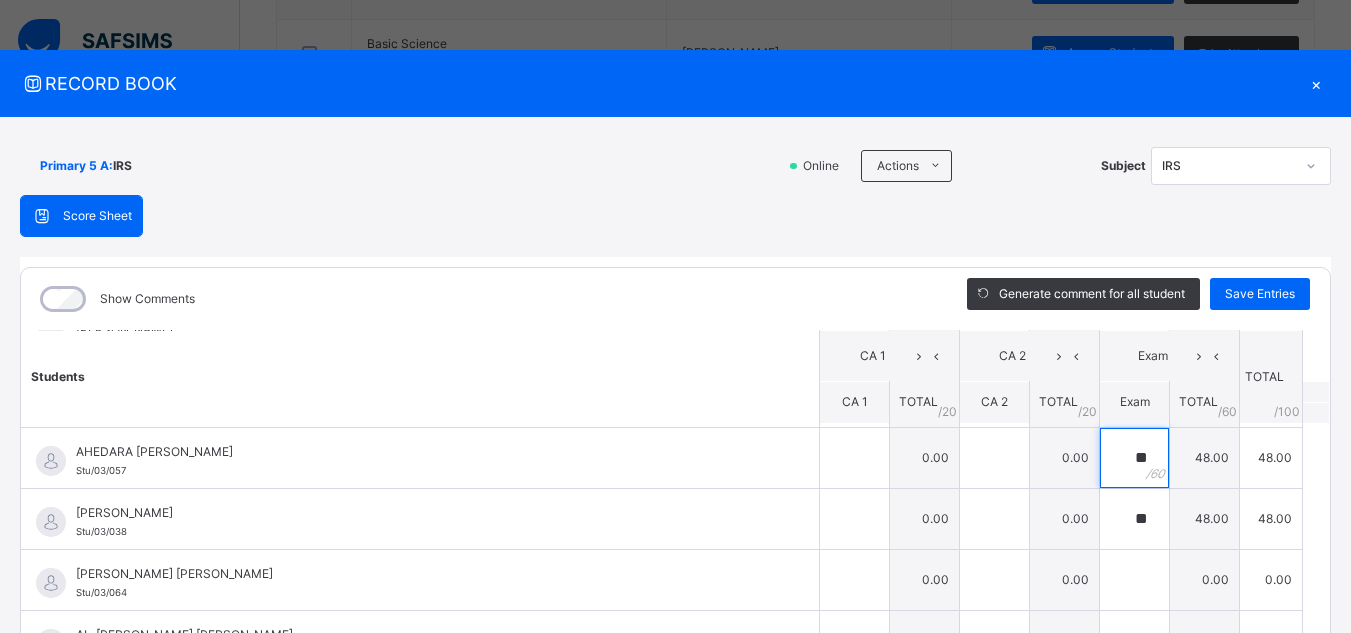 type on "**" 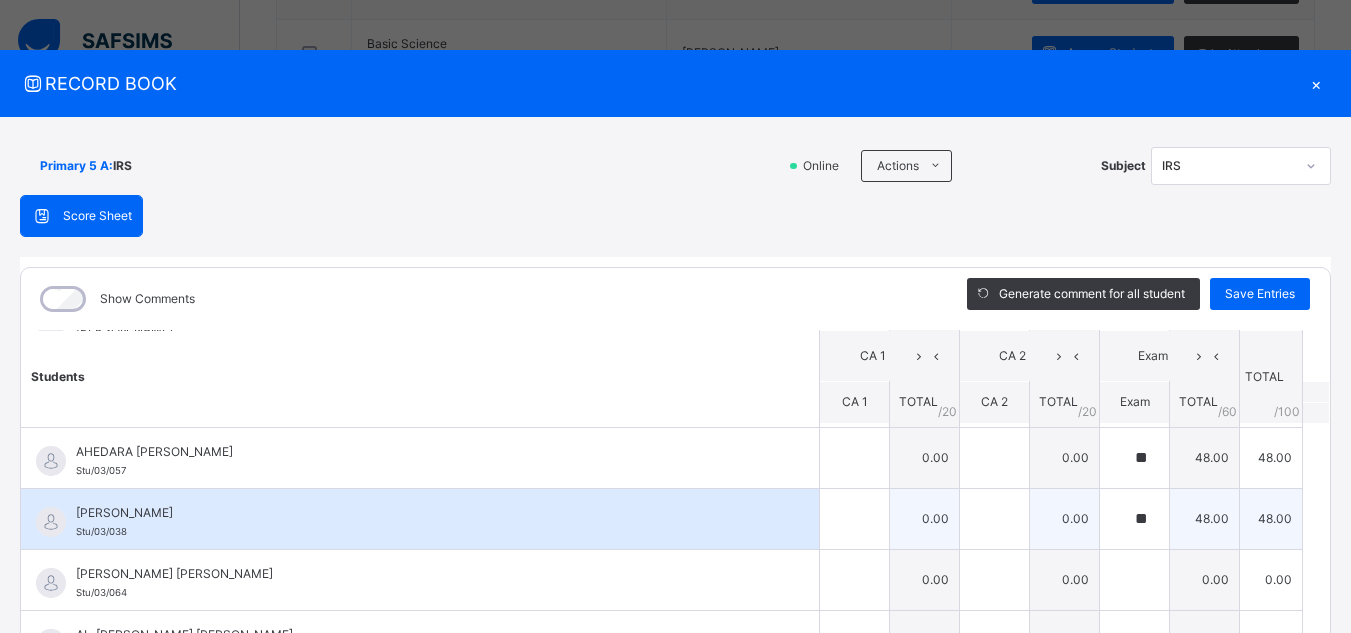 click on "[PERSON_NAME]" at bounding box center [425, 513] 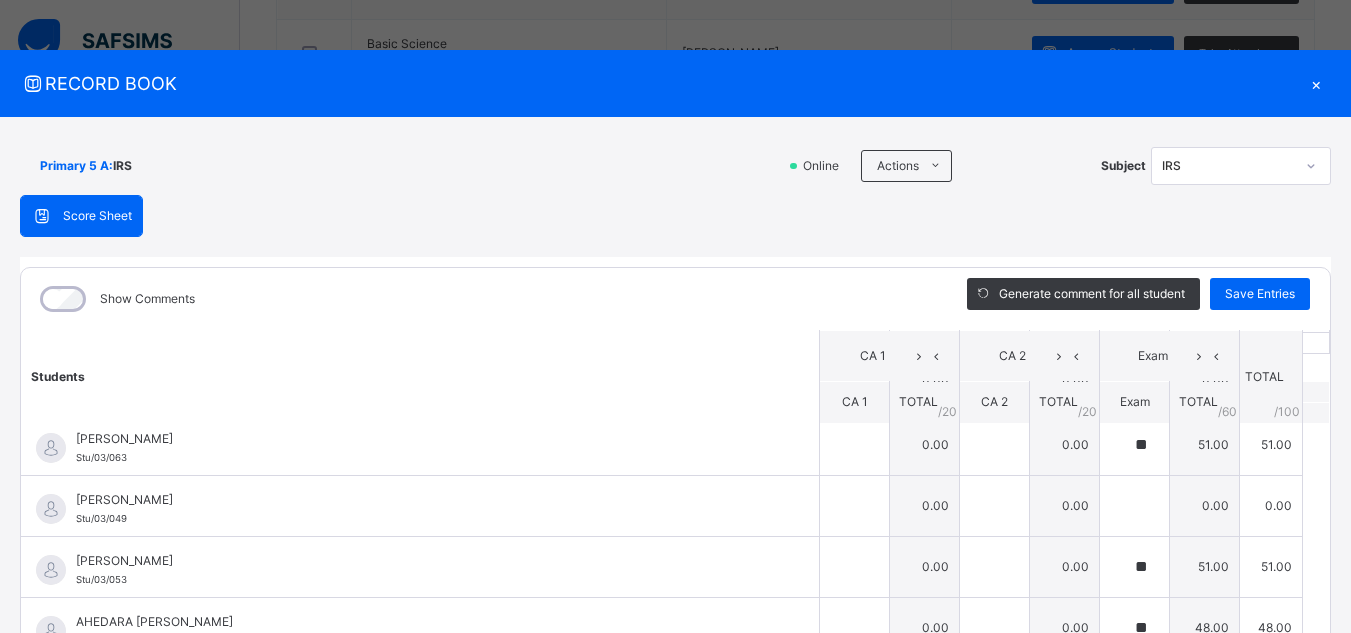scroll, scrollTop: 40, scrollLeft: 0, axis: vertical 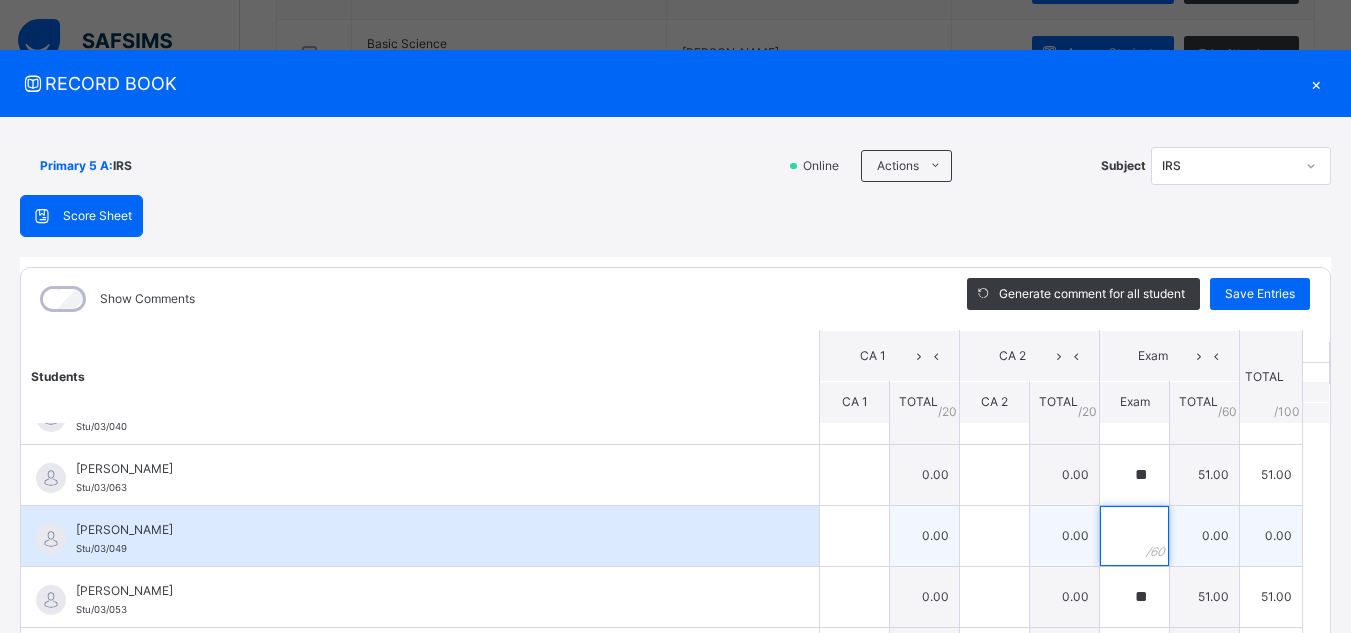 click at bounding box center [1134, 536] 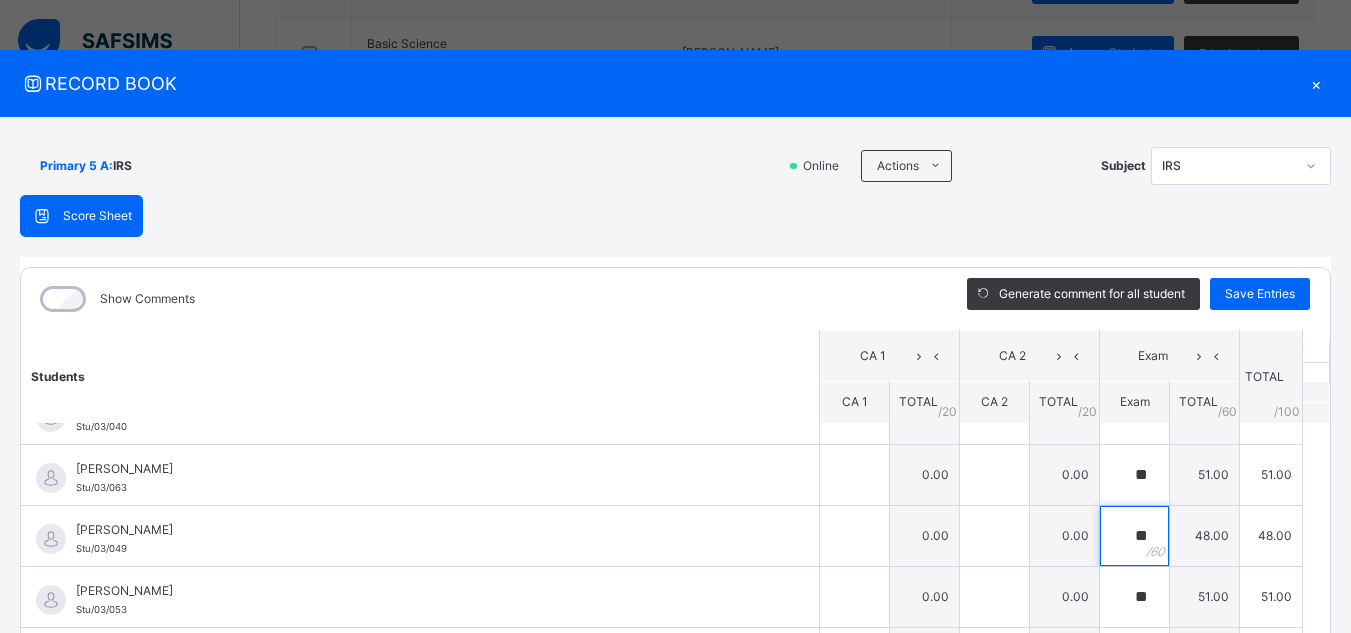 type on "**" 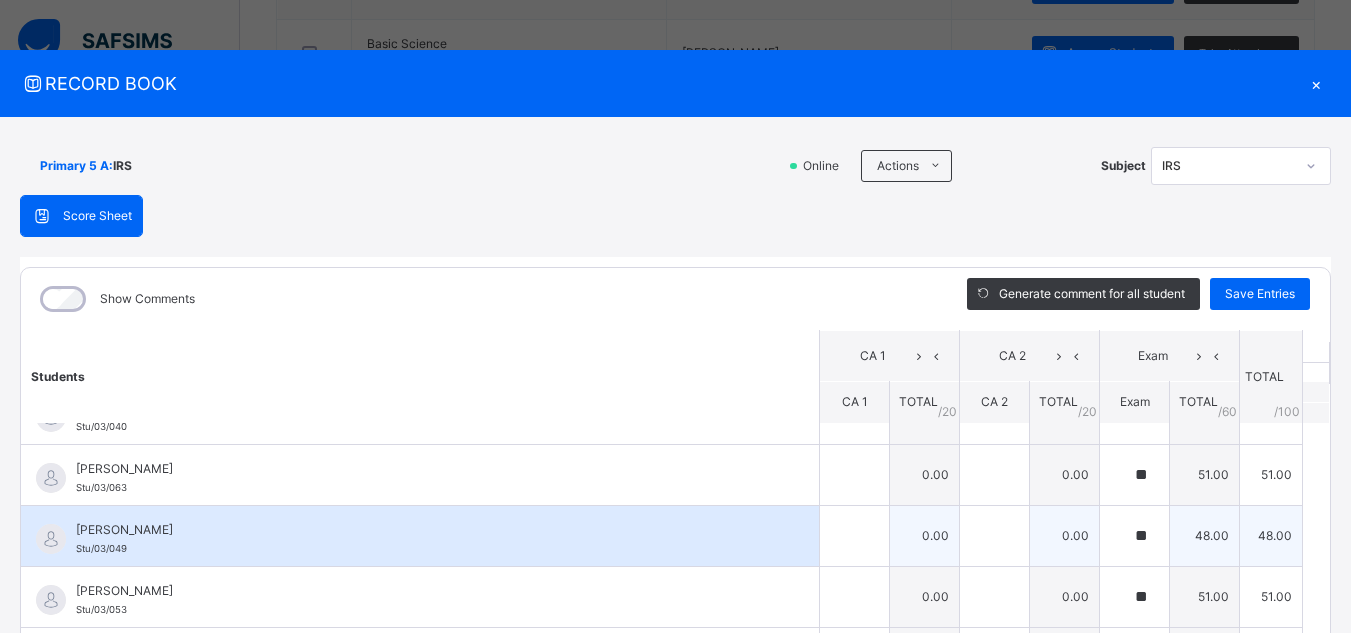 click on "[PERSON_NAME]/03/049" at bounding box center [420, 536] 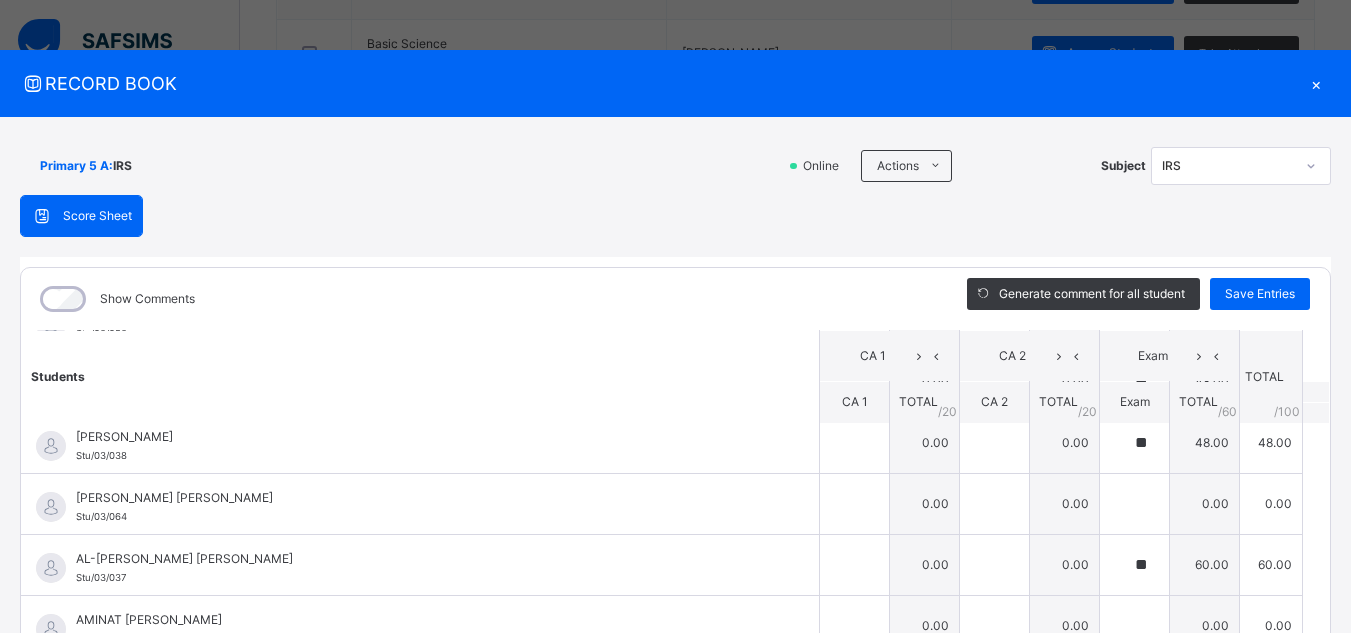 scroll, scrollTop: 320, scrollLeft: 0, axis: vertical 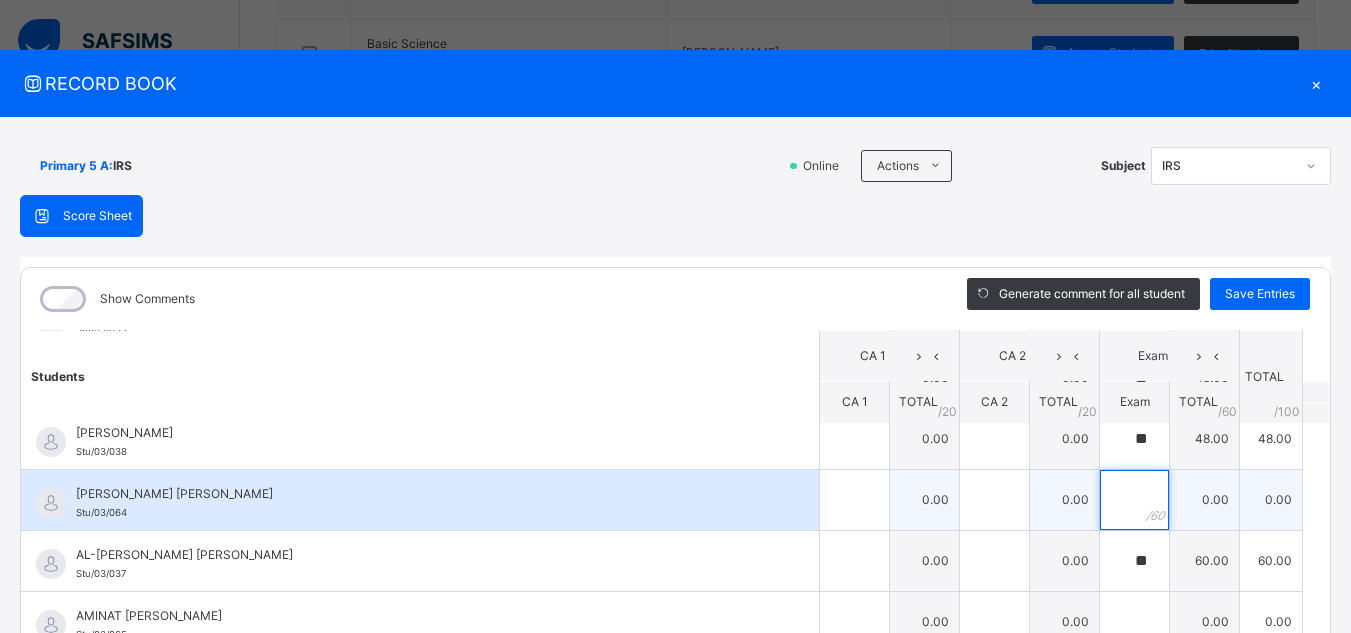 click at bounding box center (1134, 500) 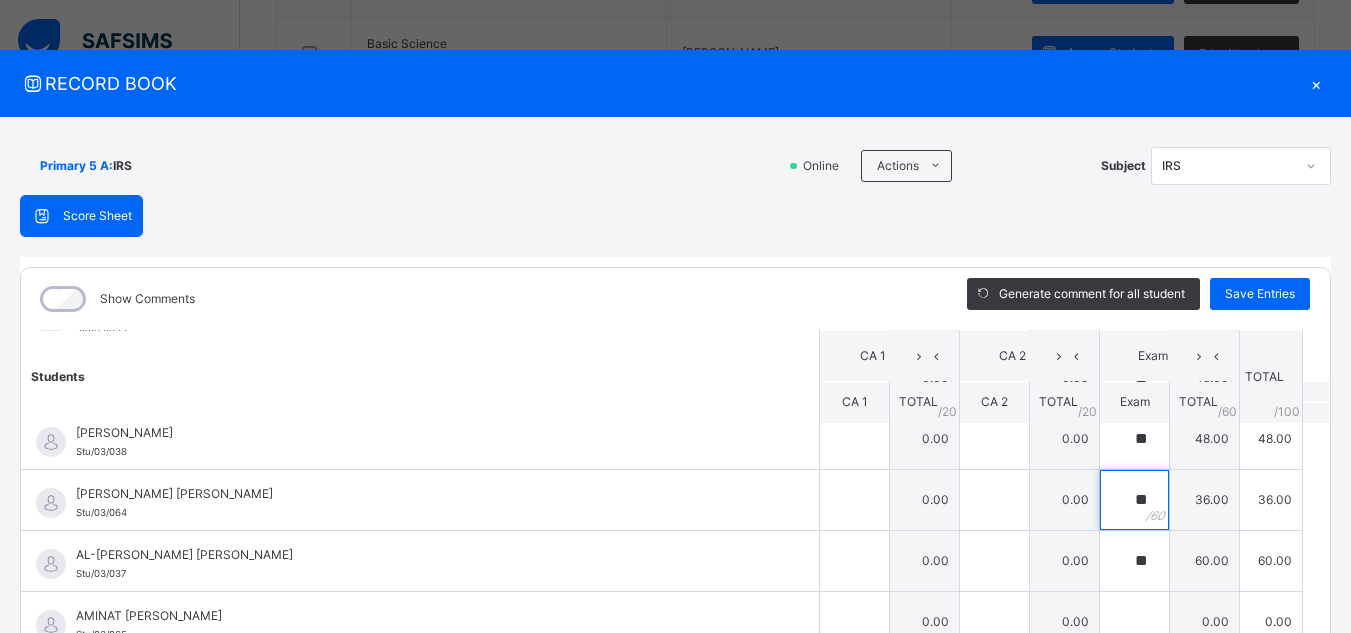 type on "**" 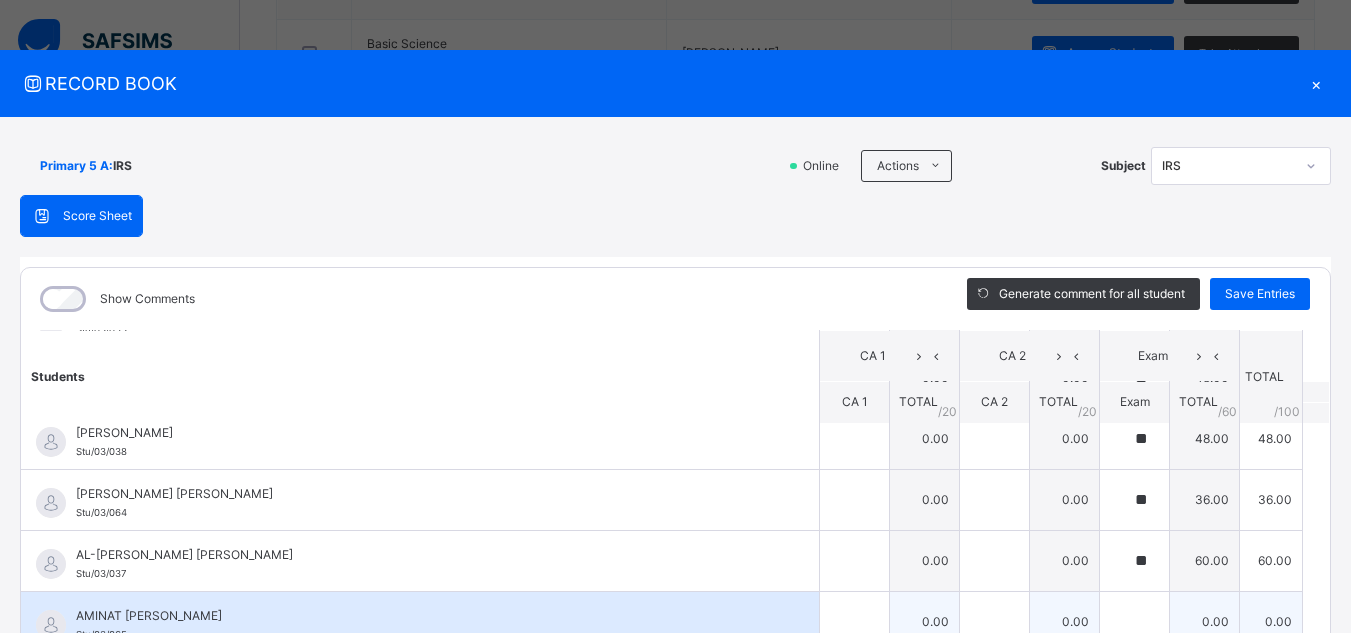 click on "[PERSON_NAME] [PERSON_NAME]/03/065" at bounding box center [420, 622] 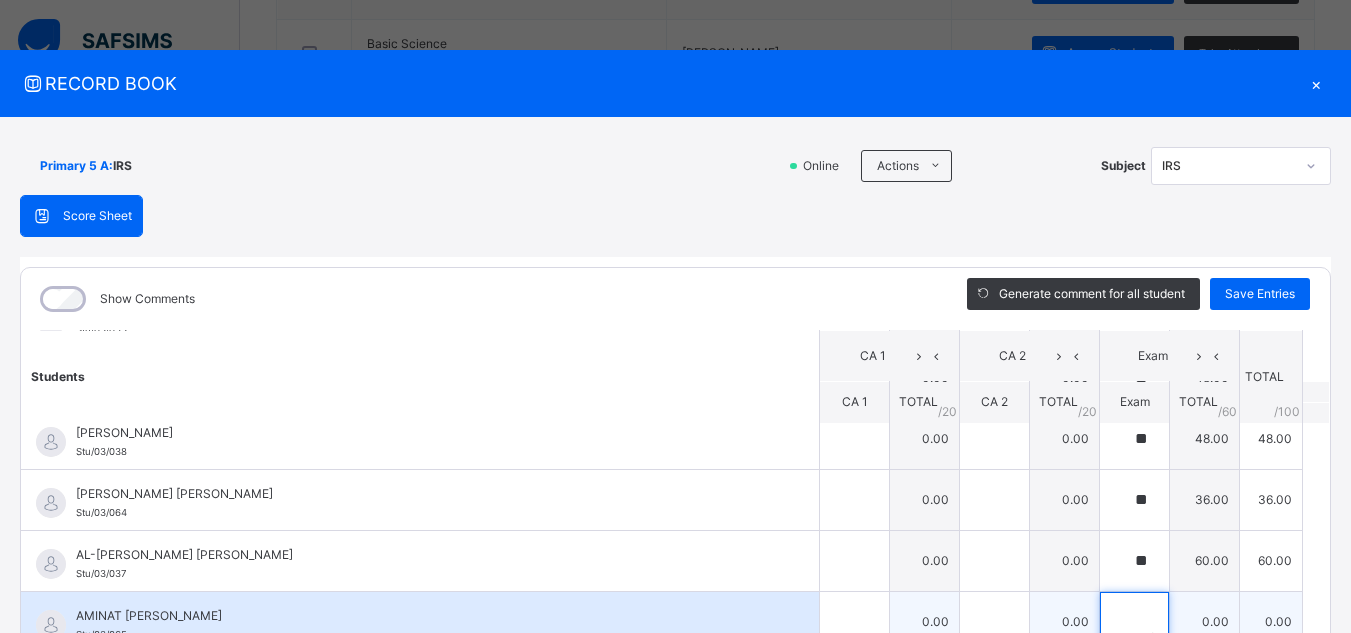 click at bounding box center [1134, 622] 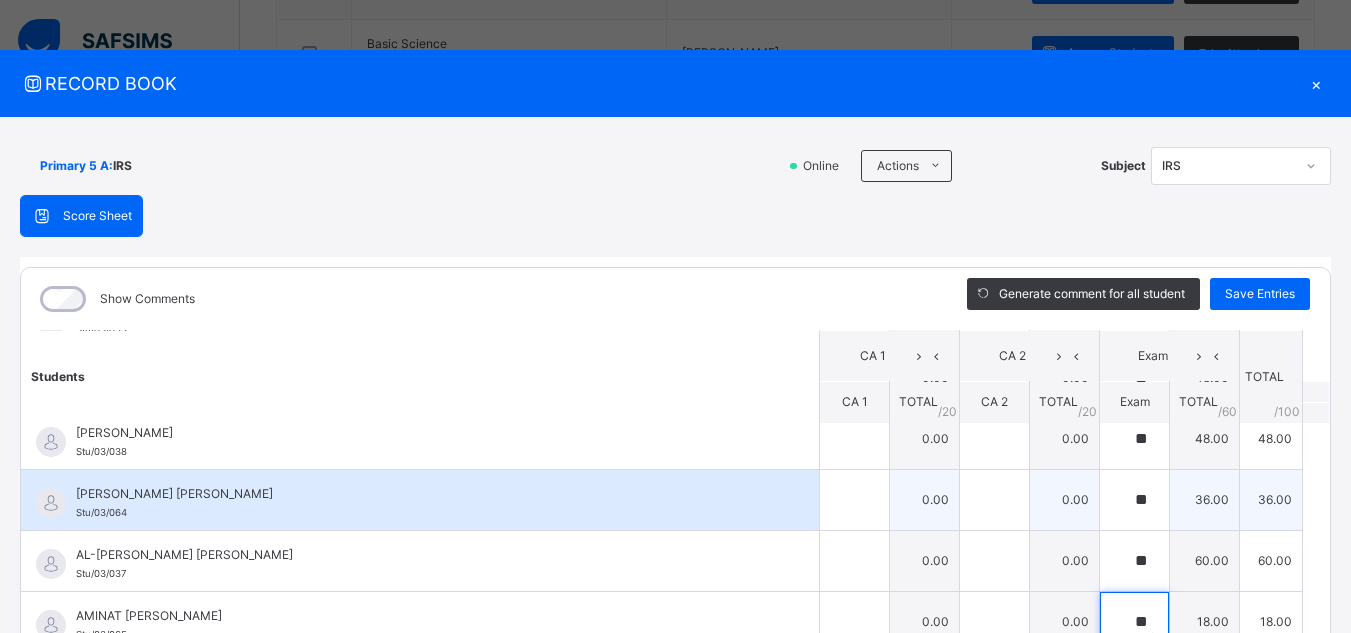 type on "**" 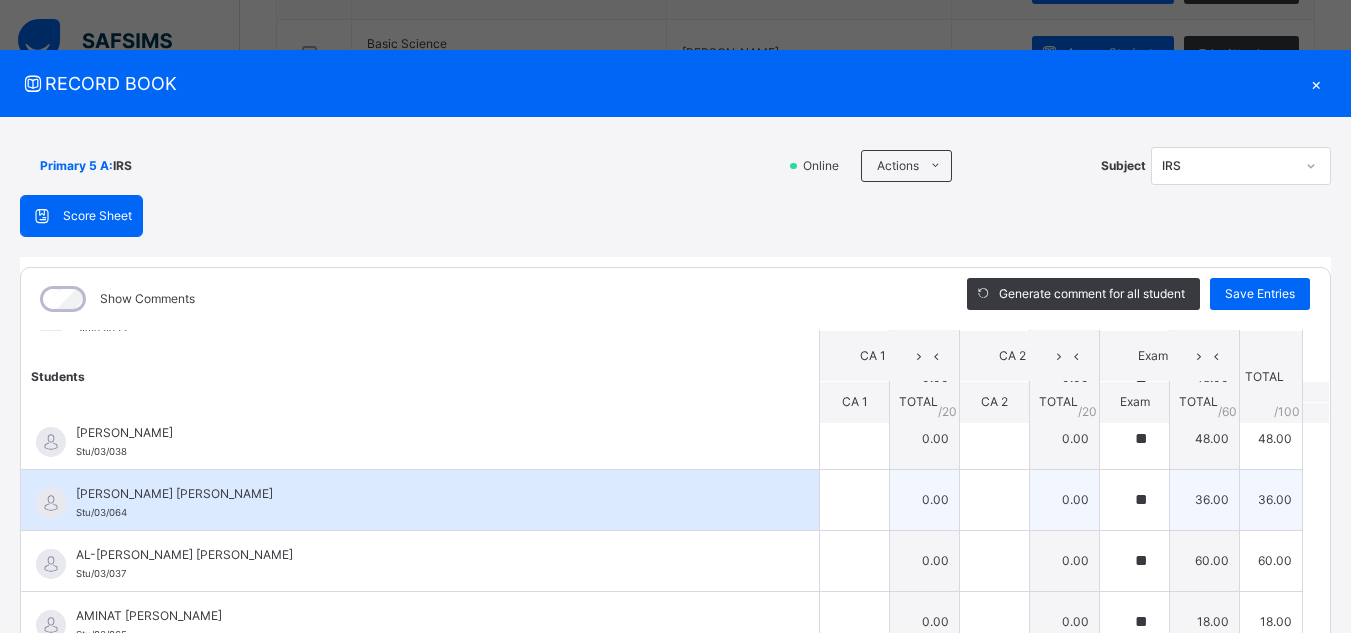 click on "[PERSON_NAME] [PERSON_NAME]/03/064" at bounding box center [420, 500] 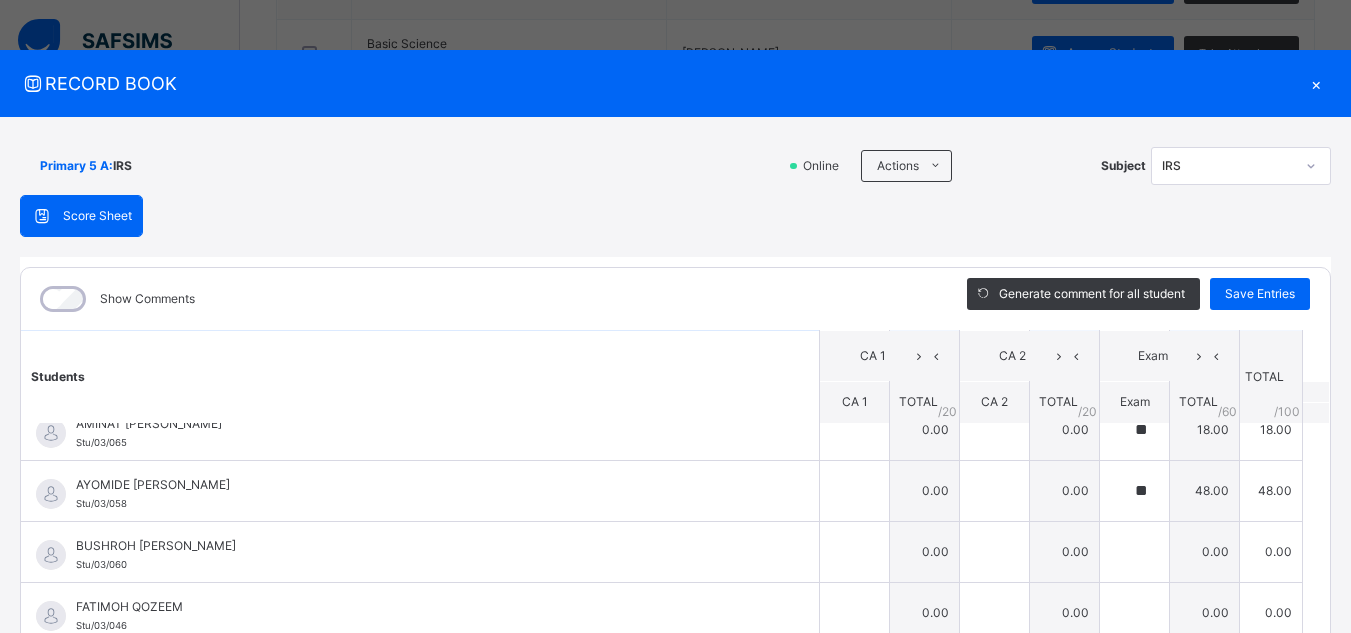 scroll, scrollTop: 520, scrollLeft: 0, axis: vertical 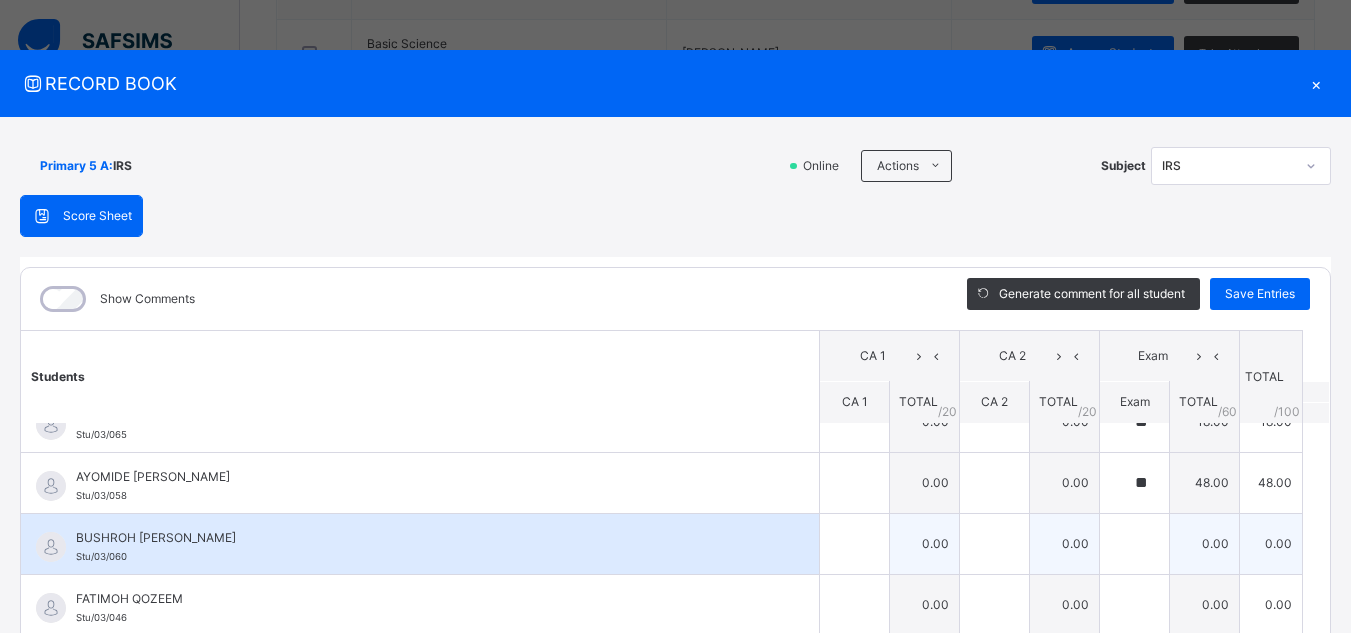 click on "BUSHROH [PERSON_NAME] Stu/03/060" at bounding box center (420, 544) 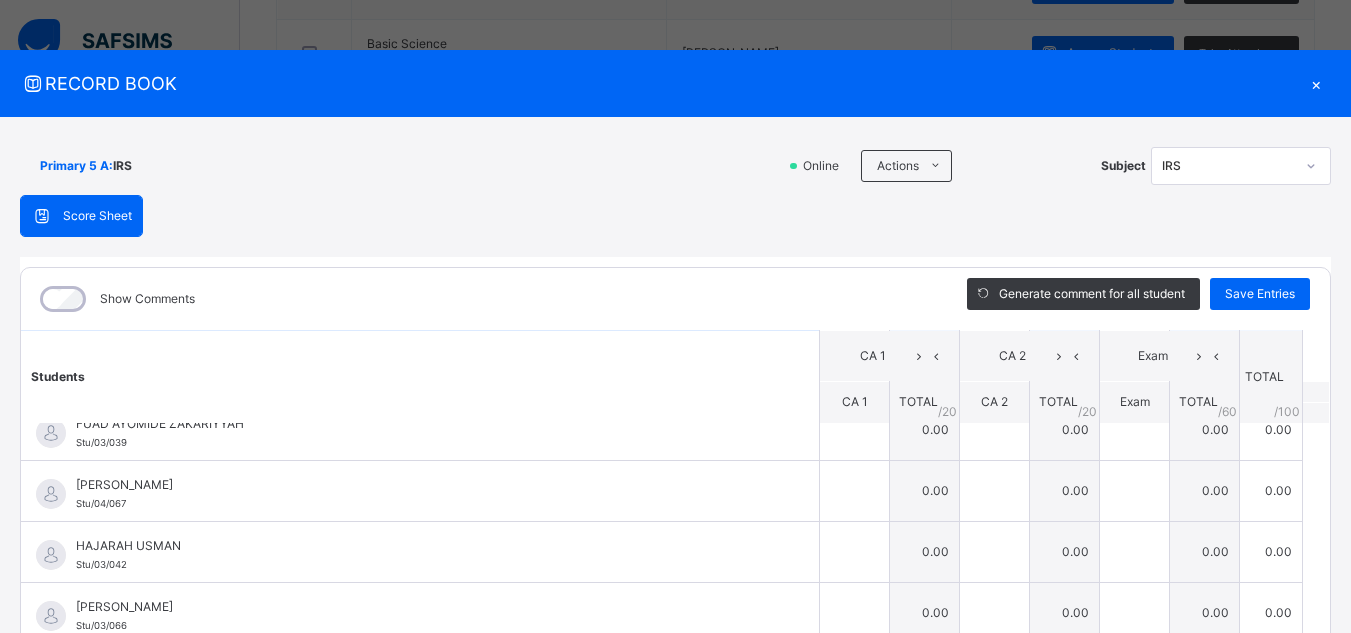 scroll, scrollTop: 760, scrollLeft: 0, axis: vertical 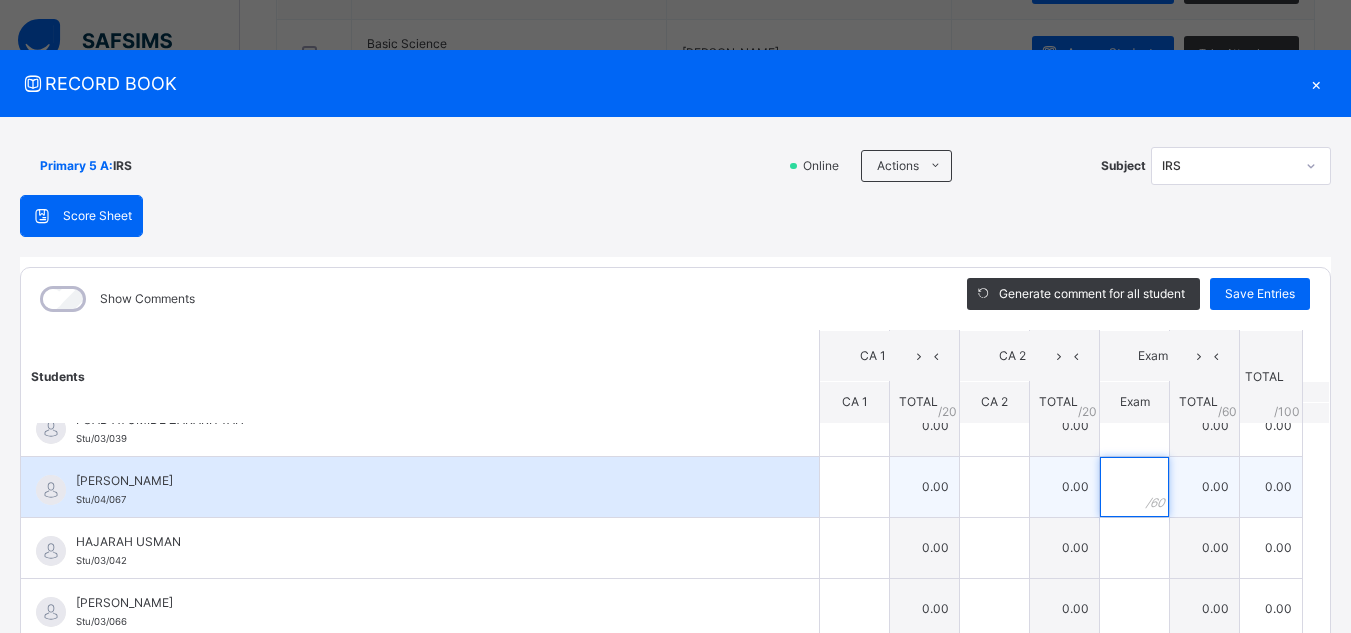 click at bounding box center (1134, 487) 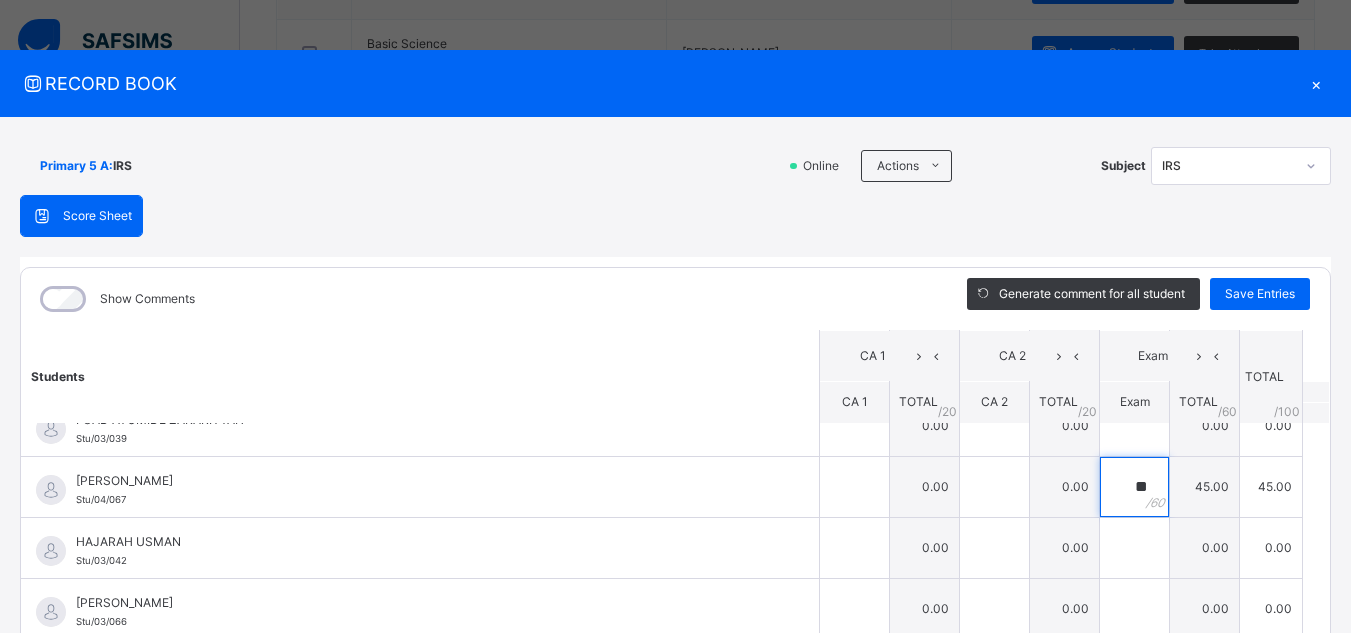 type on "**" 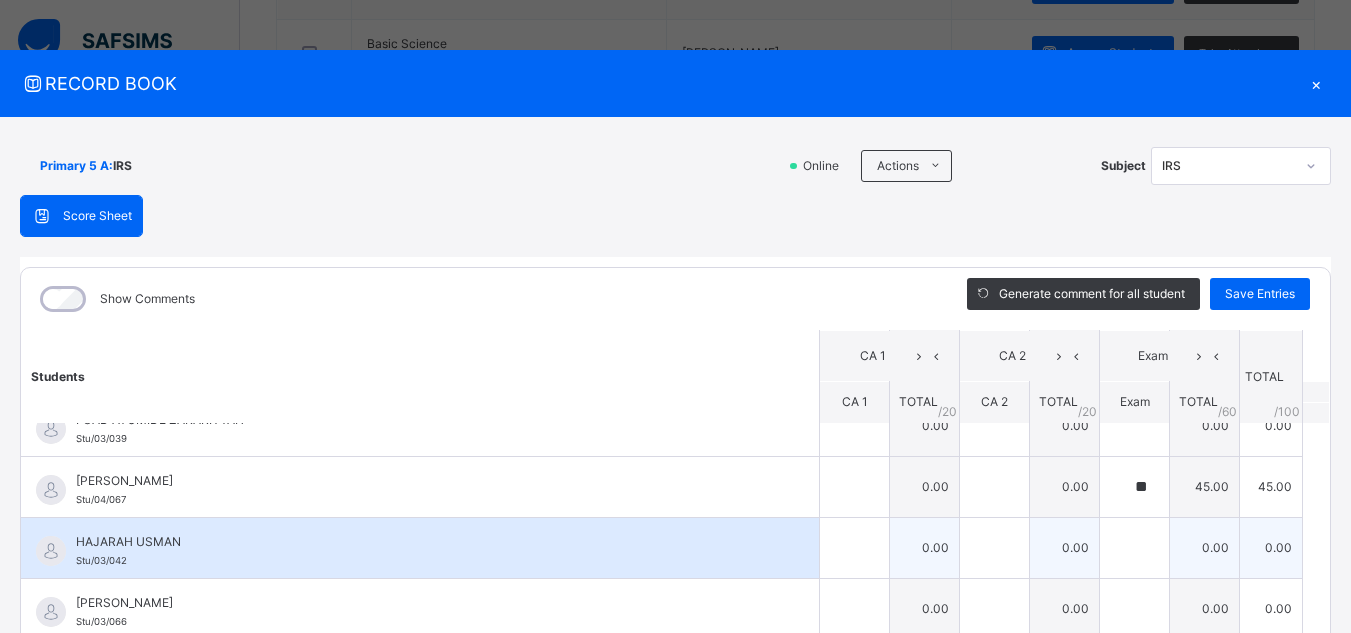 click on "HAJARAH  USMAN" at bounding box center (425, 542) 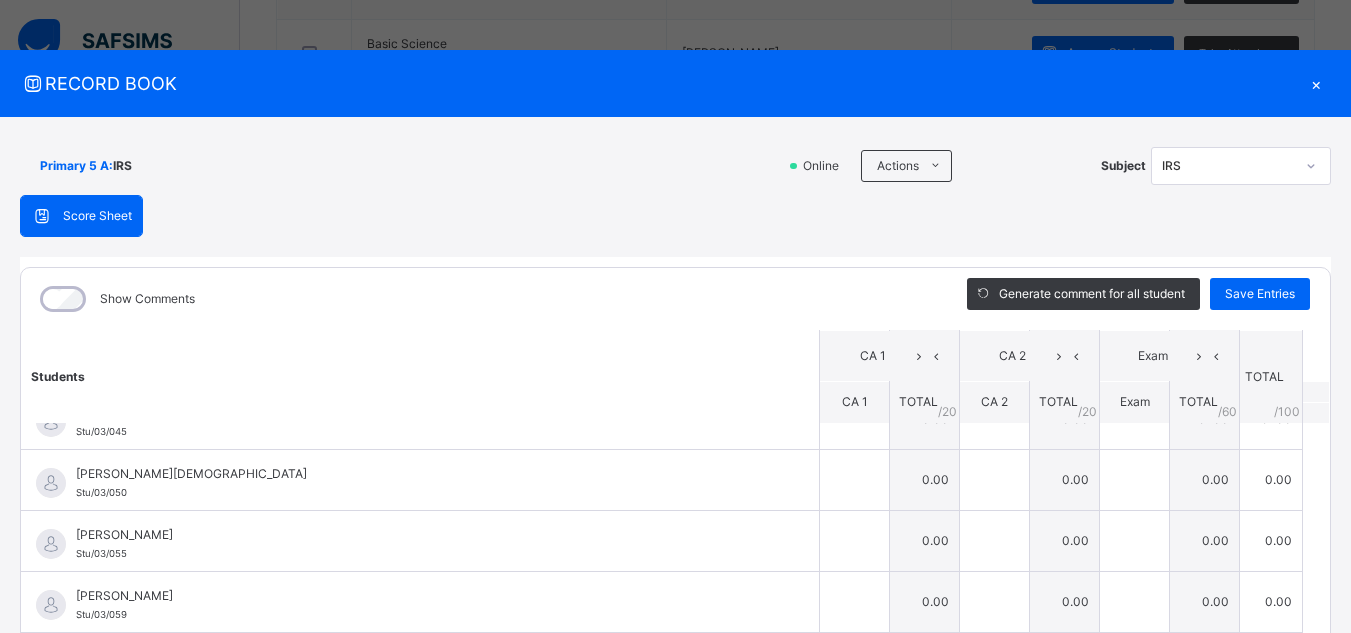 scroll, scrollTop: 1080, scrollLeft: 0, axis: vertical 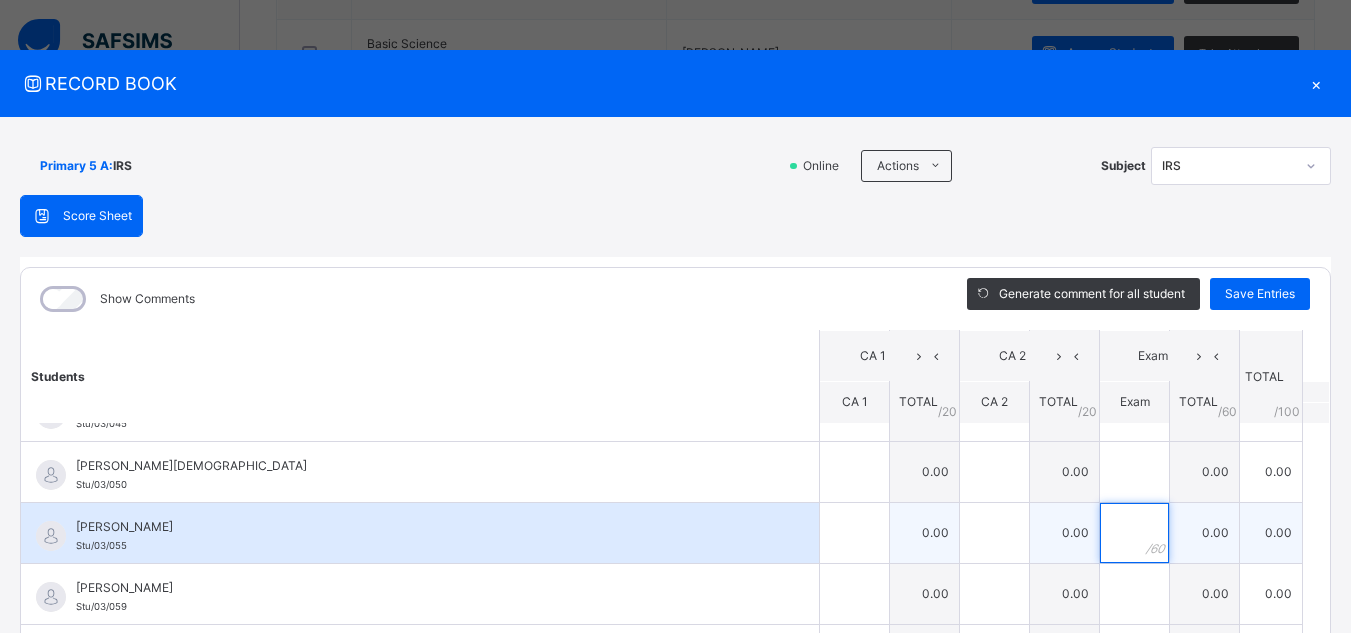 click at bounding box center (1134, 533) 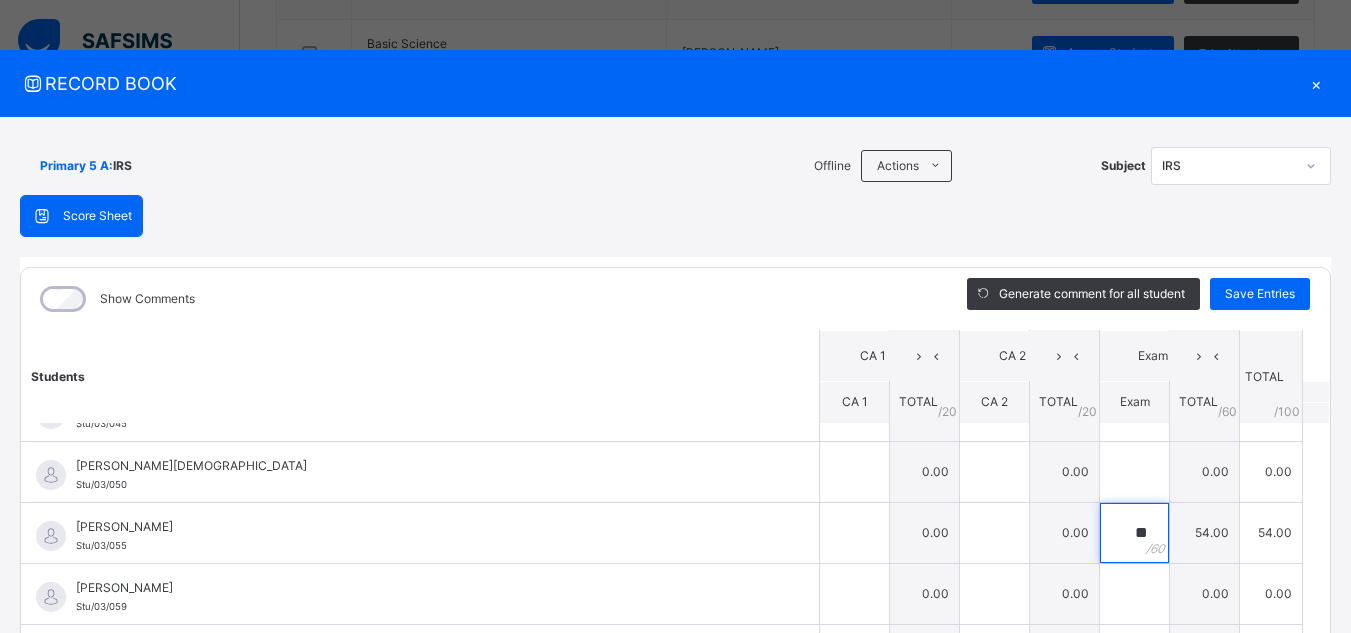 type on "**" 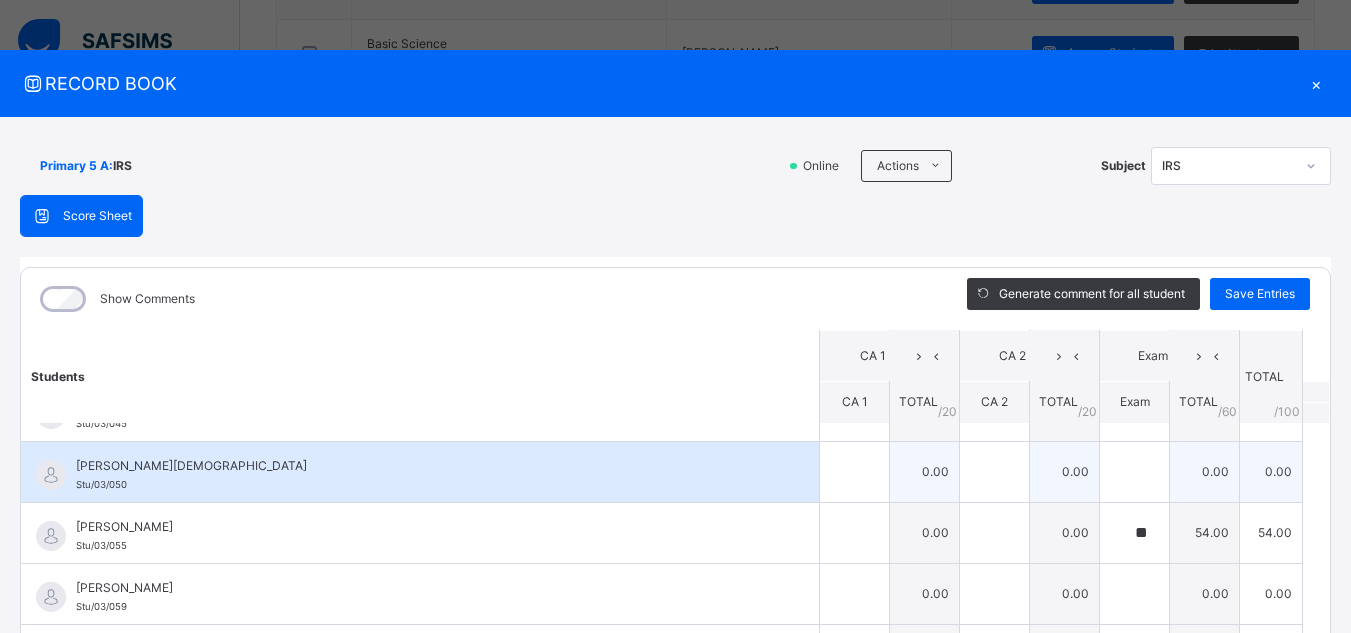 click on "[PERSON_NAME][DEMOGRAPHIC_DATA]" at bounding box center (425, 466) 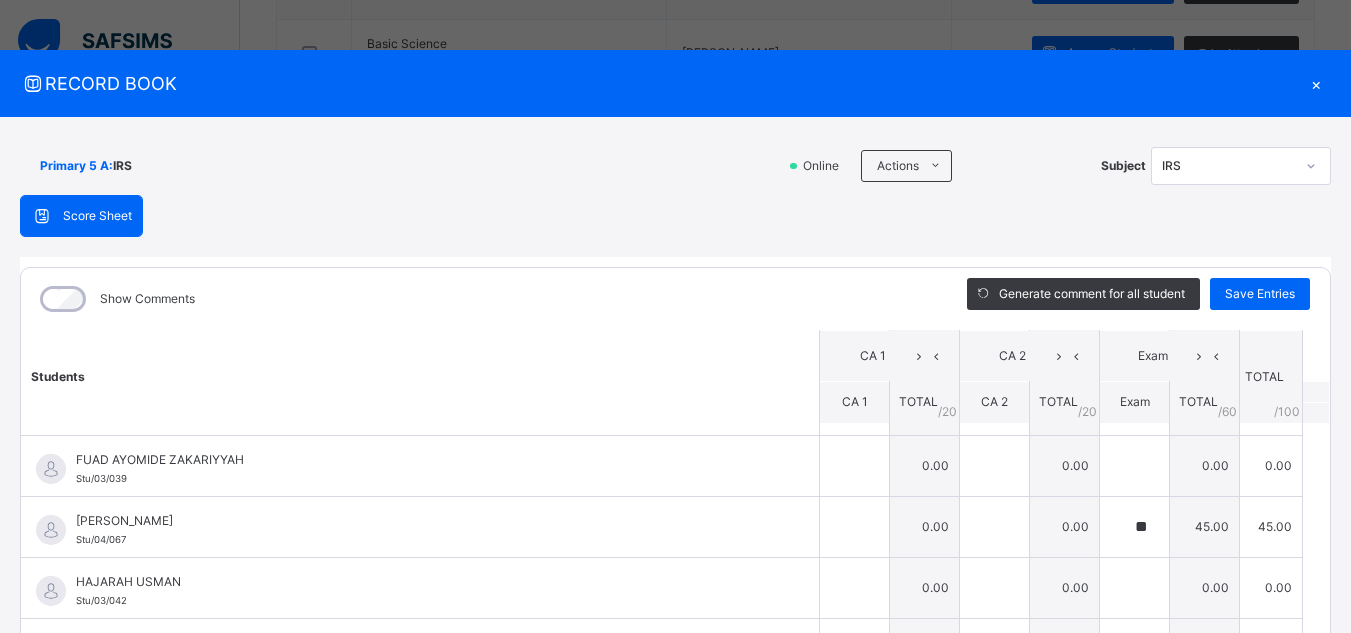 scroll, scrollTop: 680, scrollLeft: 0, axis: vertical 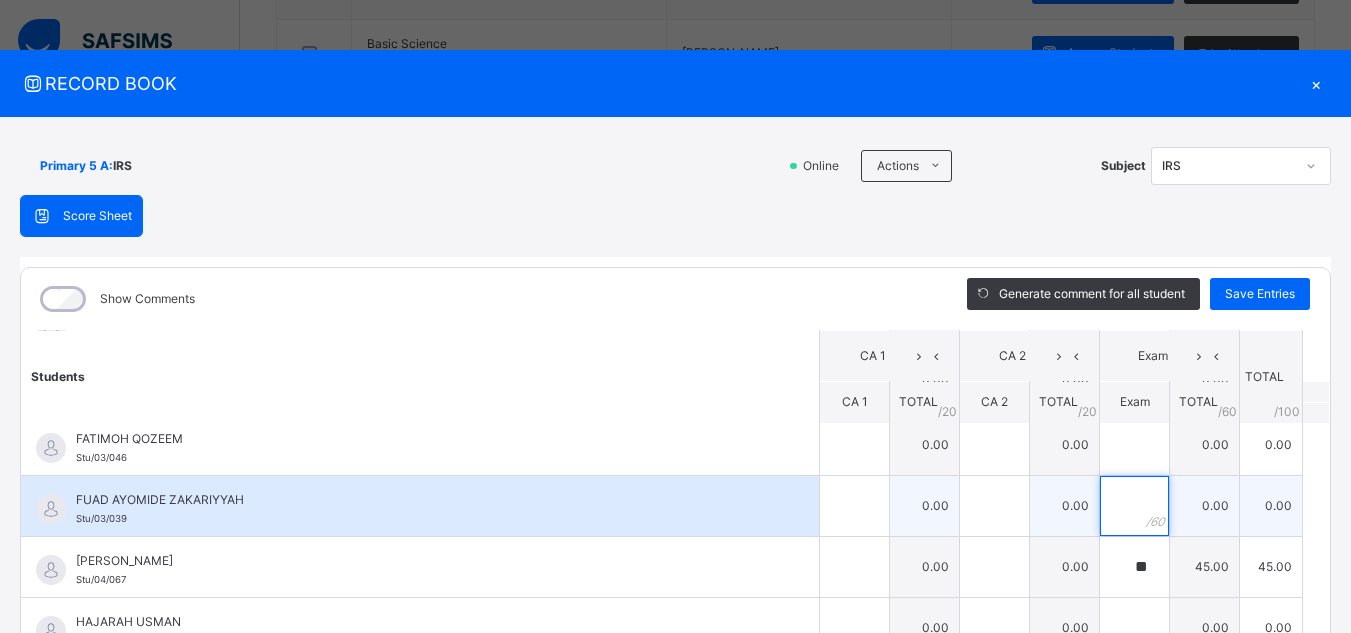 click at bounding box center [1134, 506] 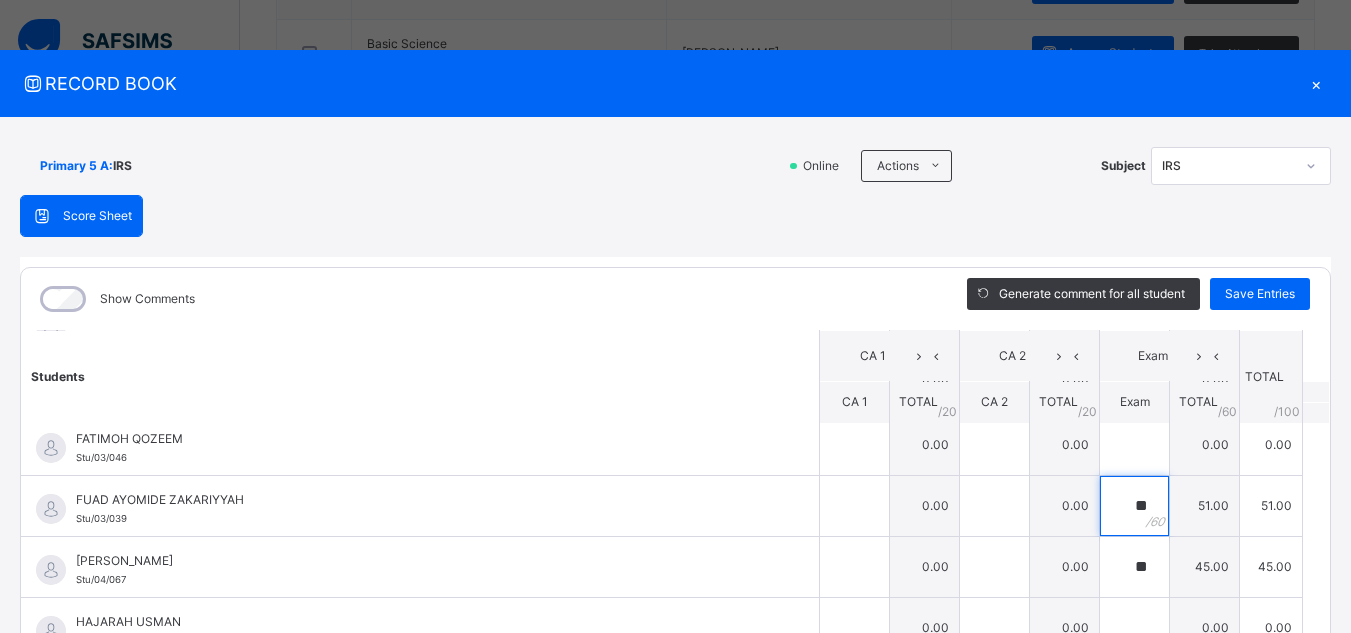 type on "**" 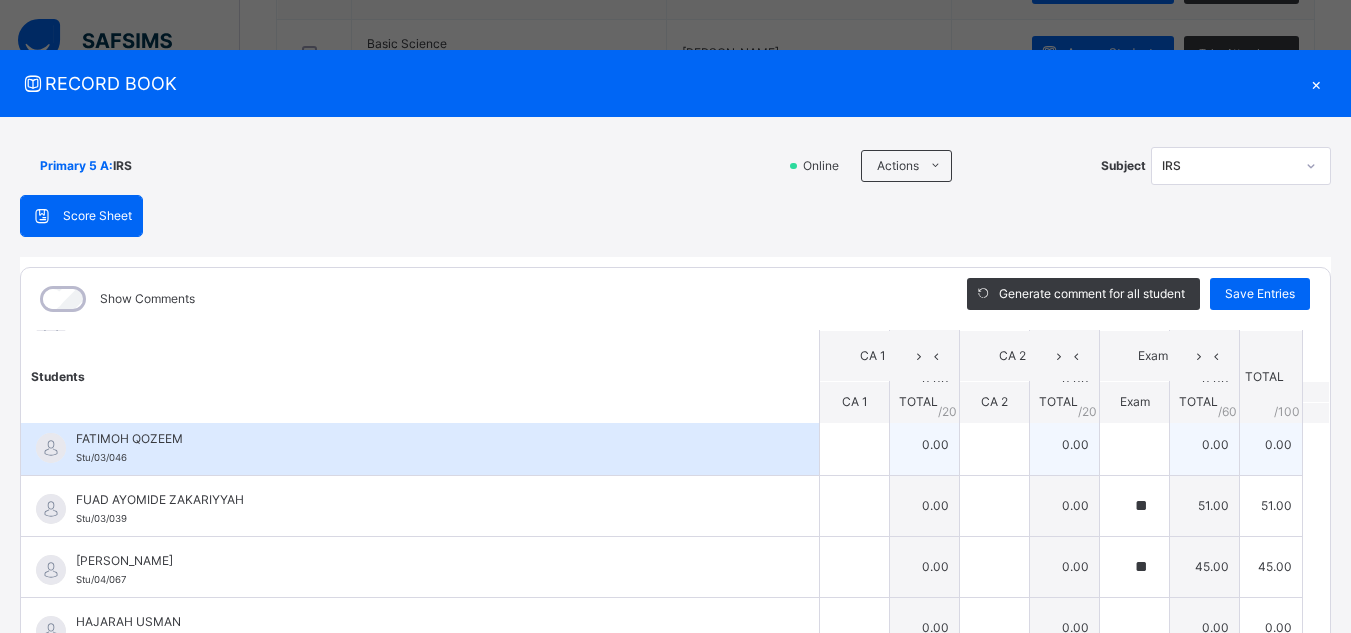 click on "FATIMOH  QOZEEM" at bounding box center [425, 439] 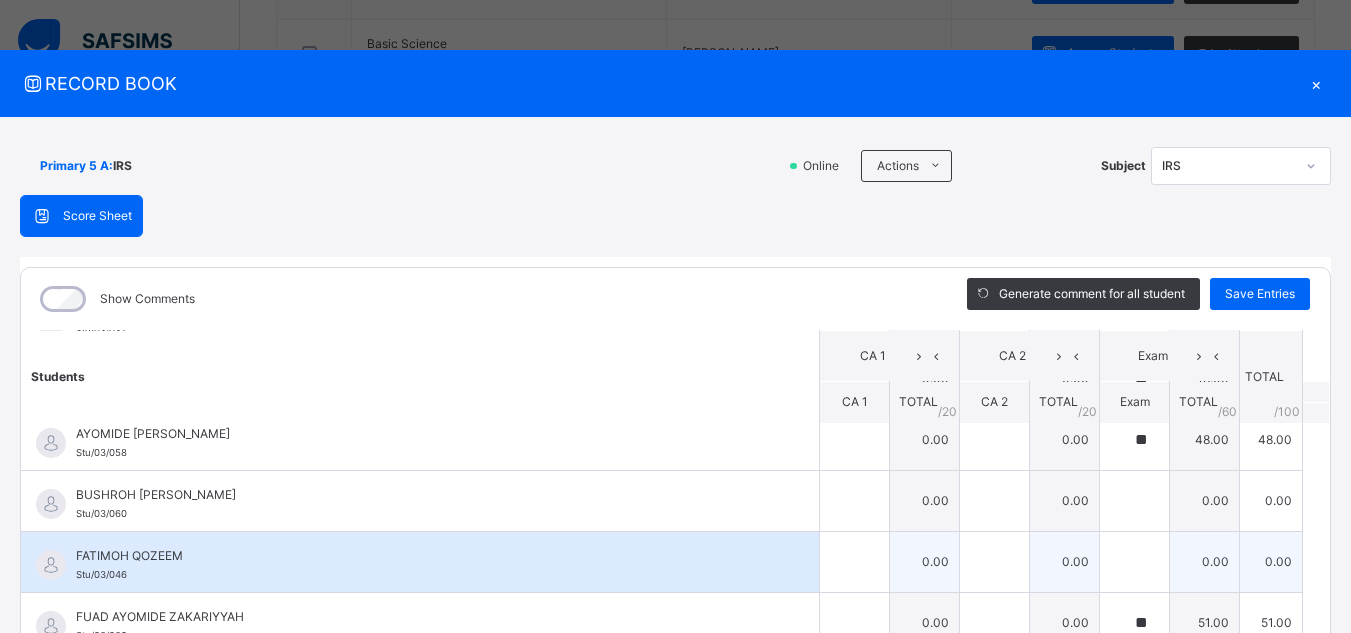 scroll, scrollTop: 520, scrollLeft: 0, axis: vertical 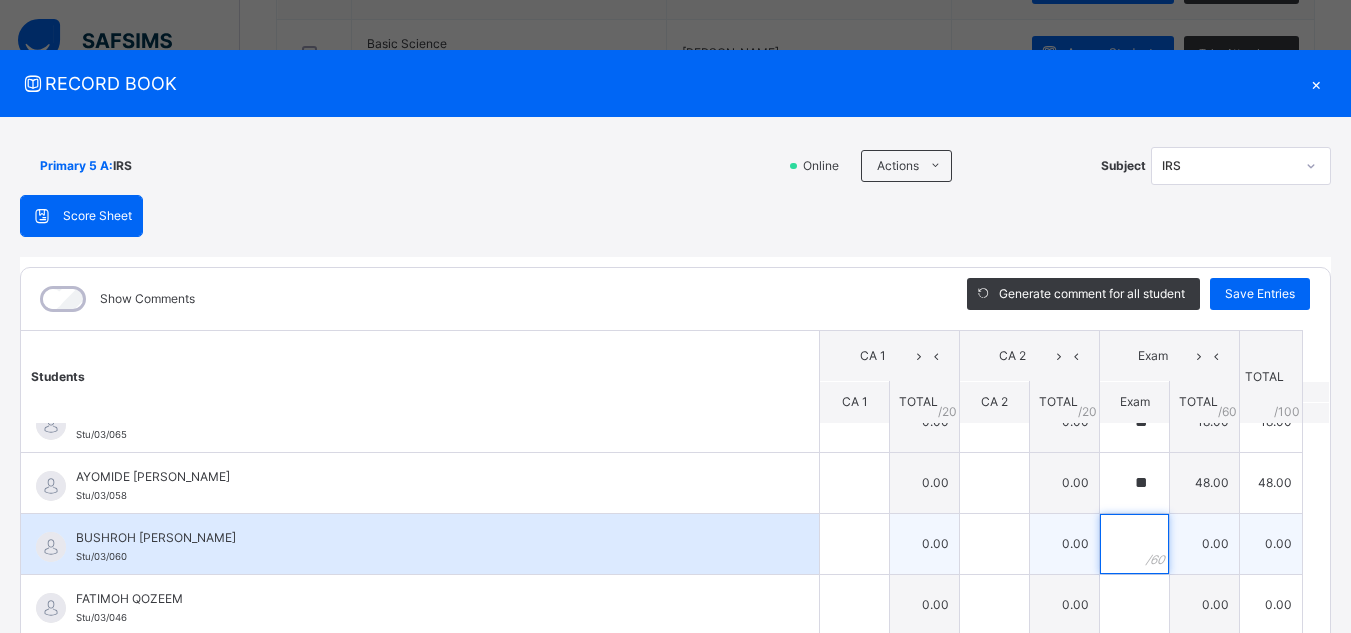 click at bounding box center (1134, 544) 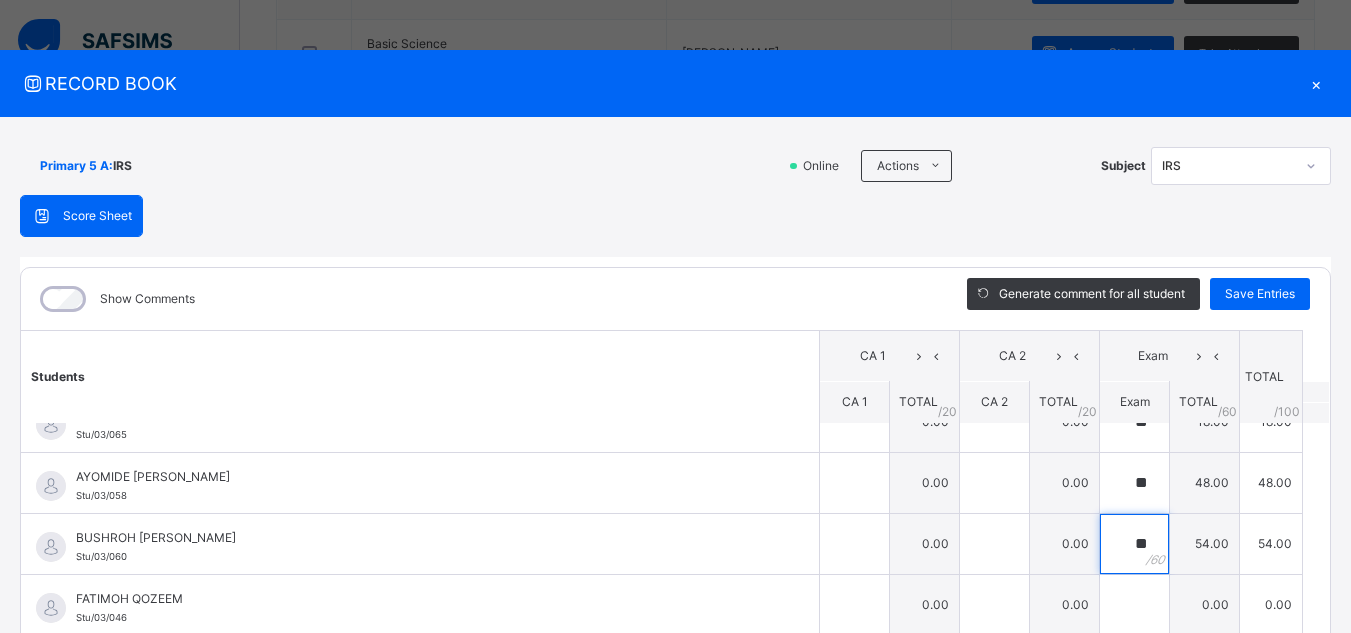 type on "**" 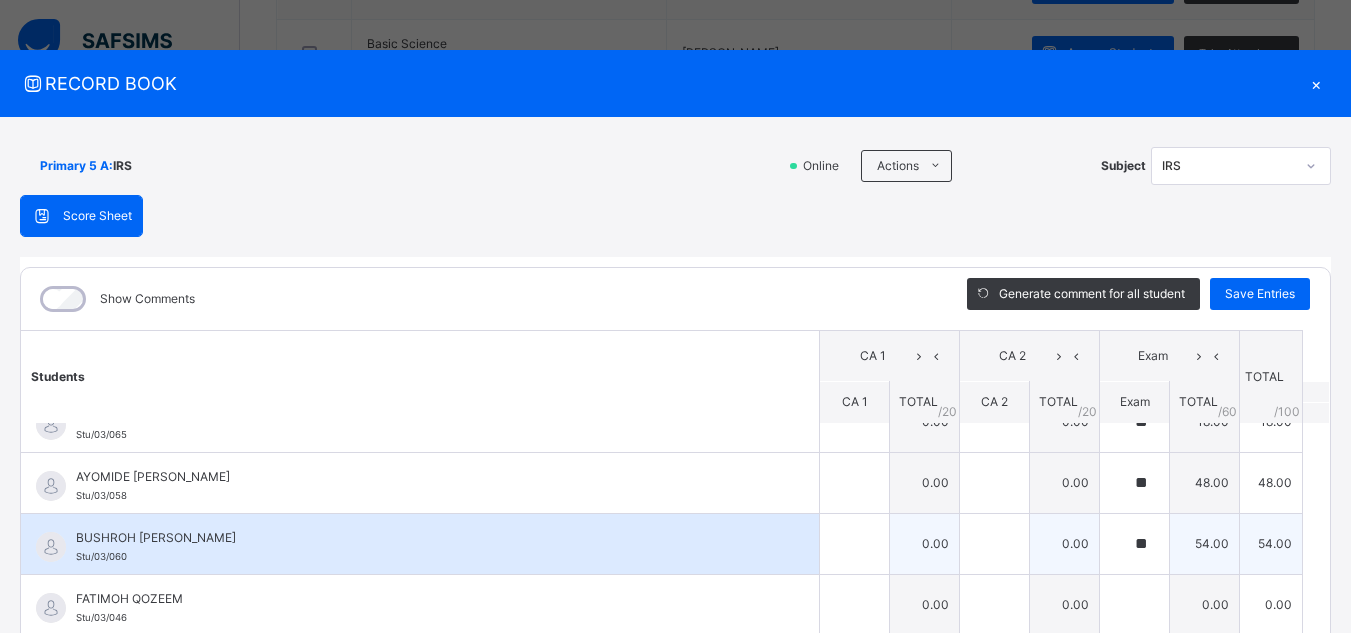 click on "BUSHROH [PERSON_NAME]" at bounding box center (425, 538) 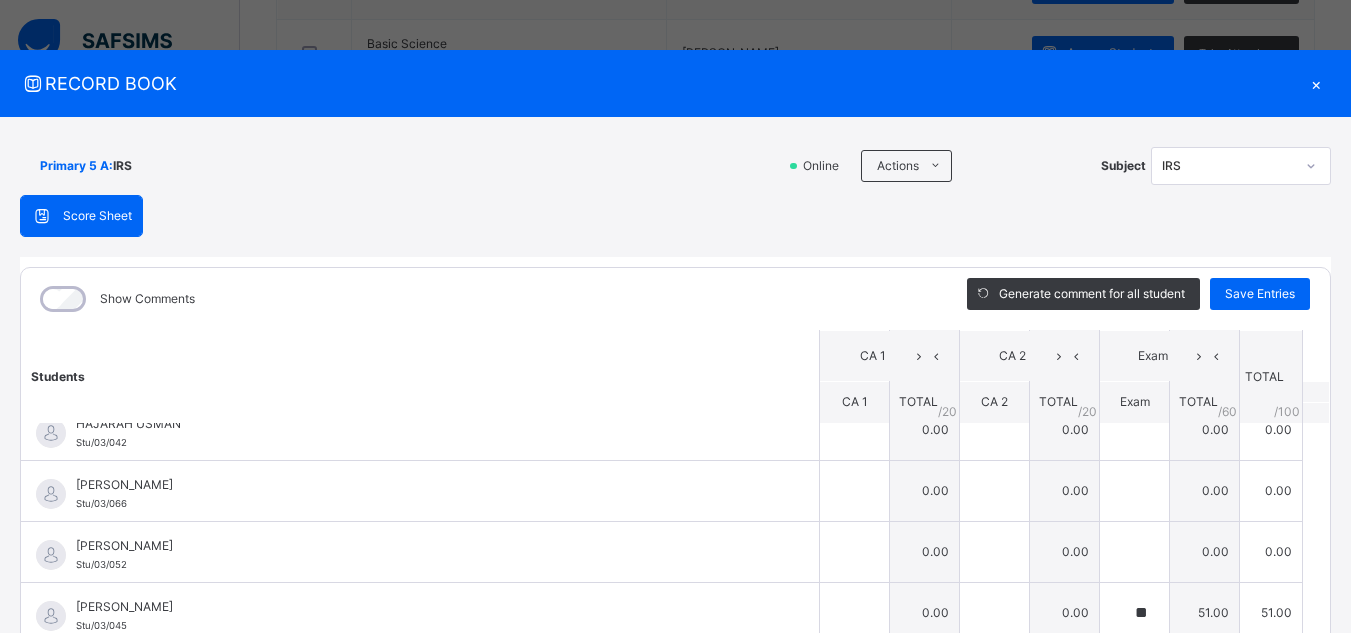 scroll, scrollTop: 880, scrollLeft: 0, axis: vertical 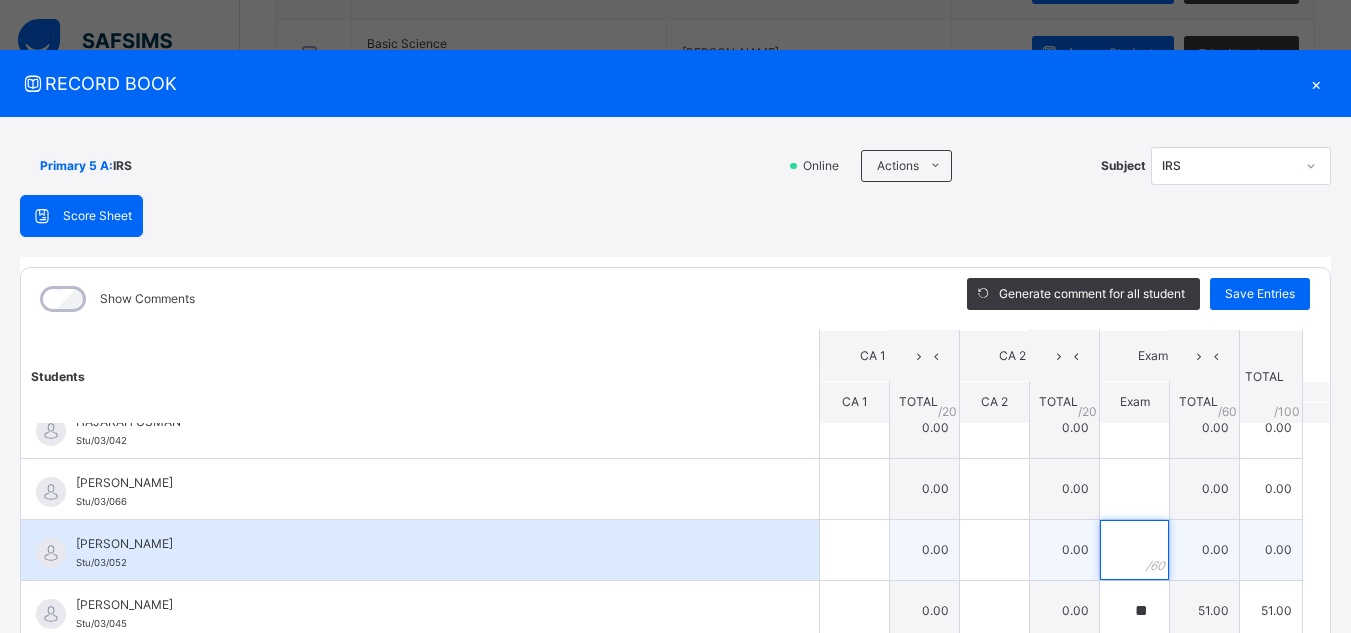 click at bounding box center [1134, 550] 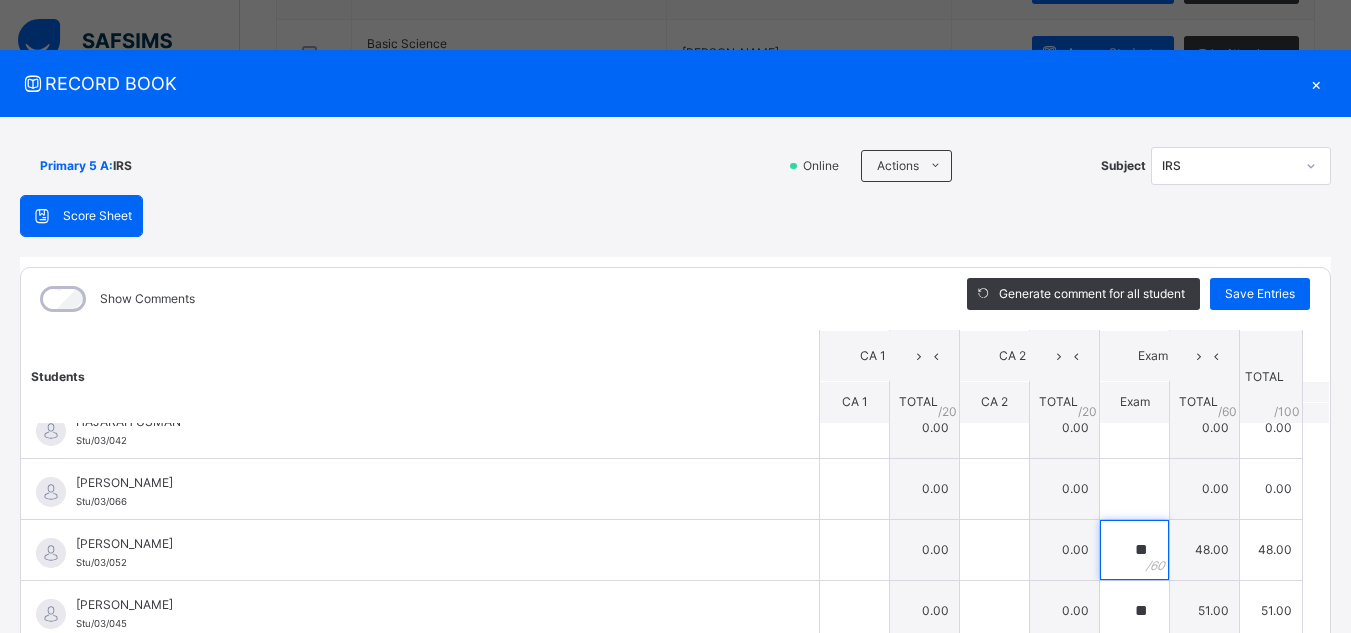 type on "**" 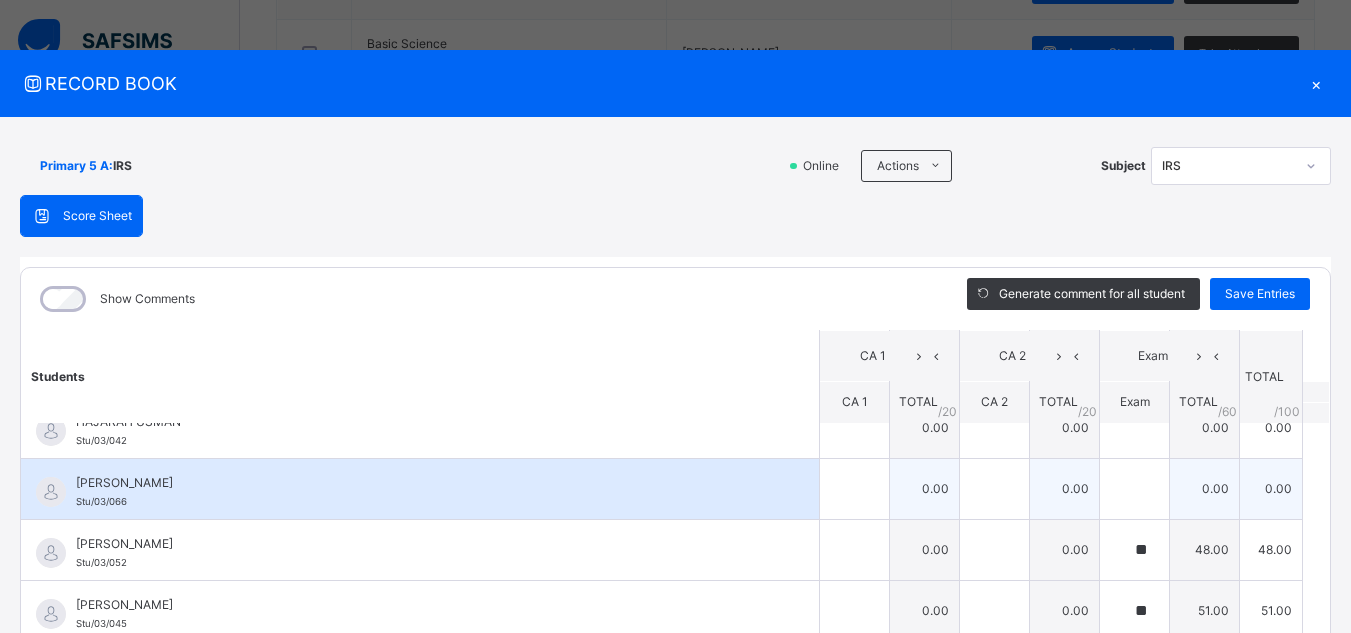 click on "[PERSON_NAME] [PERSON_NAME]/03/066" at bounding box center [420, 489] 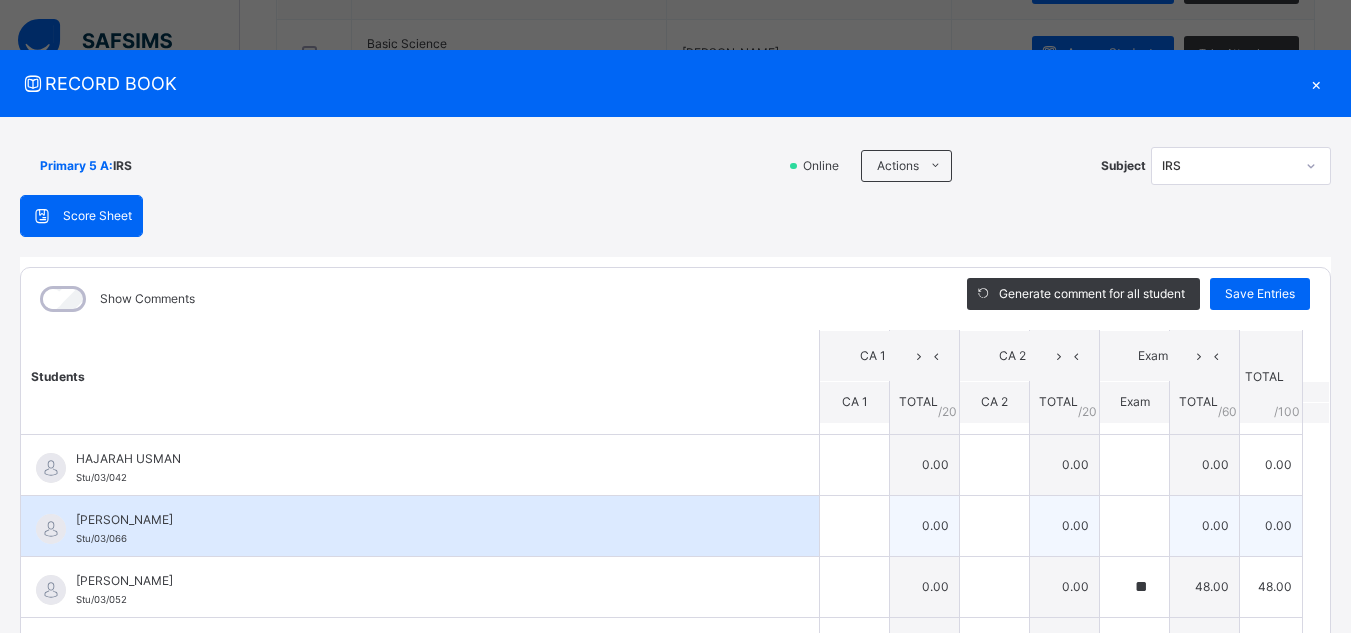 scroll, scrollTop: 840, scrollLeft: 0, axis: vertical 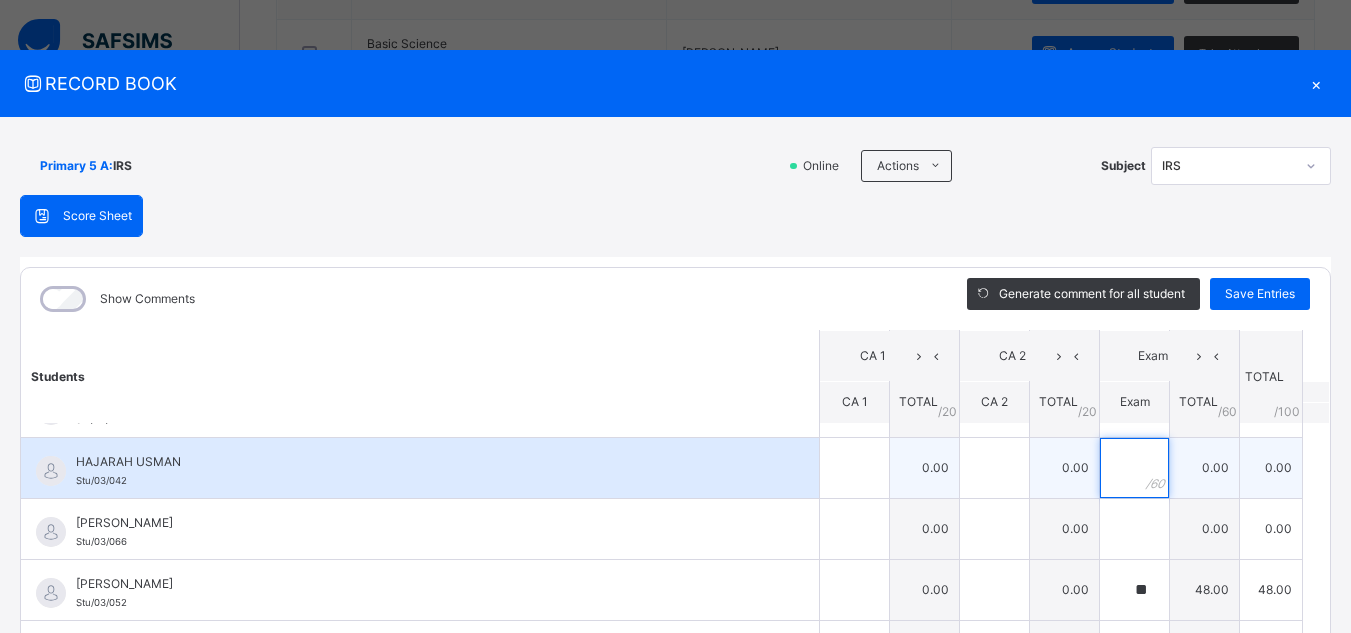 click at bounding box center (1134, 468) 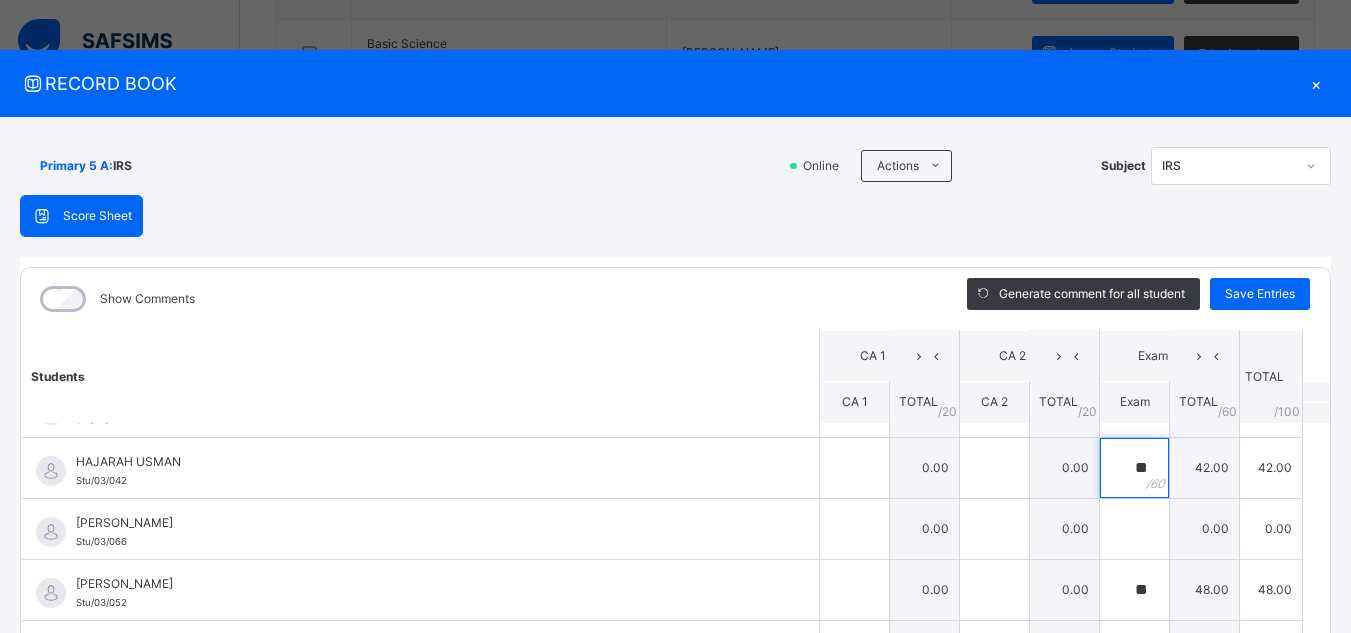 type on "**" 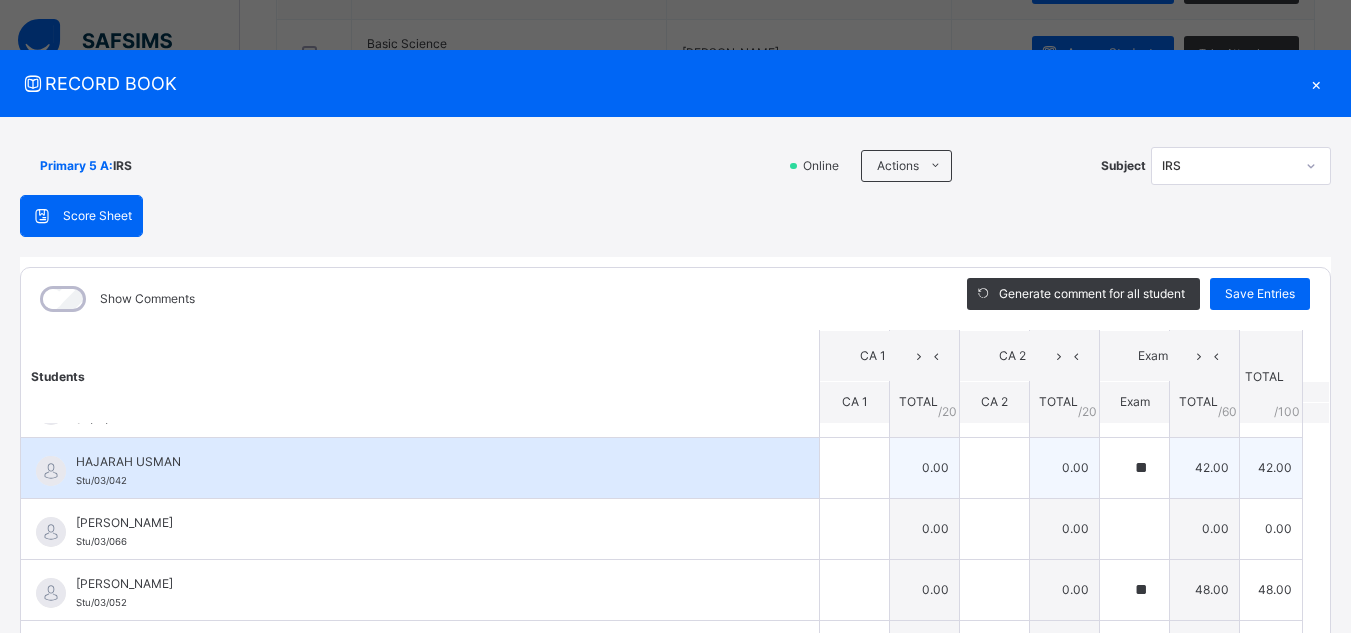 click on "HAJARAH  USMAN Stu/03/042" at bounding box center [425, 471] 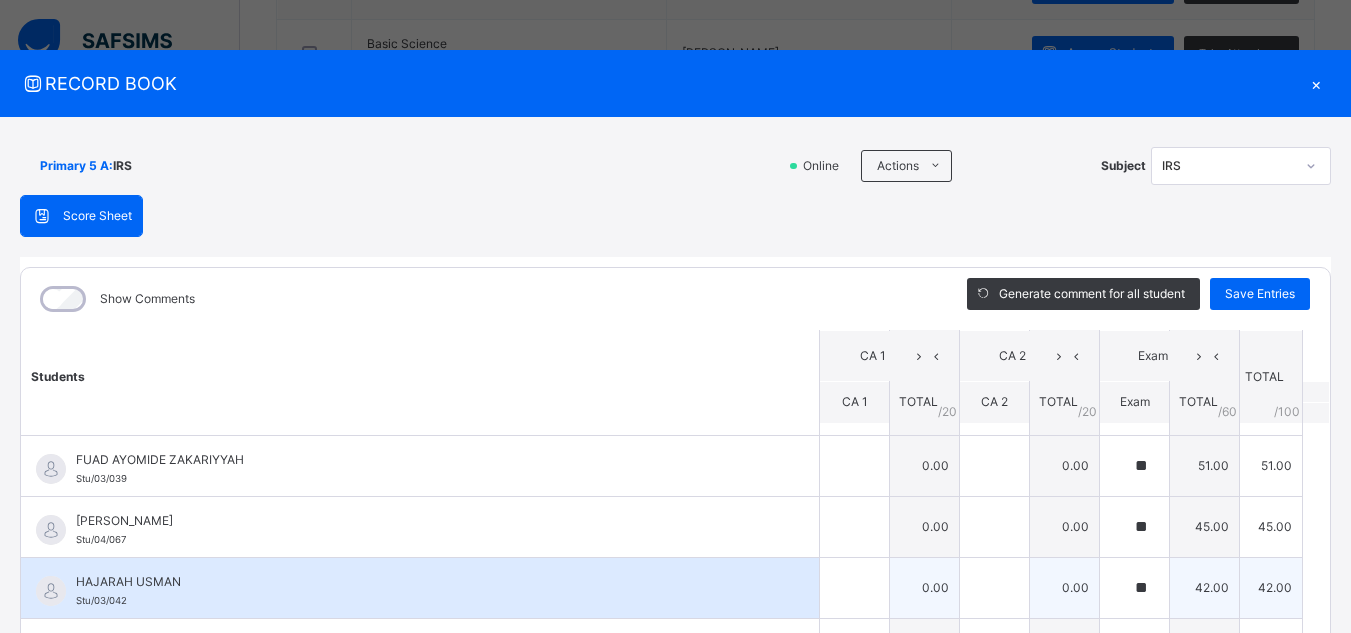 scroll, scrollTop: 680, scrollLeft: 0, axis: vertical 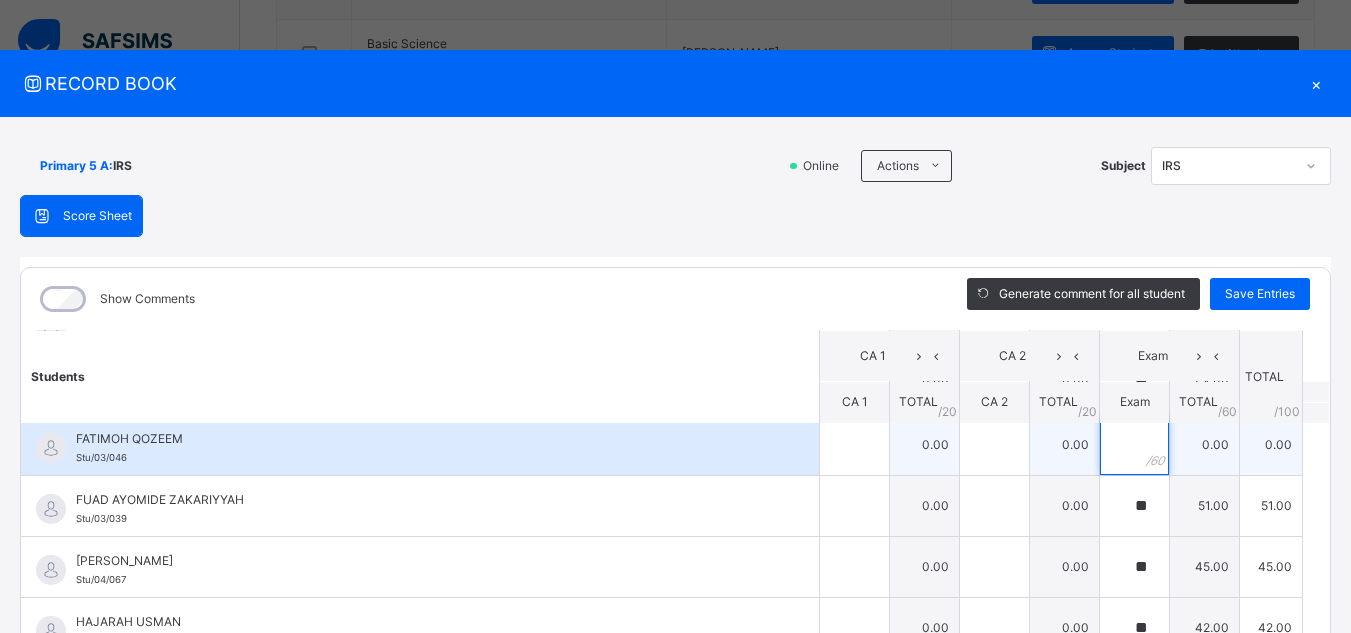 click at bounding box center (1134, 445) 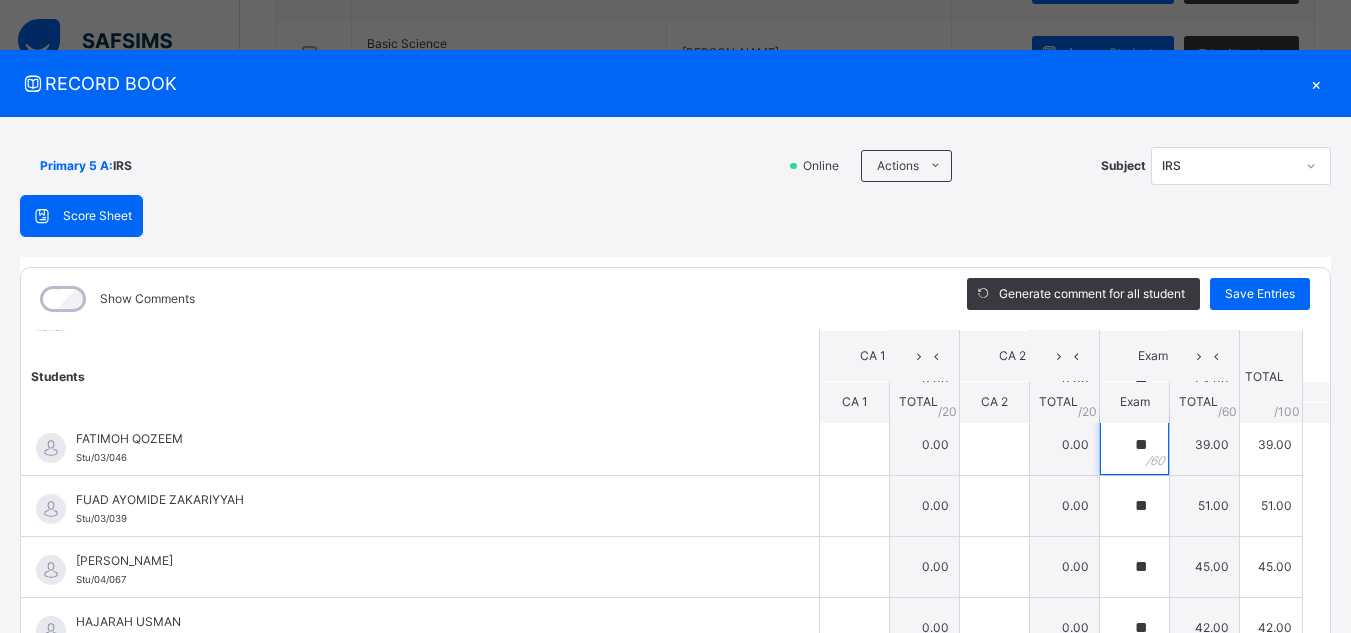type on "**" 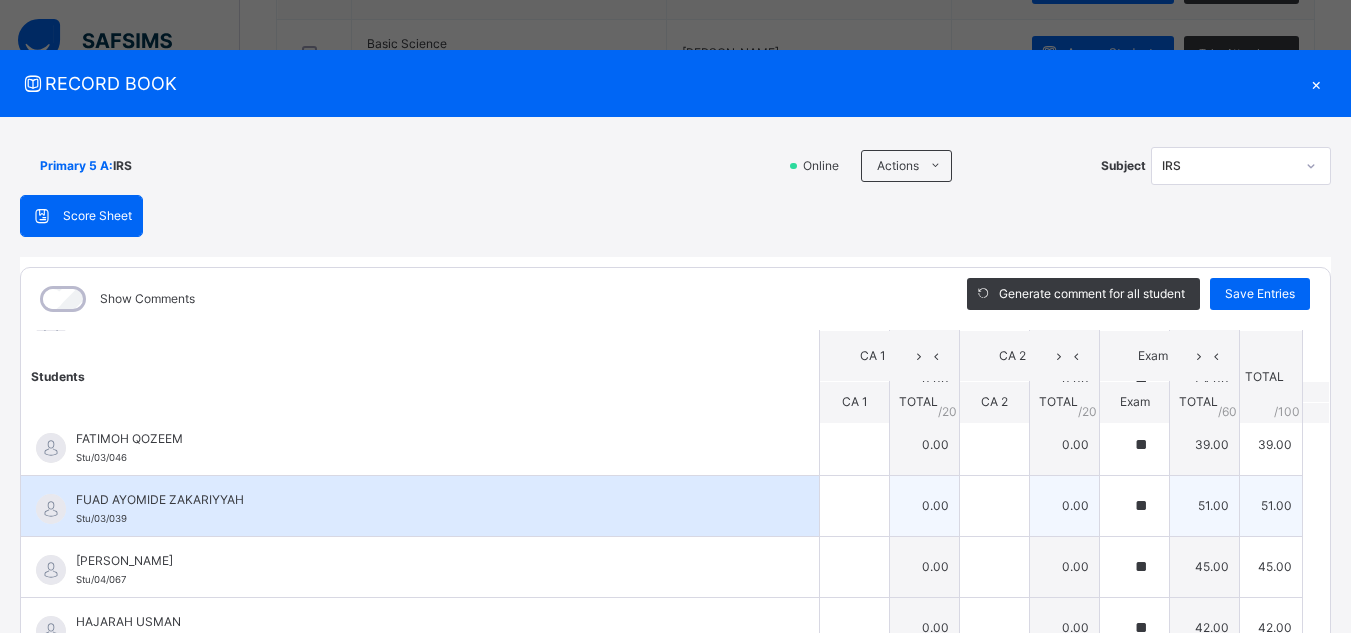 click on "FUAD AYOMIDE ZAKARIYYAH Stu/03/039" at bounding box center (425, 509) 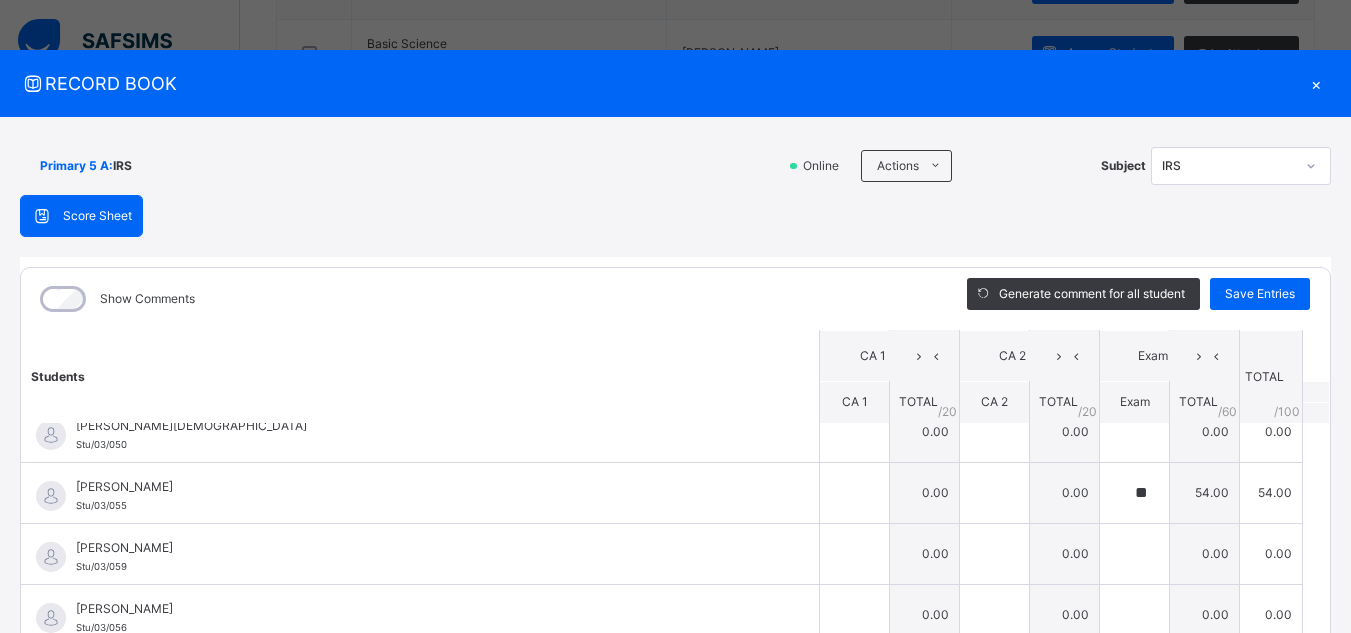 scroll, scrollTop: 1160, scrollLeft: 0, axis: vertical 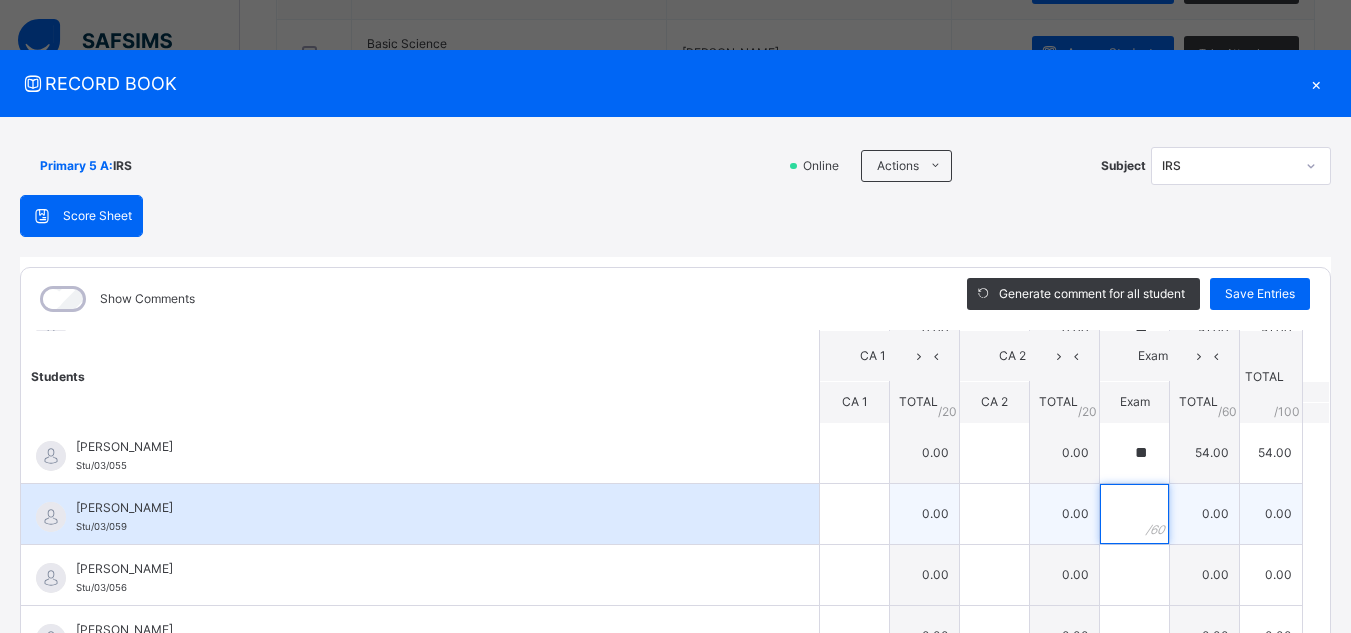 click at bounding box center [1134, 514] 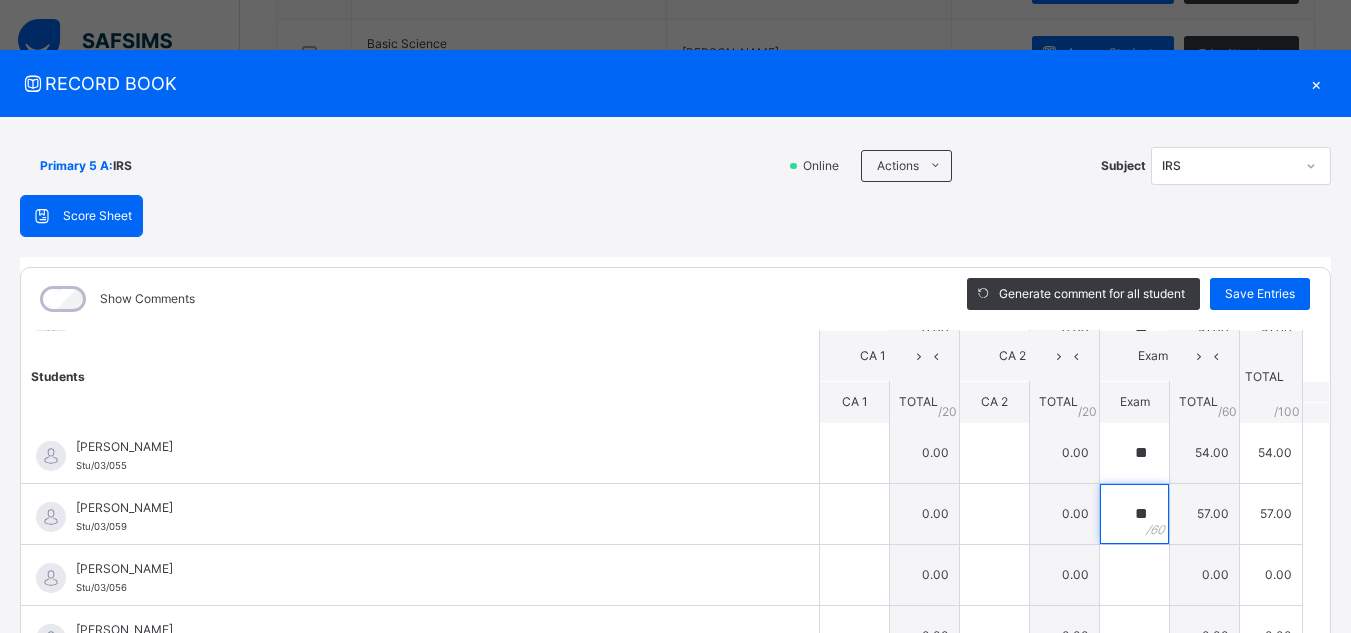 type on "**" 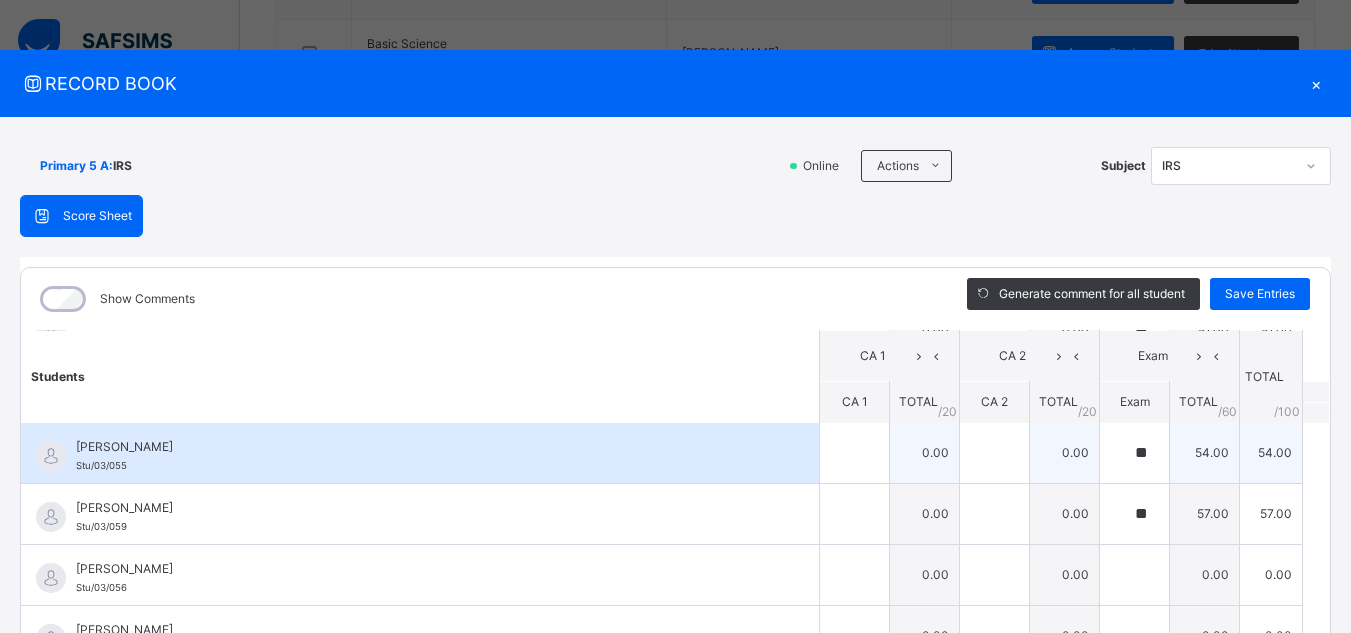 click on "[PERSON_NAME]  [PERSON_NAME]/03/055" at bounding box center (425, 456) 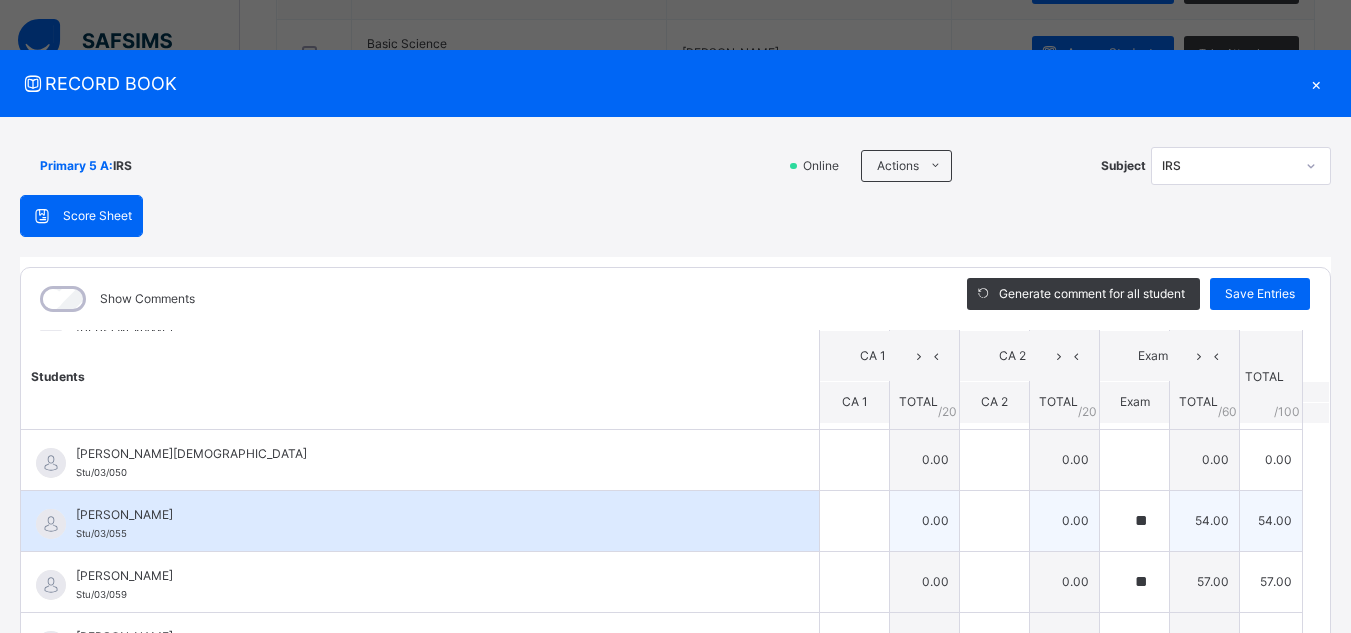 scroll, scrollTop: 1080, scrollLeft: 0, axis: vertical 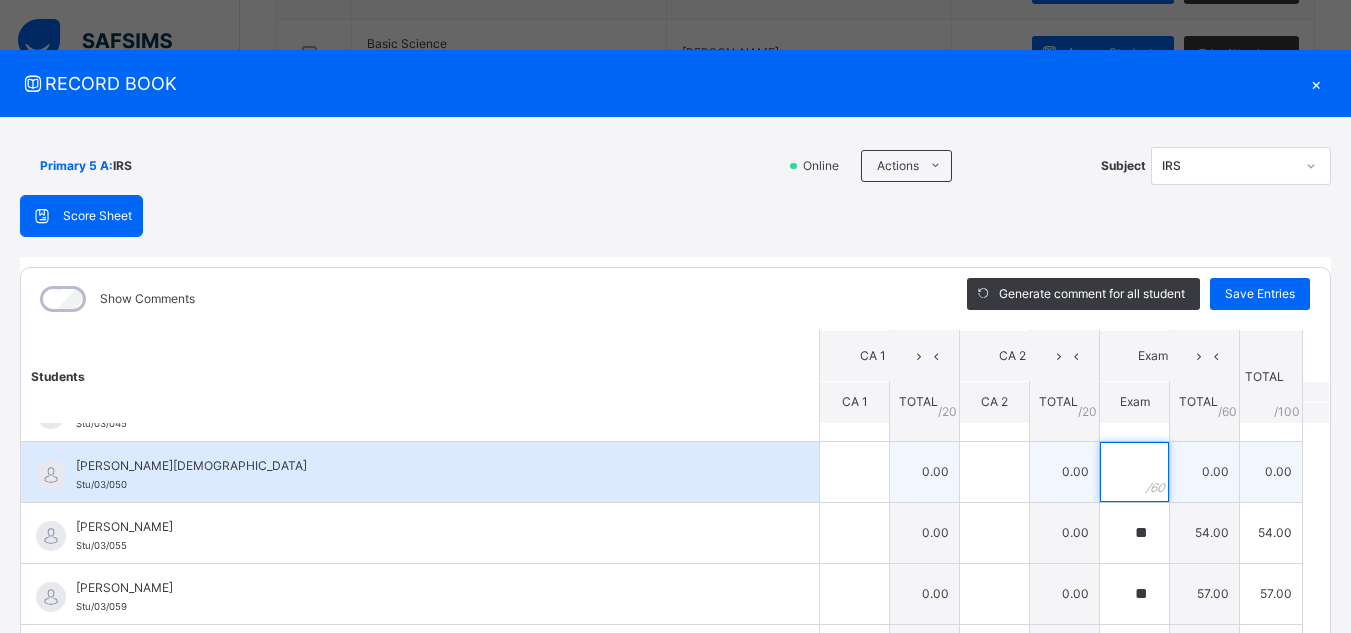 click at bounding box center [1134, 472] 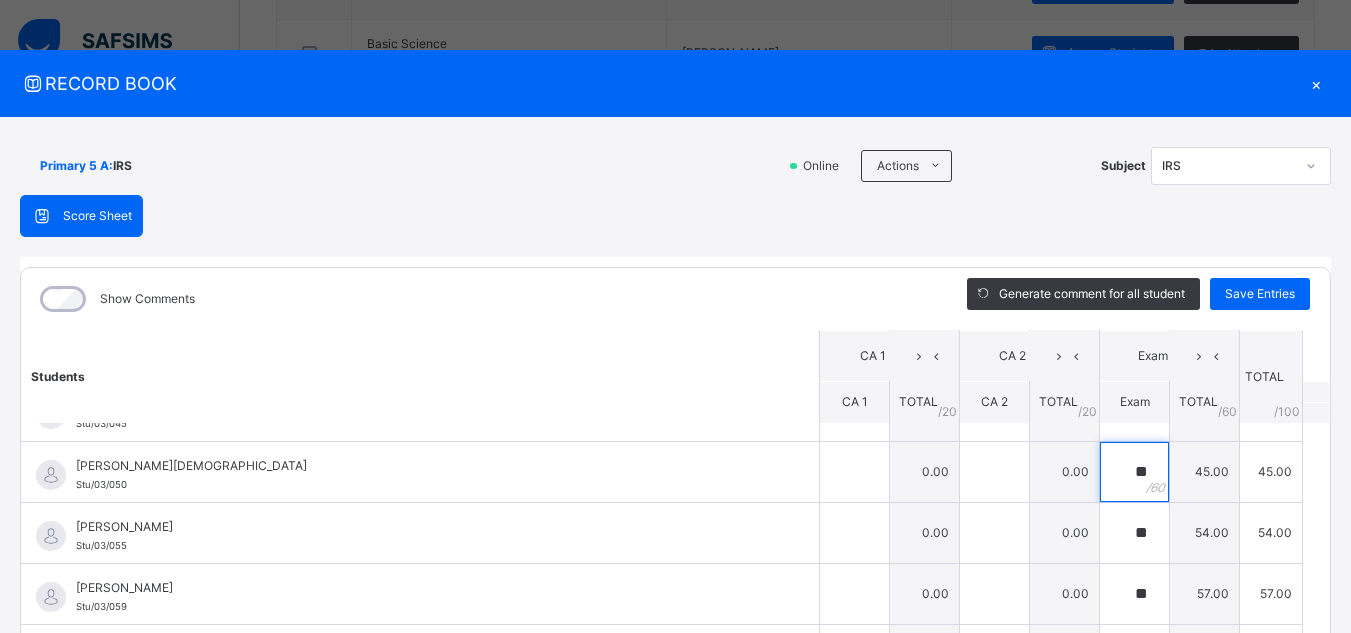 type on "**" 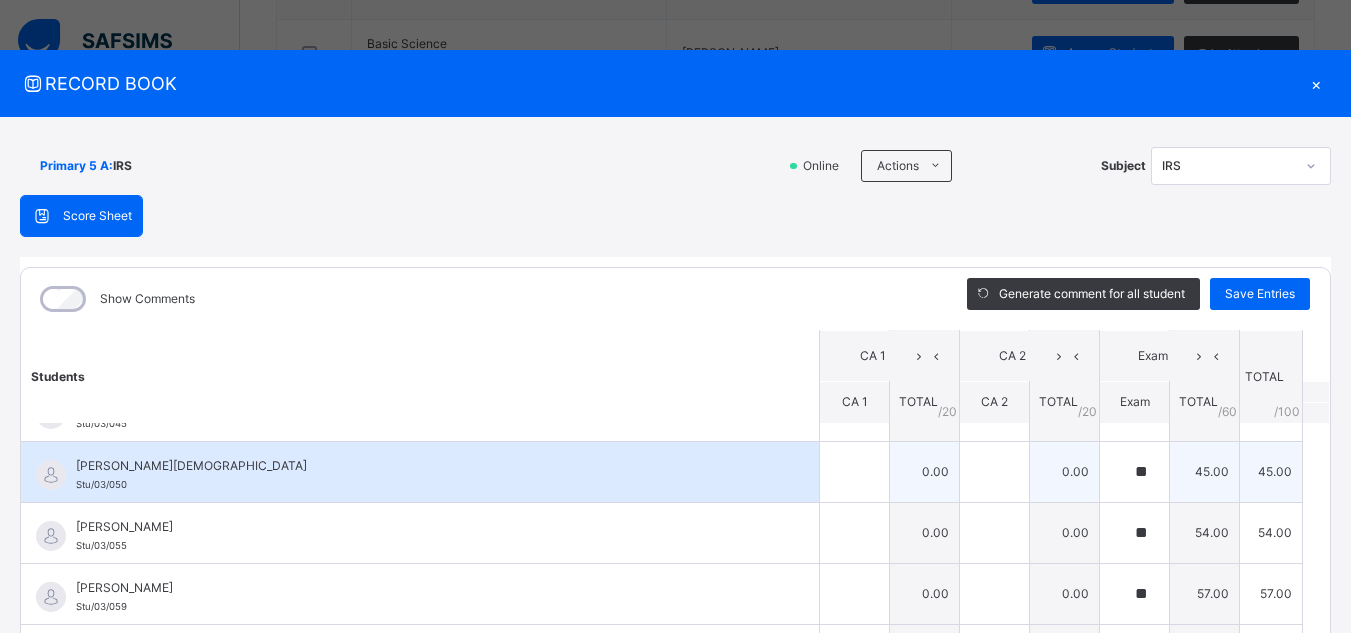 click on "MAZIDAT  [PERSON_NAME]/03/050" at bounding box center (425, 475) 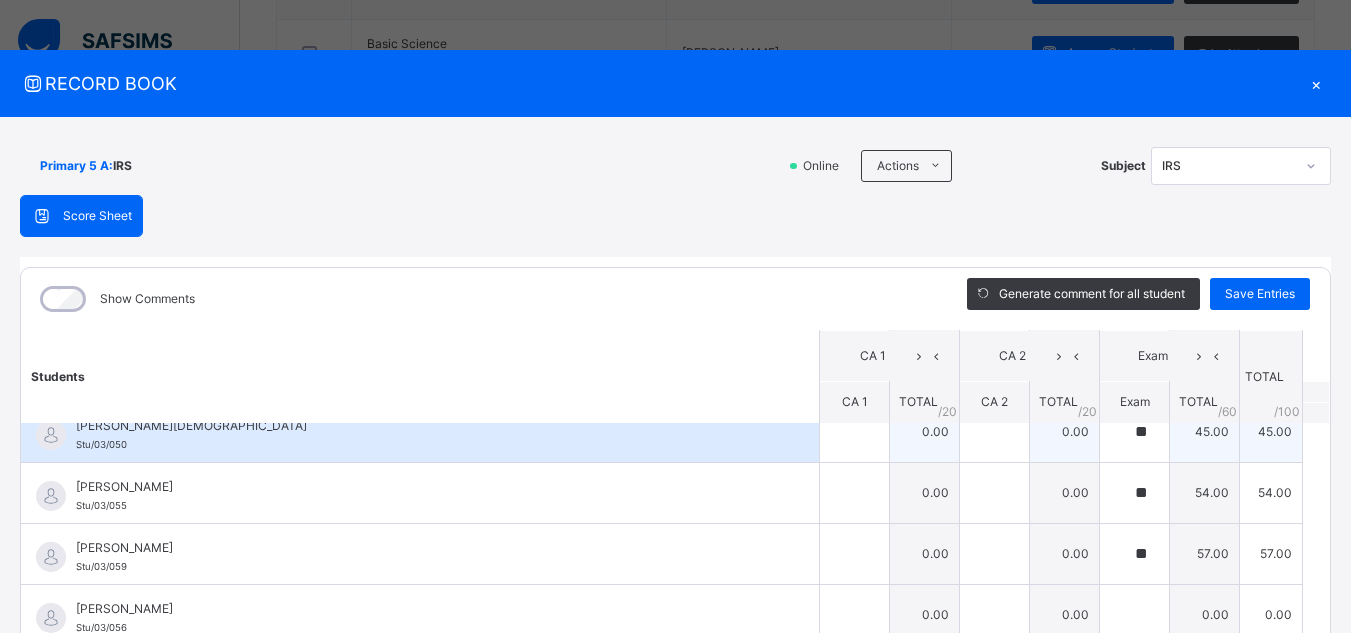 scroll, scrollTop: 1180, scrollLeft: 0, axis: vertical 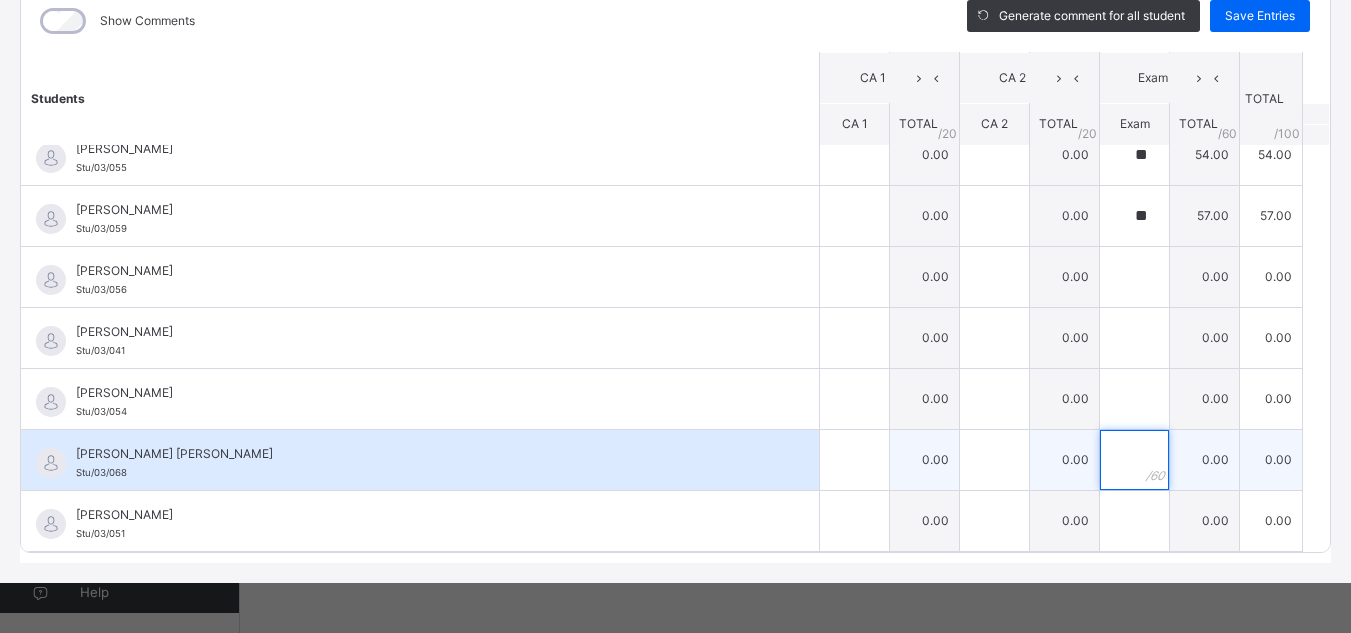 click at bounding box center [1134, 460] 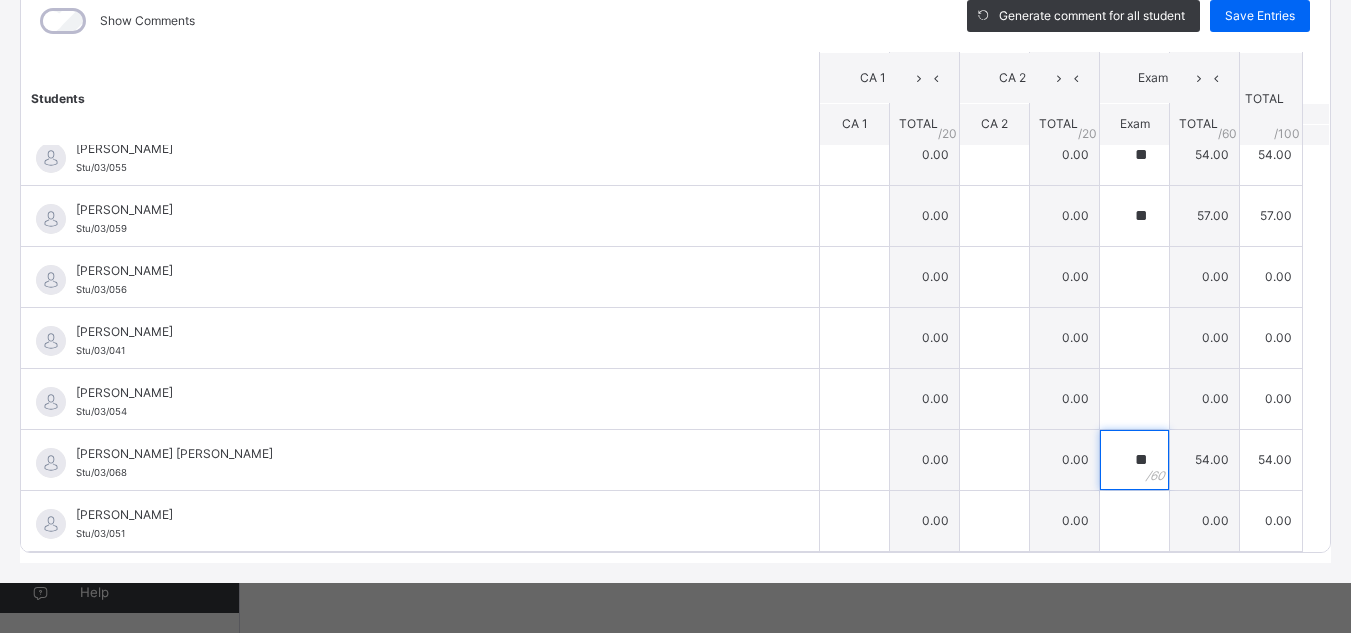 type on "**" 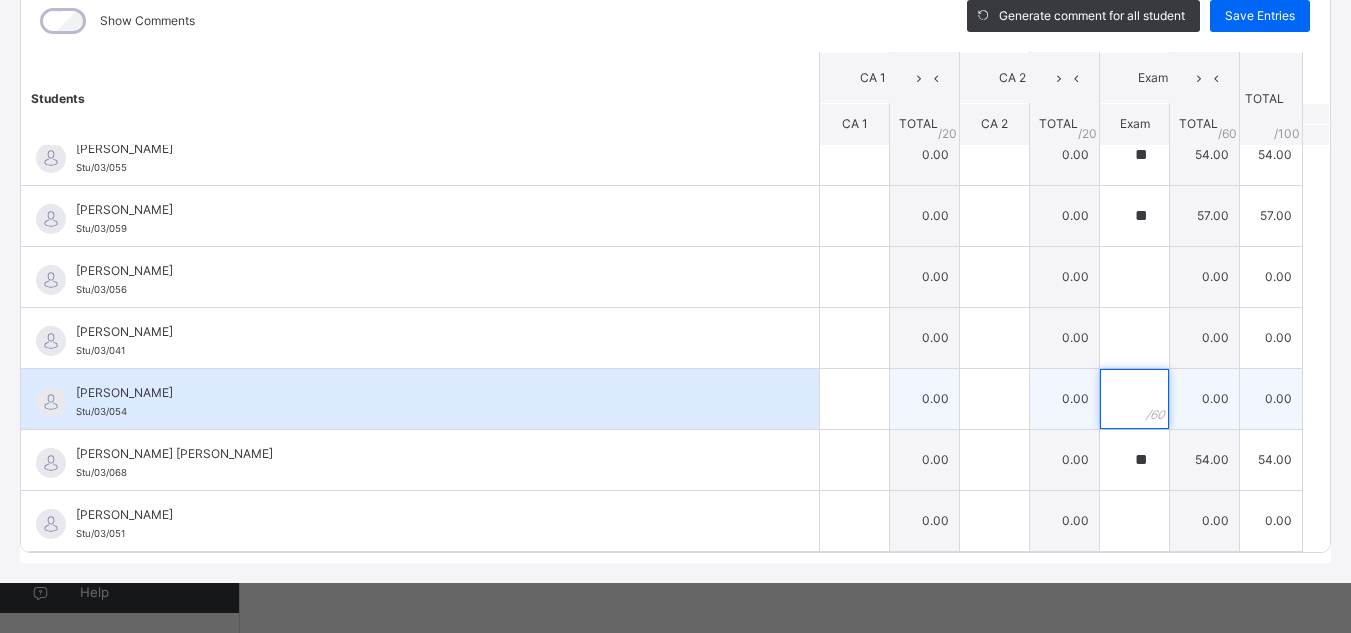 click at bounding box center [1134, 399] 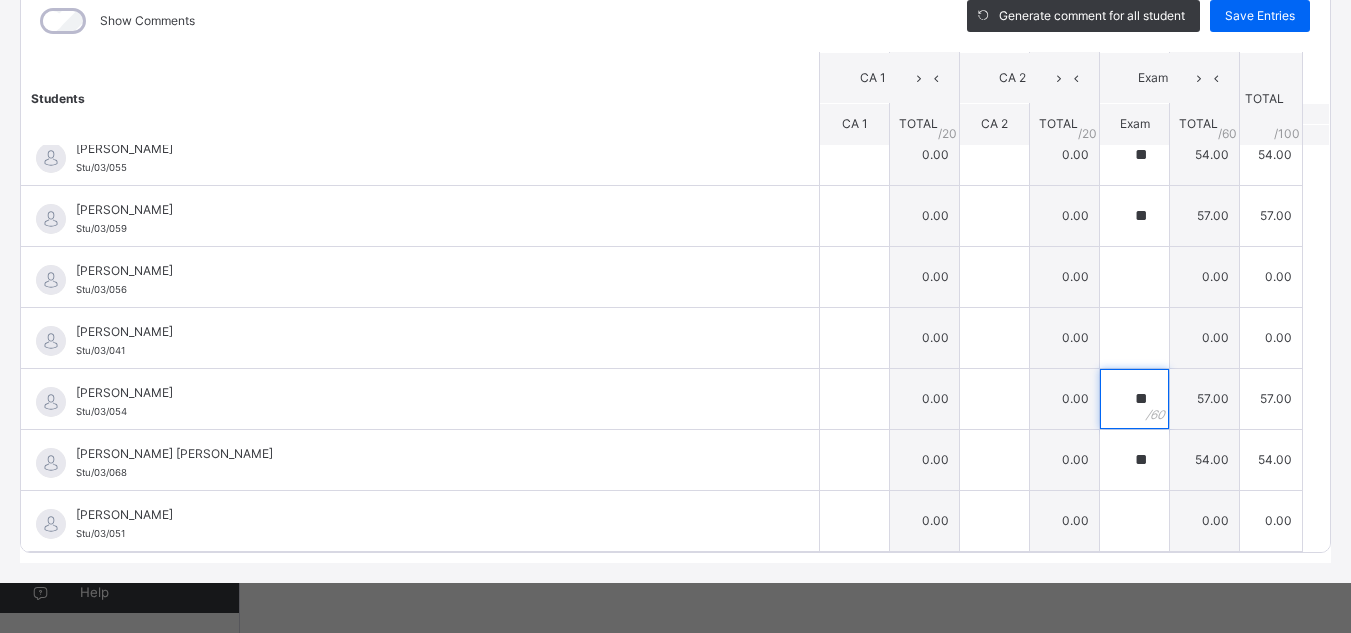type on "**" 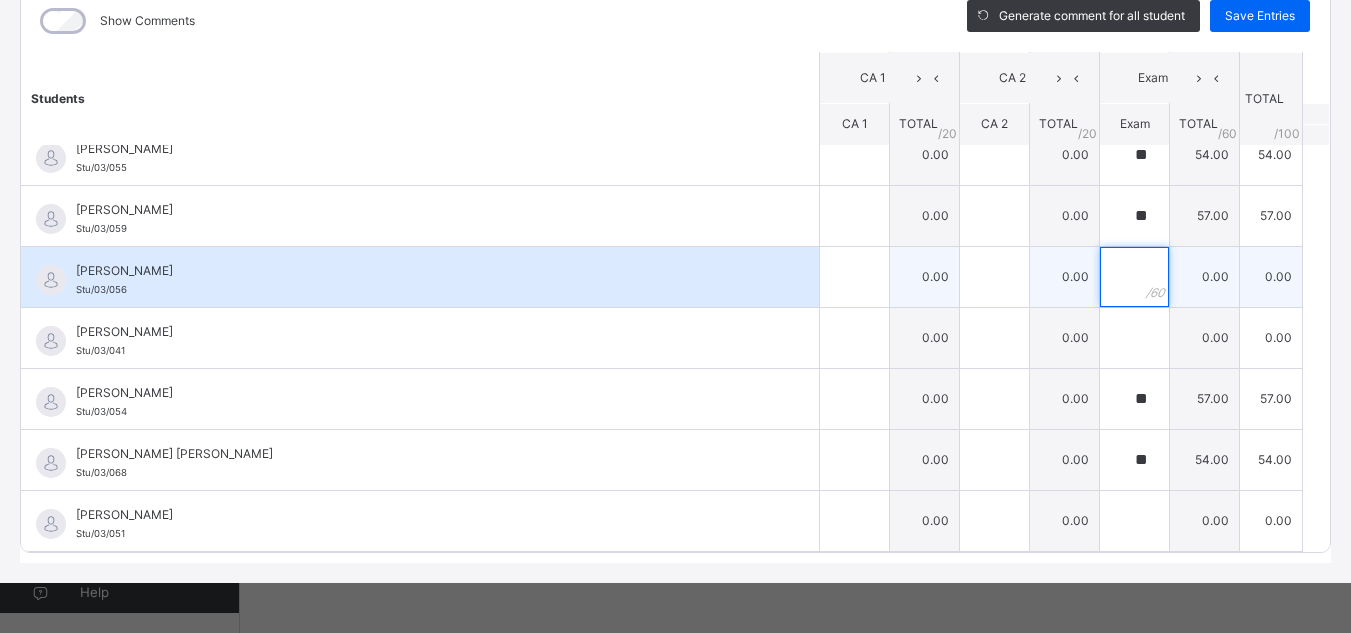 click at bounding box center [1134, 277] 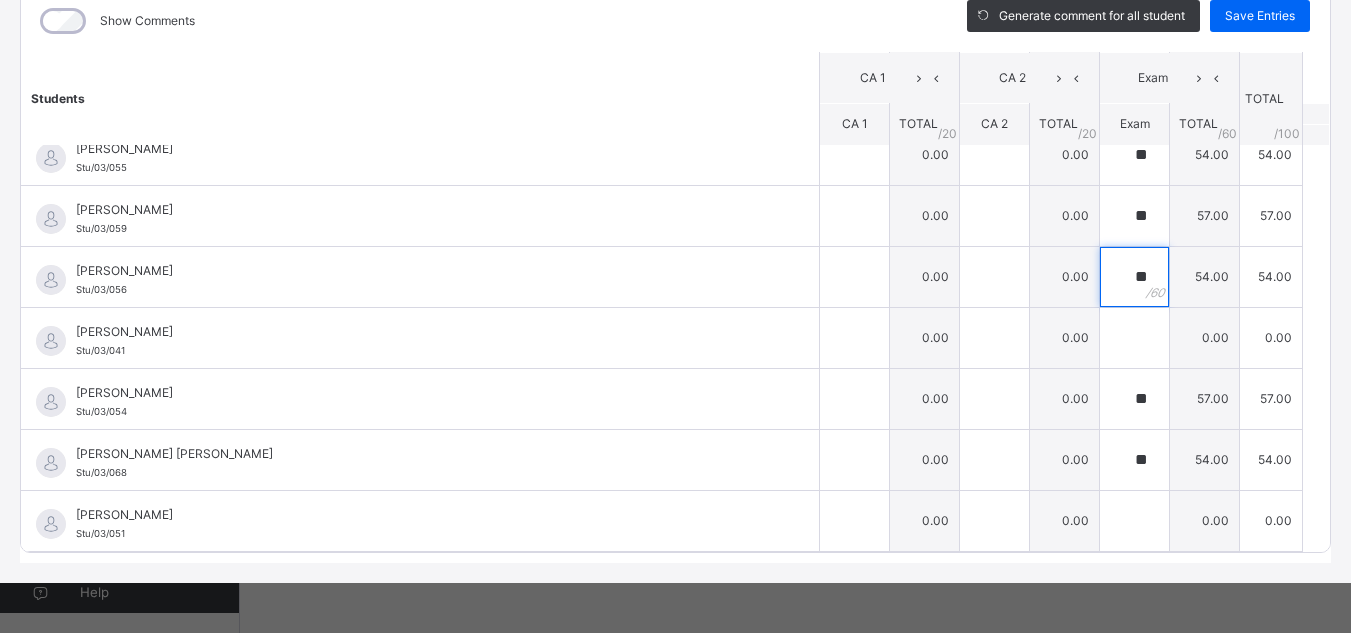 type on "**" 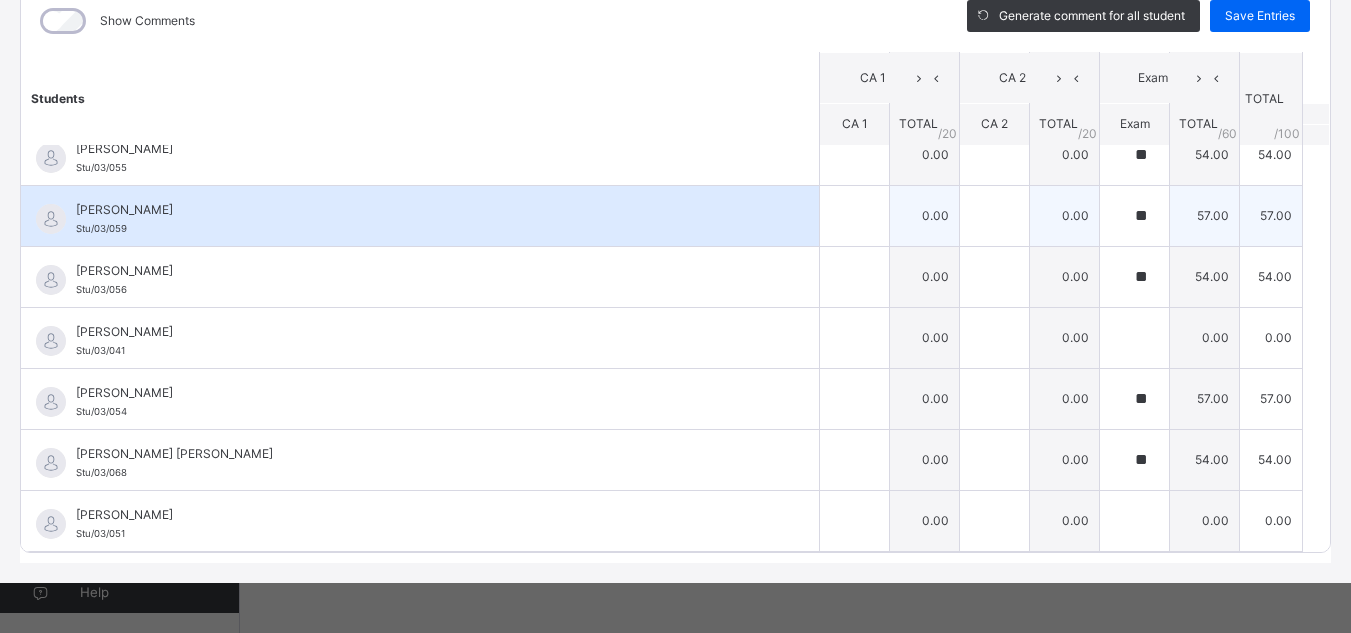 click on "[PERSON_NAME] [PERSON_NAME]/03/059" at bounding box center (425, 219) 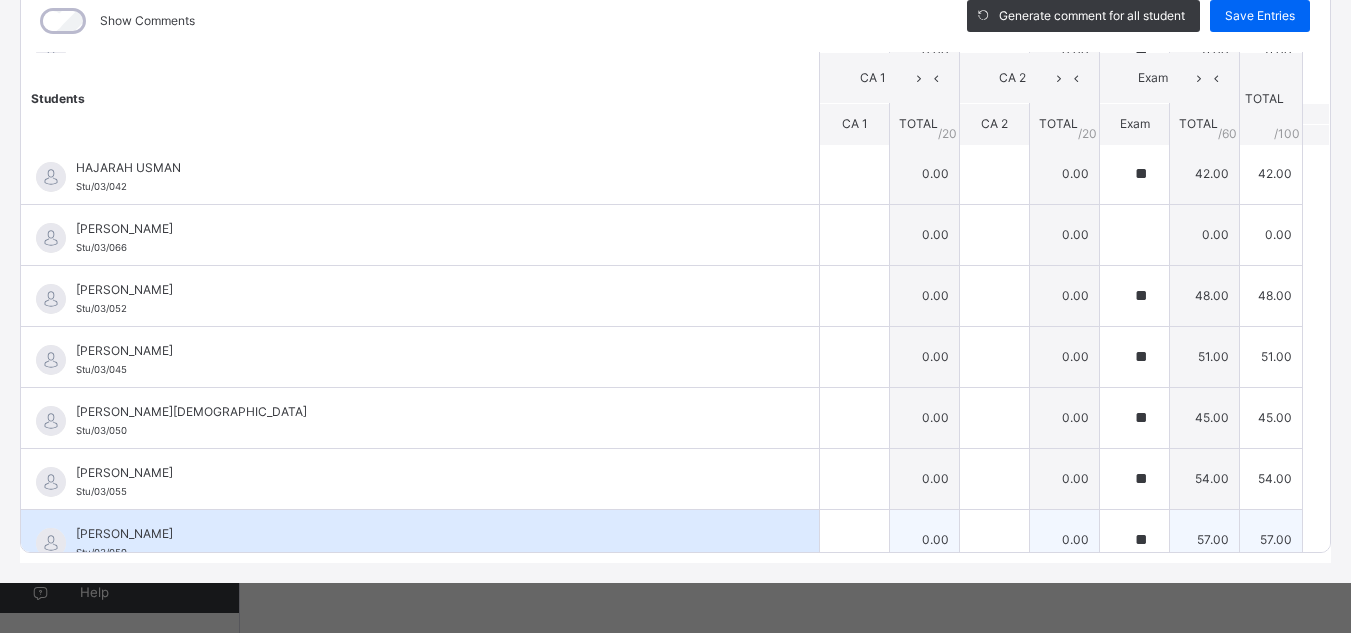 scroll, scrollTop: 860, scrollLeft: 0, axis: vertical 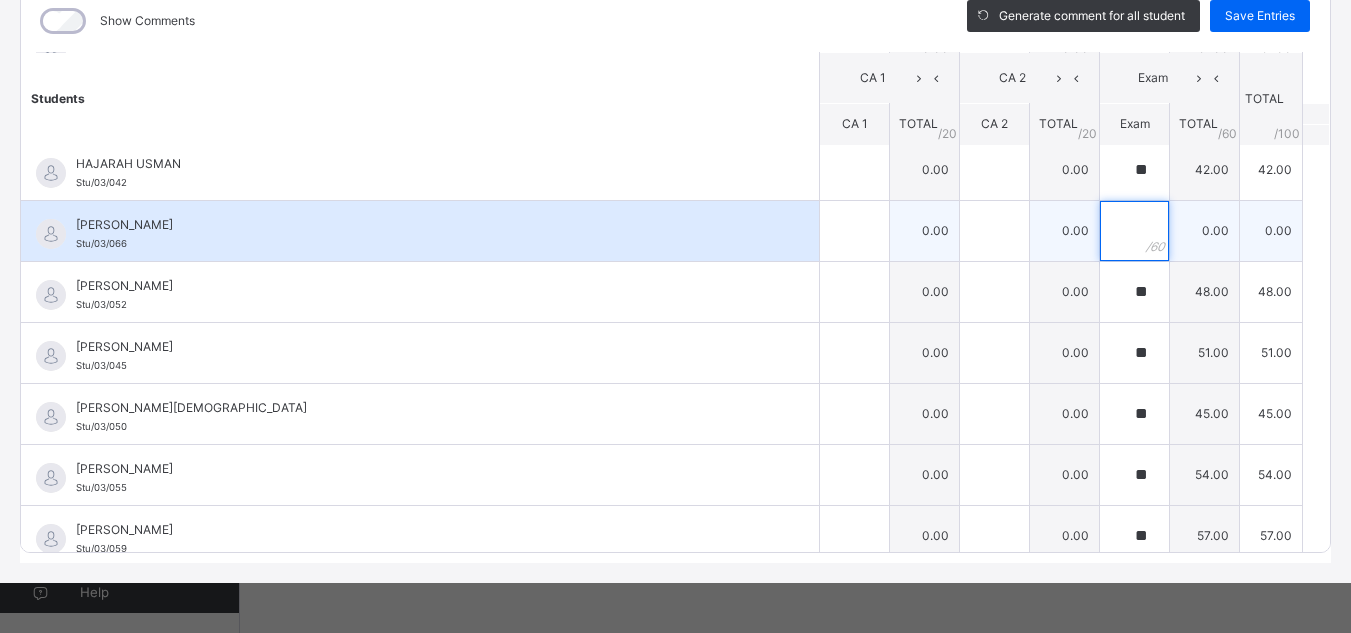 click at bounding box center [1134, 231] 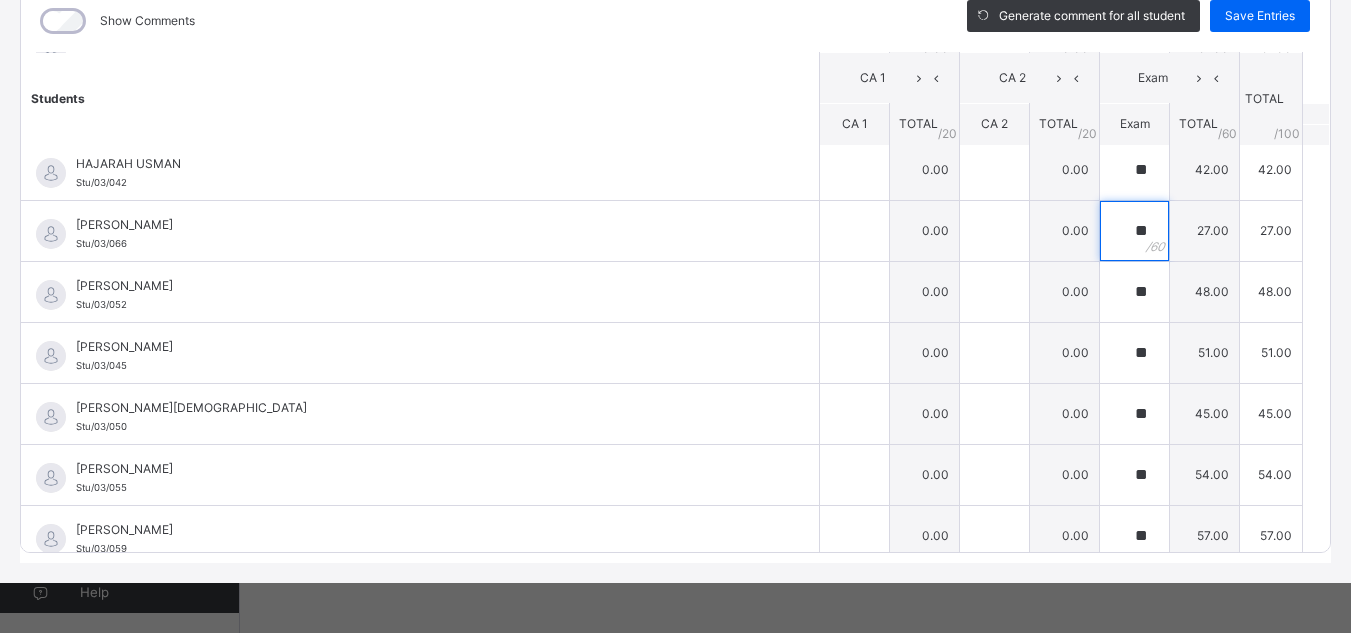 type on "**" 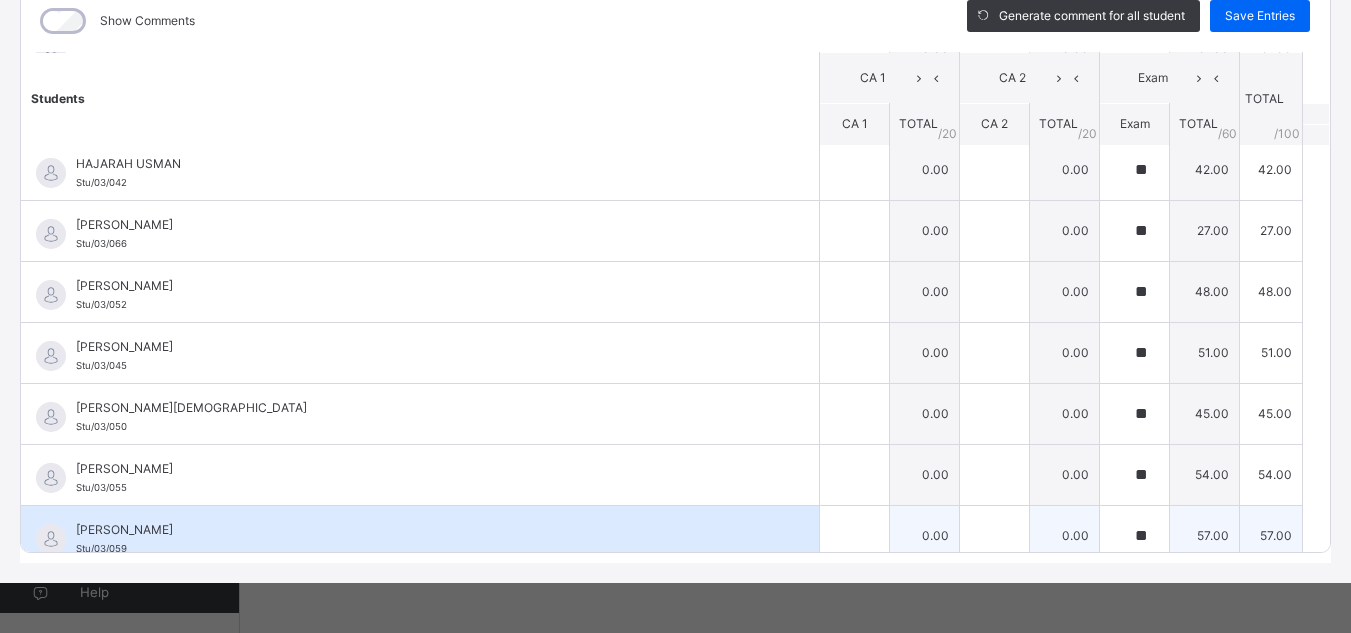click on "[PERSON_NAME]" at bounding box center [425, 530] 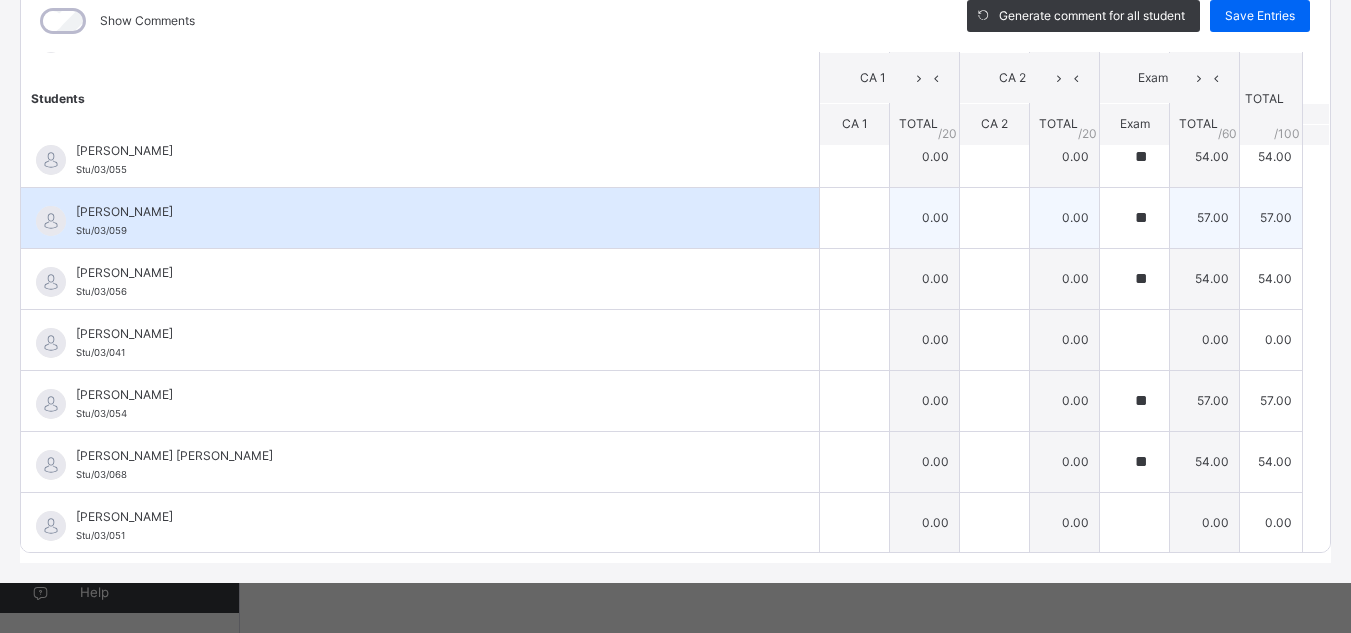 scroll, scrollTop: 1180, scrollLeft: 0, axis: vertical 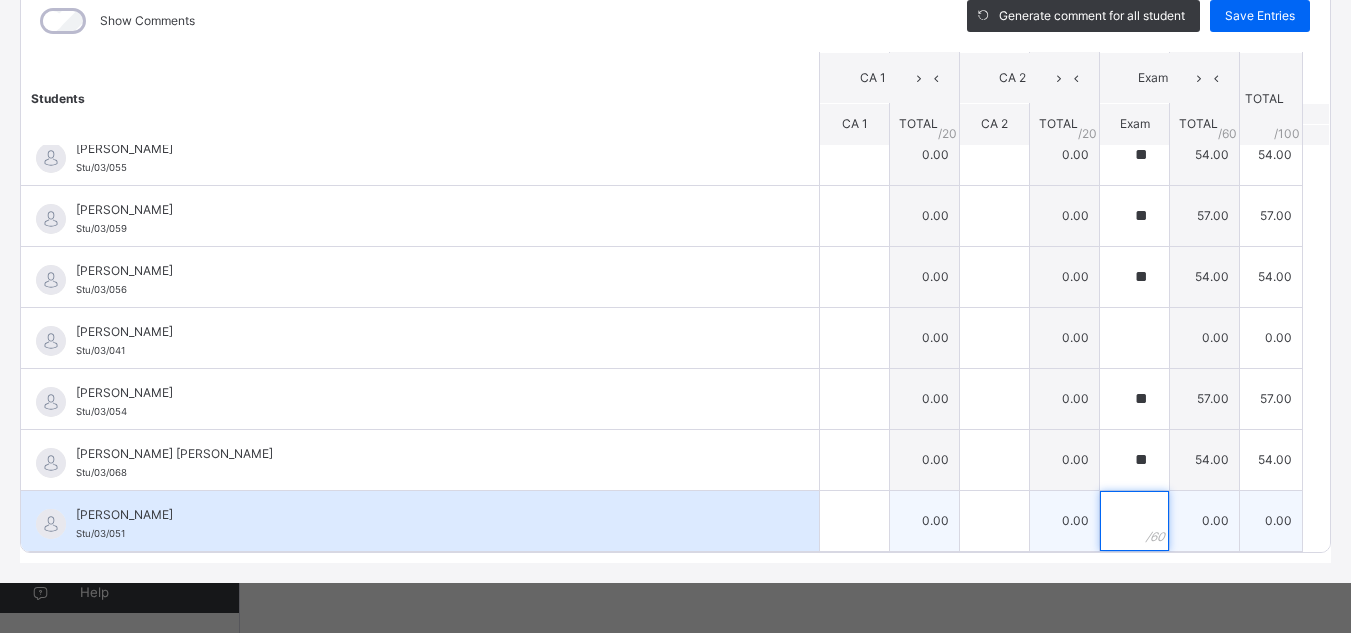 click at bounding box center (1134, 521) 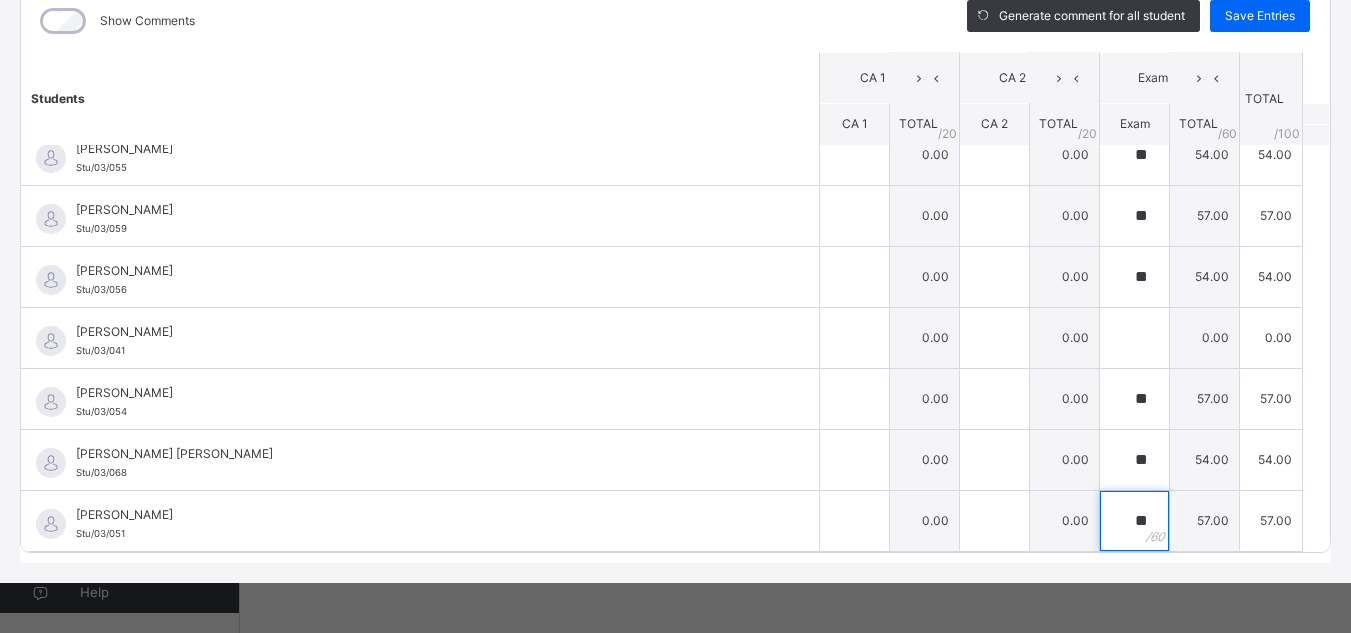 type on "**" 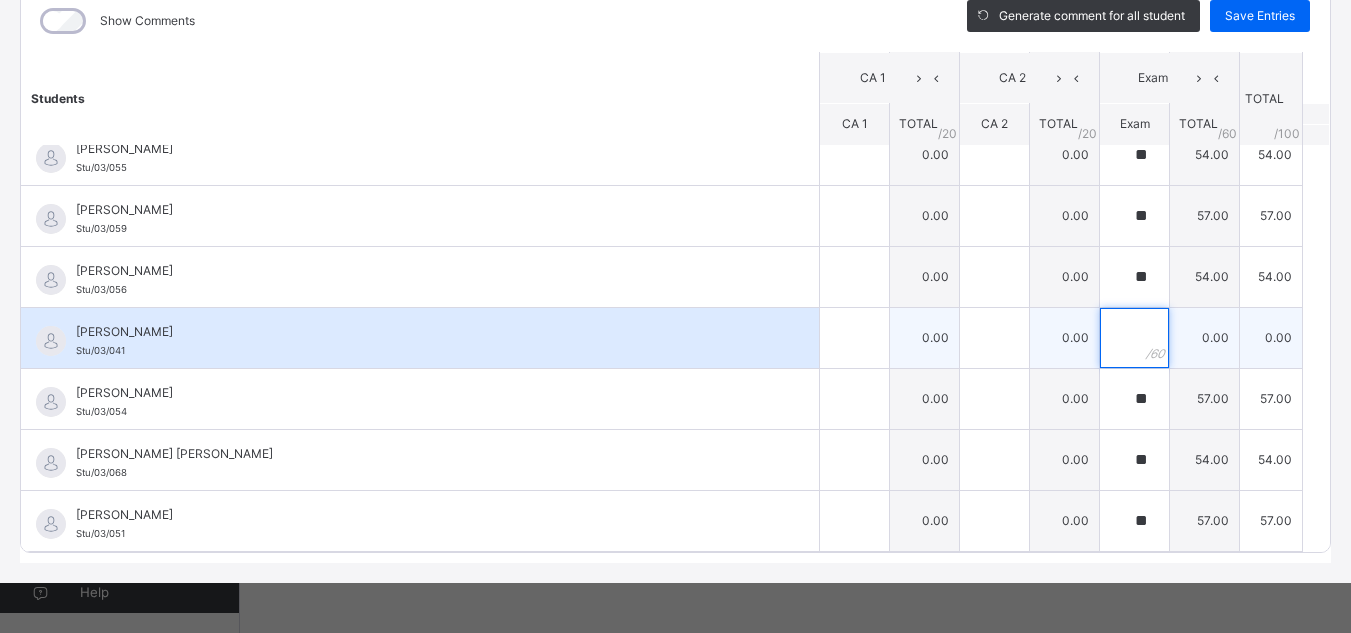 click at bounding box center (1134, 338) 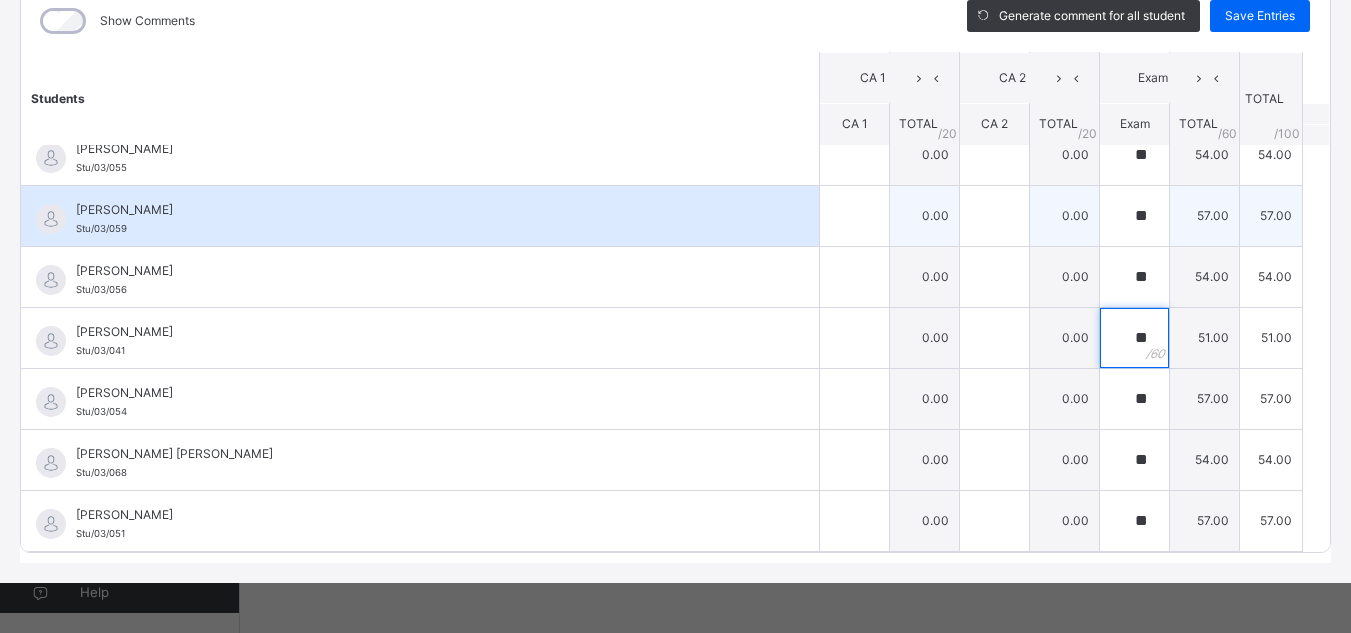 type on "**" 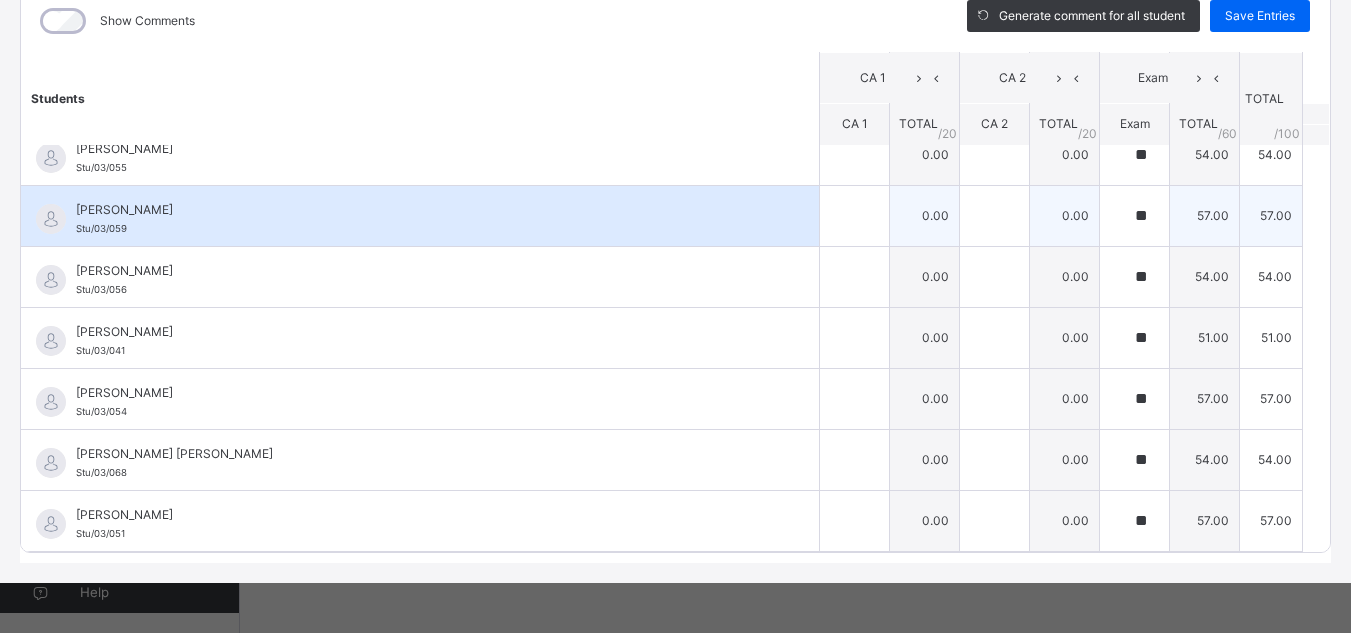 click on "[PERSON_NAME] [PERSON_NAME]/03/059" at bounding box center [420, 216] 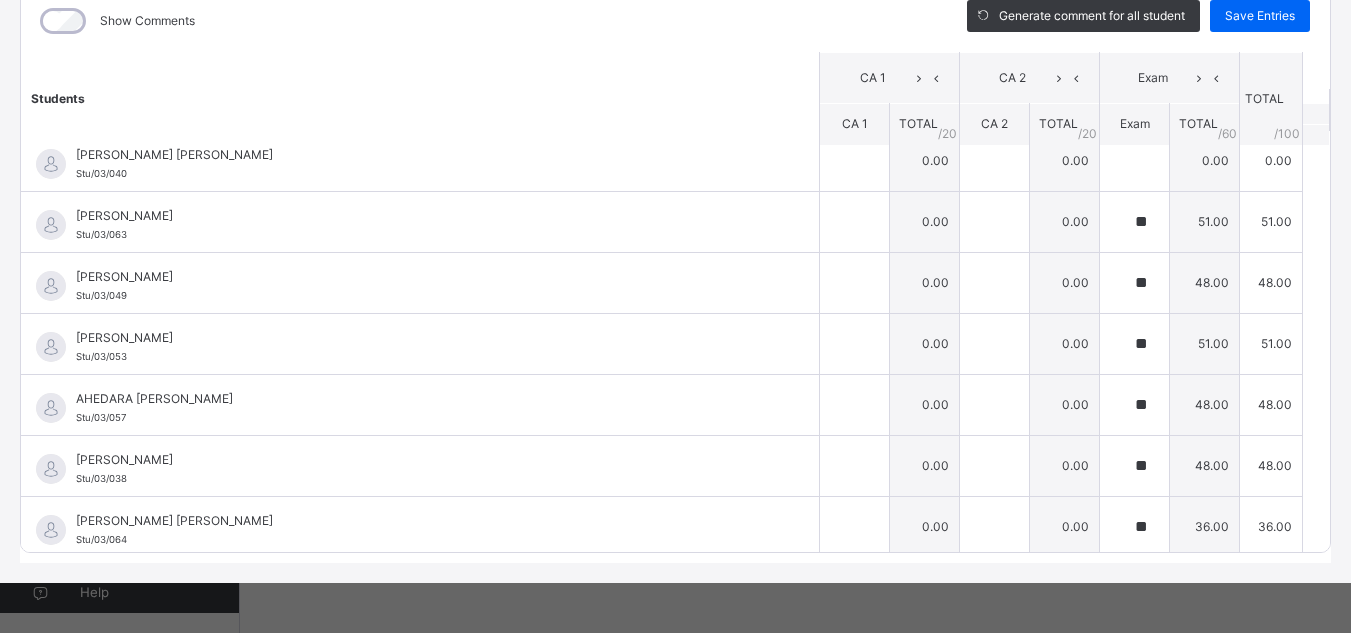 scroll, scrollTop: 0, scrollLeft: 0, axis: both 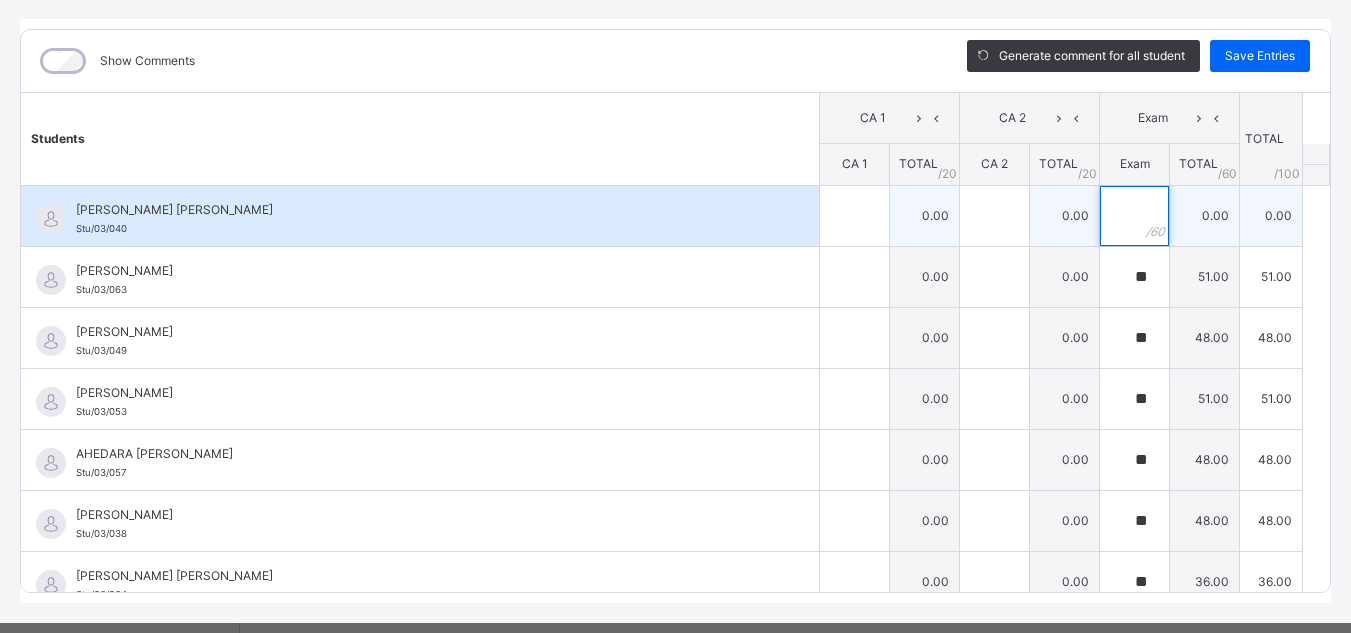 click at bounding box center (1134, 216) 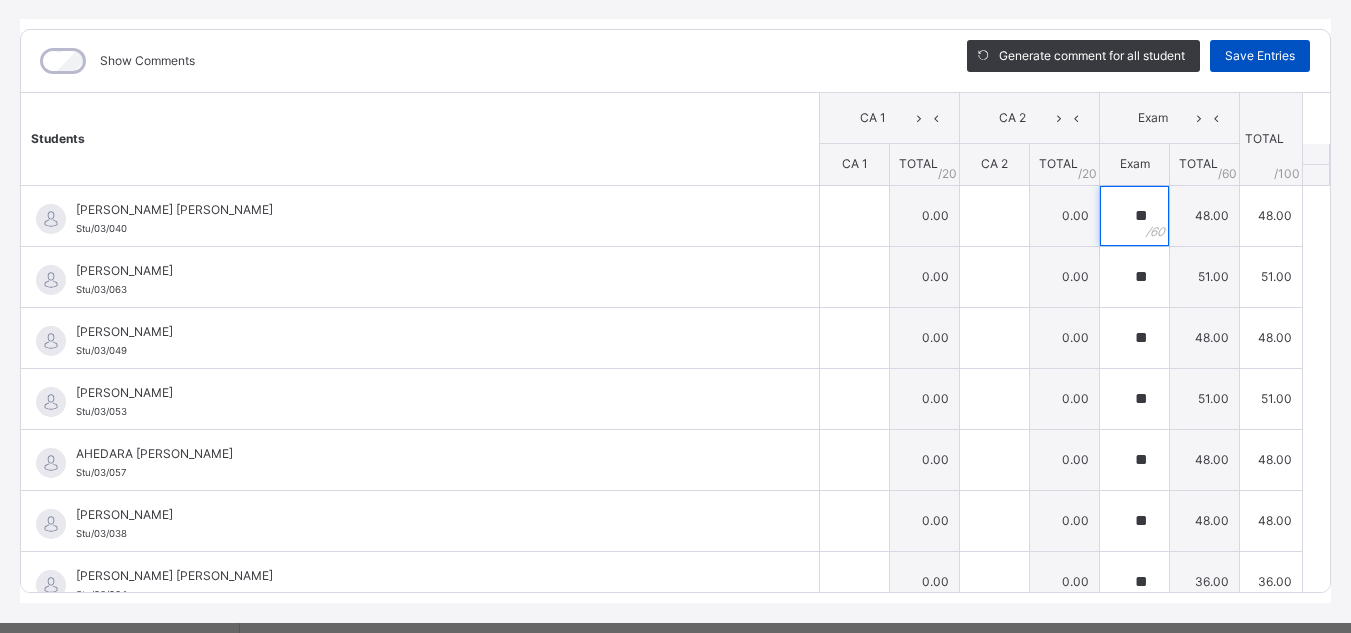 type on "**" 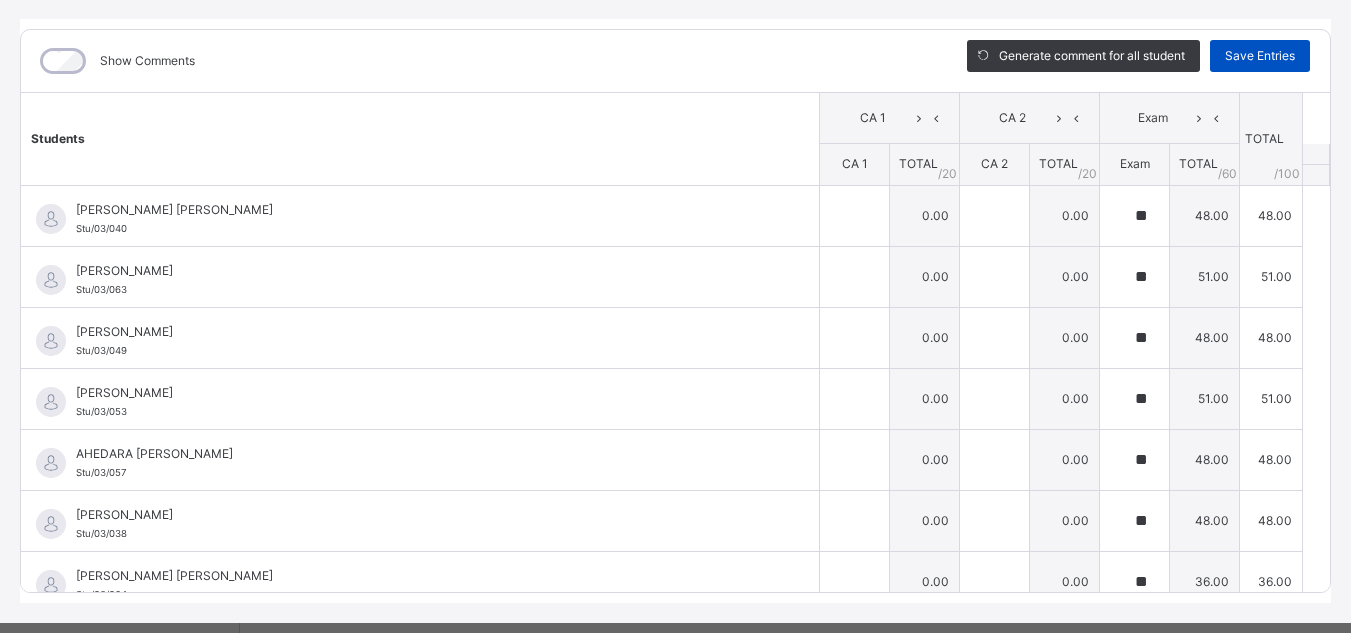 click on "Save Entries" at bounding box center (1260, 56) 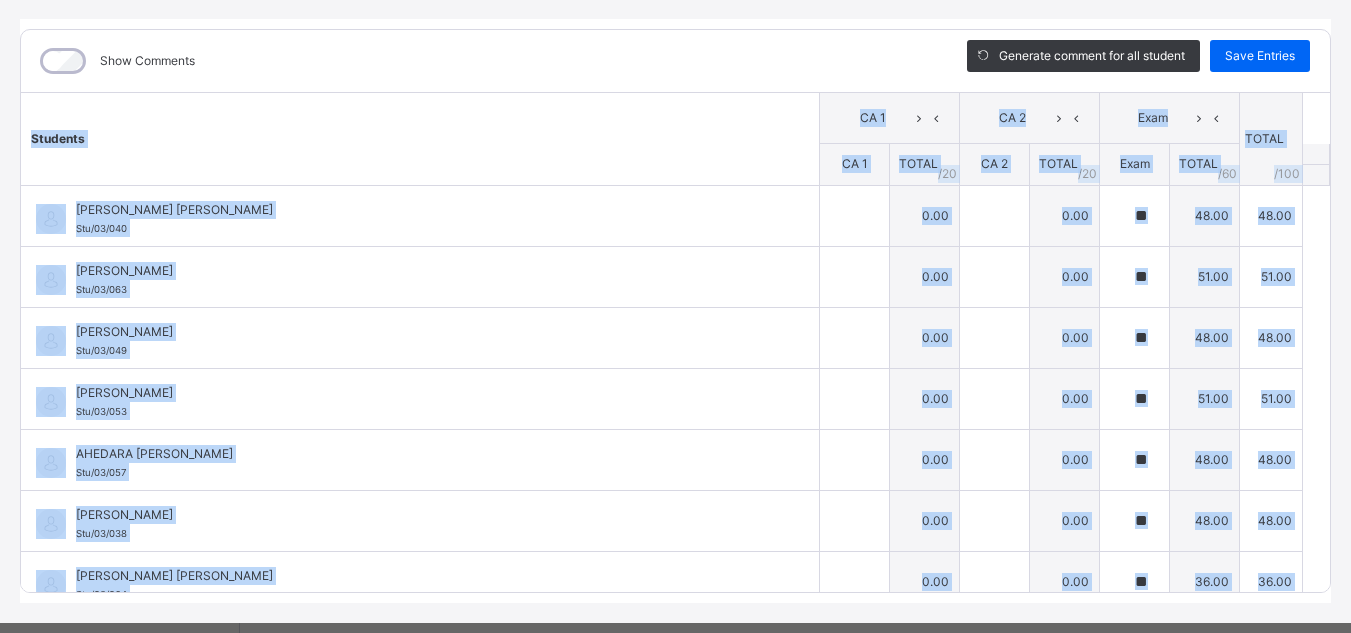 click on "Class Arm Details     Third Term  /  [DATE]-[DATE]   [PERSON_NAME] [PERSON_NAME][EMAIL_ADDRESS][DOMAIN_NAME] Classes Broadsheet Lesson Plan Time Table Assessment Format   Help Onboarding Great job! You have finished setting up all essential configurations. Our wizard which has lots of in-built templates will continue to guide you through with the academic configurations. Academic Configuration Steps Continue × Idle Mode Due to inactivity you would be logged out to the system in the next   15mins , click the "Resume" button to keep working or the "Log me out" button to log out of the system. Log me out Resume Back  / Primary 5 A Primary 5 A Primary Five Third Term [DATE]-[DATE] Class Members Subjects Results Skills Attendance Timetable Form Teacher Subjects More Options   32  Students in class Download Pdf Report Excel Report View subject profile UBEC MODEL SMART SCHOOL  ILORIN Date: [DATE] 11:19:54 am Class Members Class:  Primary 5 A Total no. of Students:  32 Term:  Third Term Session:  [DATE]-[DATE] S/NO Last Name" at bounding box center [675, -38] 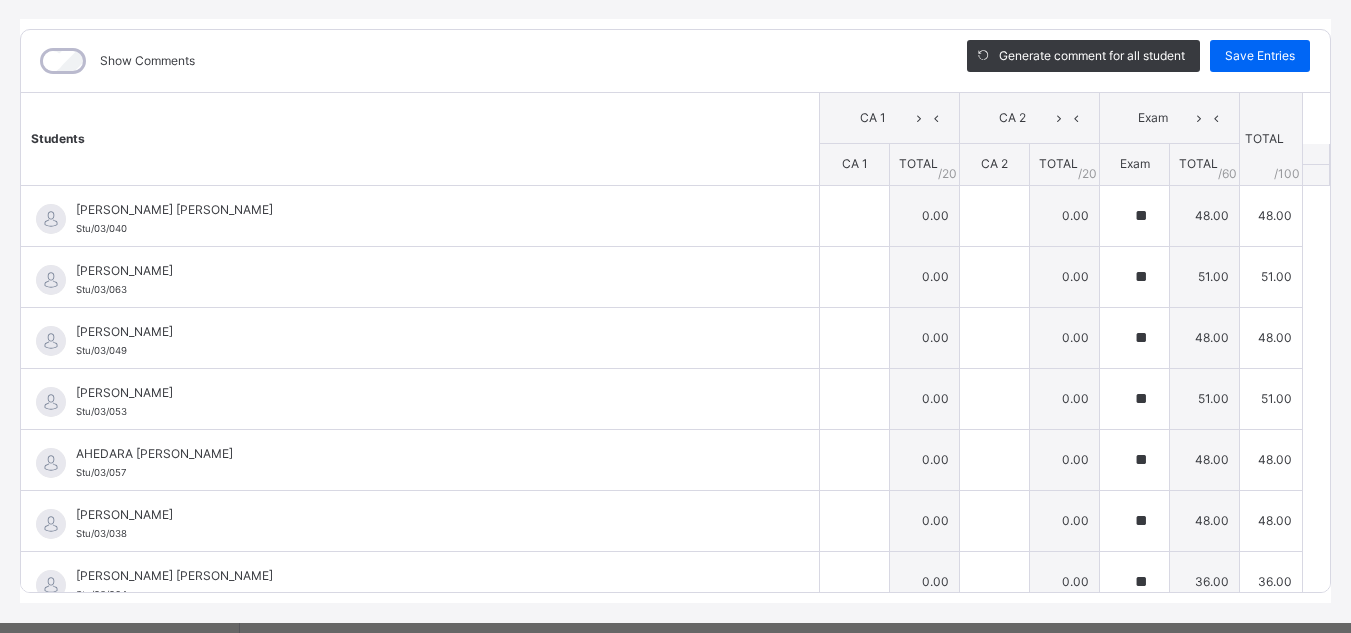 click on "Your changes have been saved." at bounding box center [675, 642] 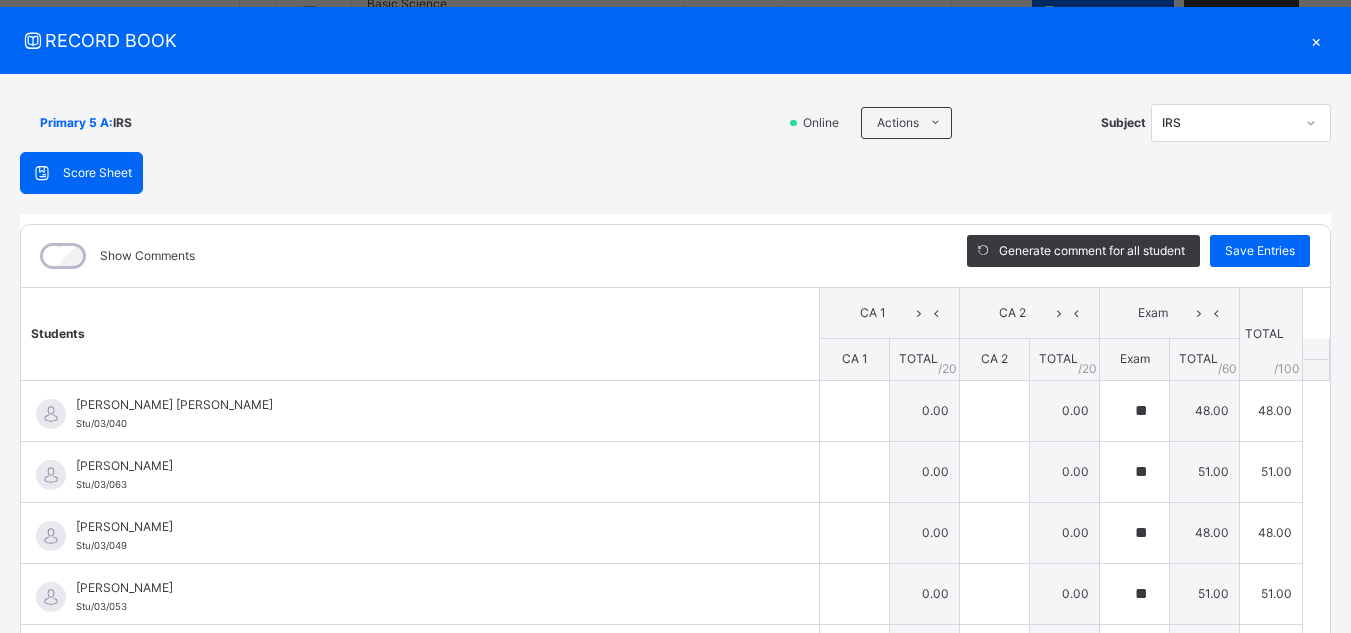 scroll, scrollTop: 0, scrollLeft: 0, axis: both 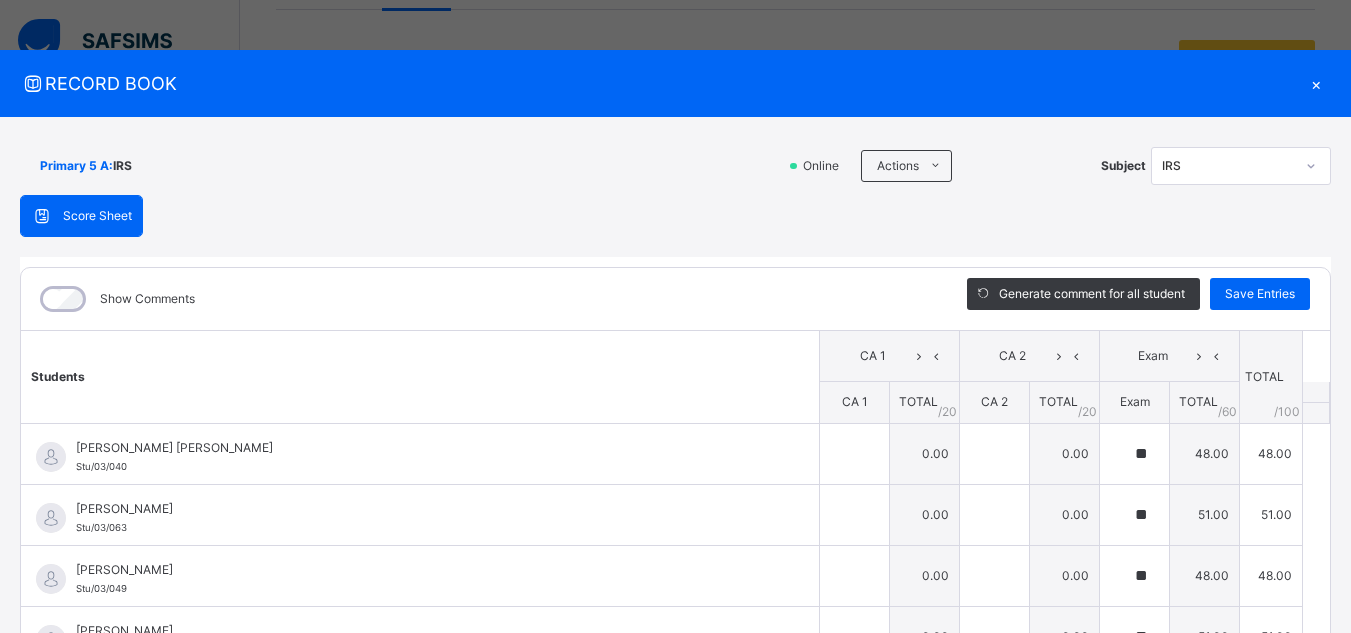 click on "×" at bounding box center [1316, 83] 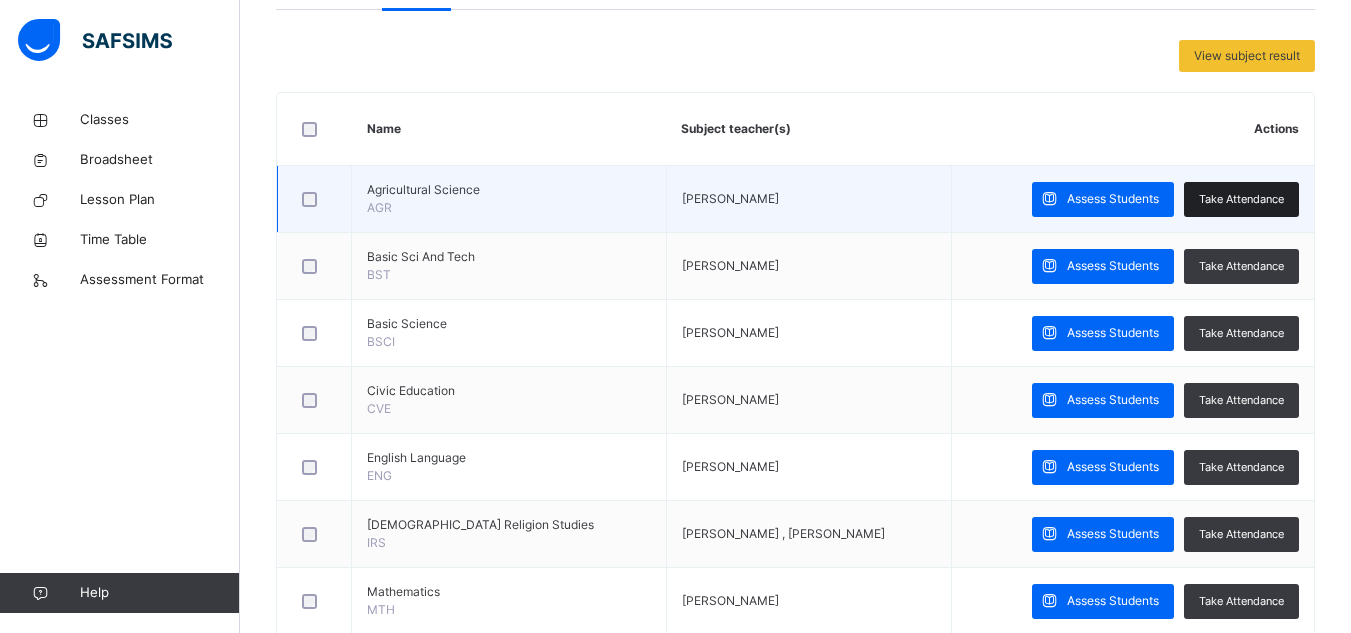 click on "Take Attendance" at bounding box center (1241, 199) 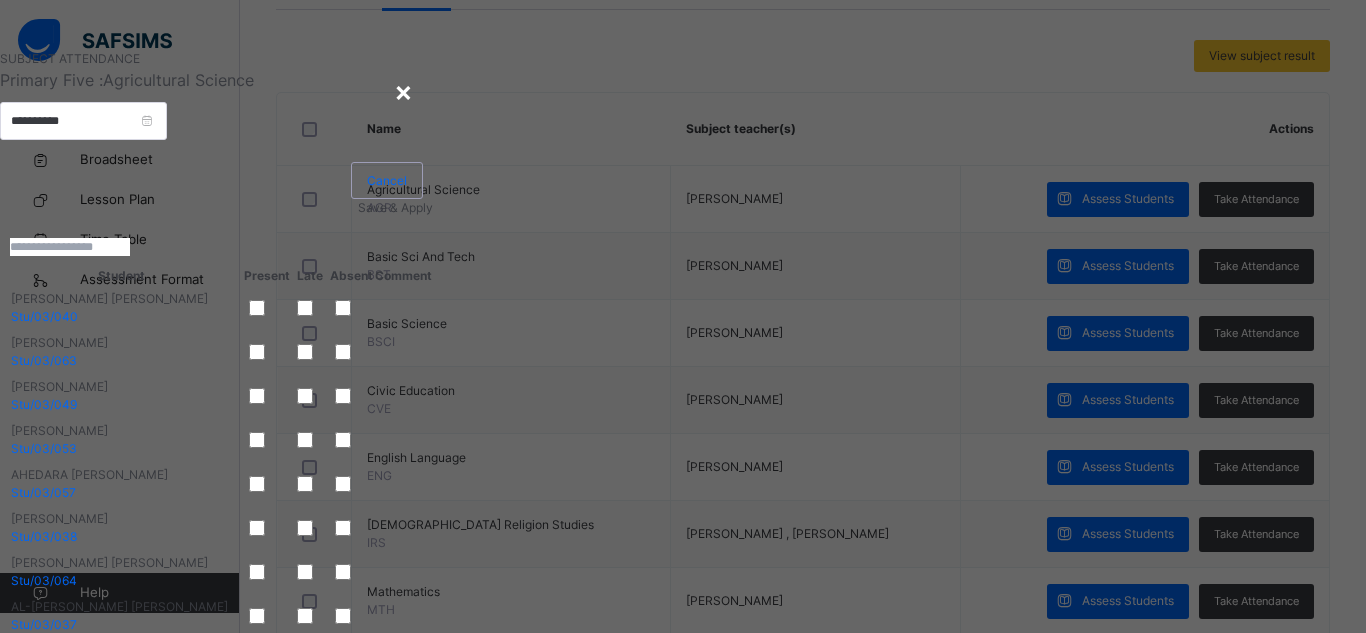 click on "Save & Apply" at bounding box center (395, 207) 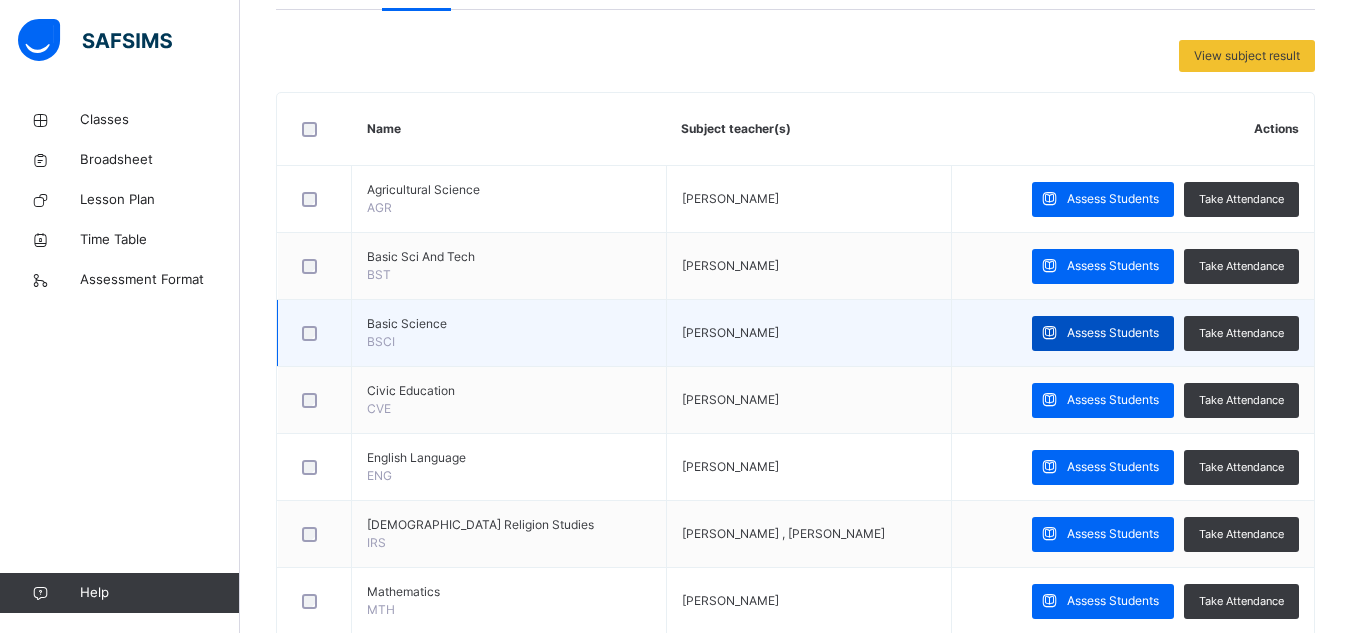 click on "Assess Students" at bounding box center [1113, 333] 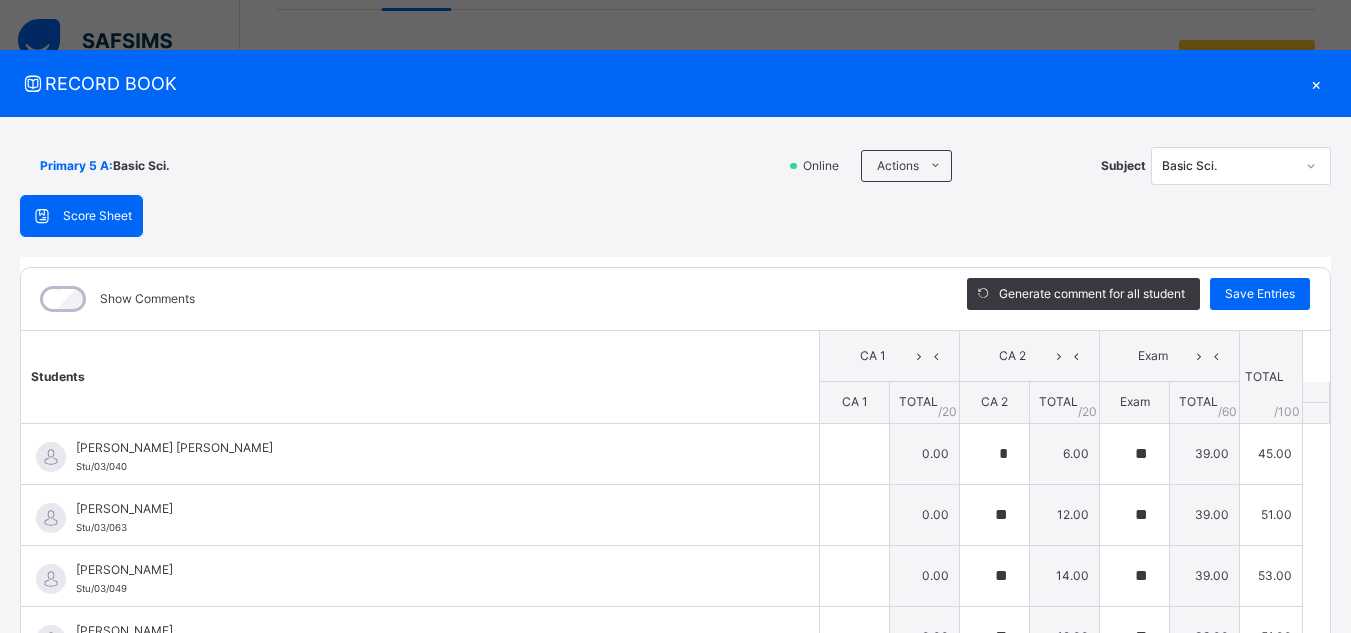 click on "×" at bounding box center [1316, 83] 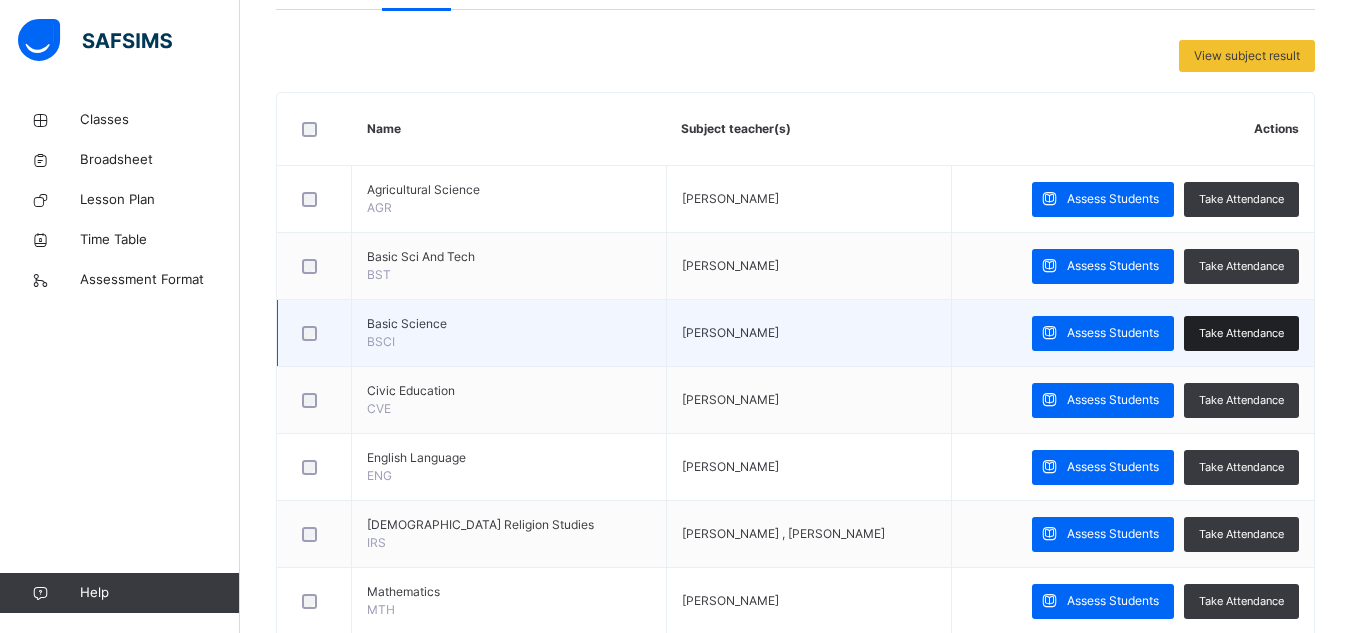 click on "Take Attendance" at bounding box center (1241, 333) 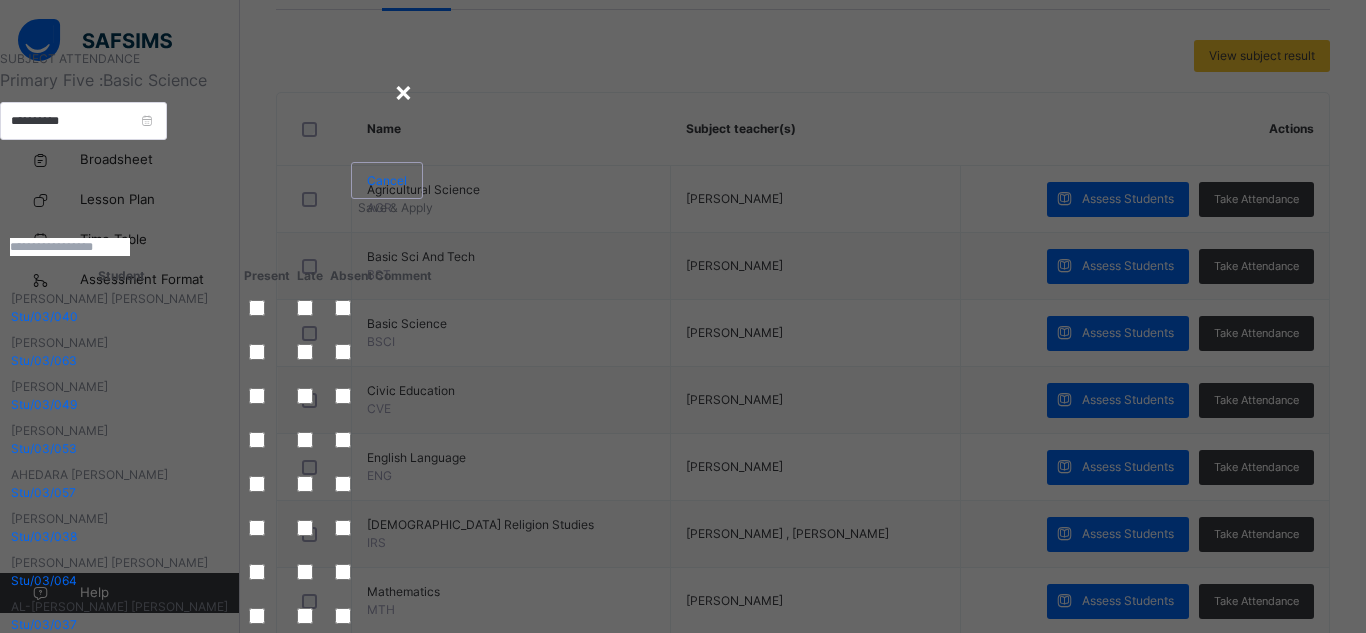 click on "Save & Apply" at bounding box center [395, 207] 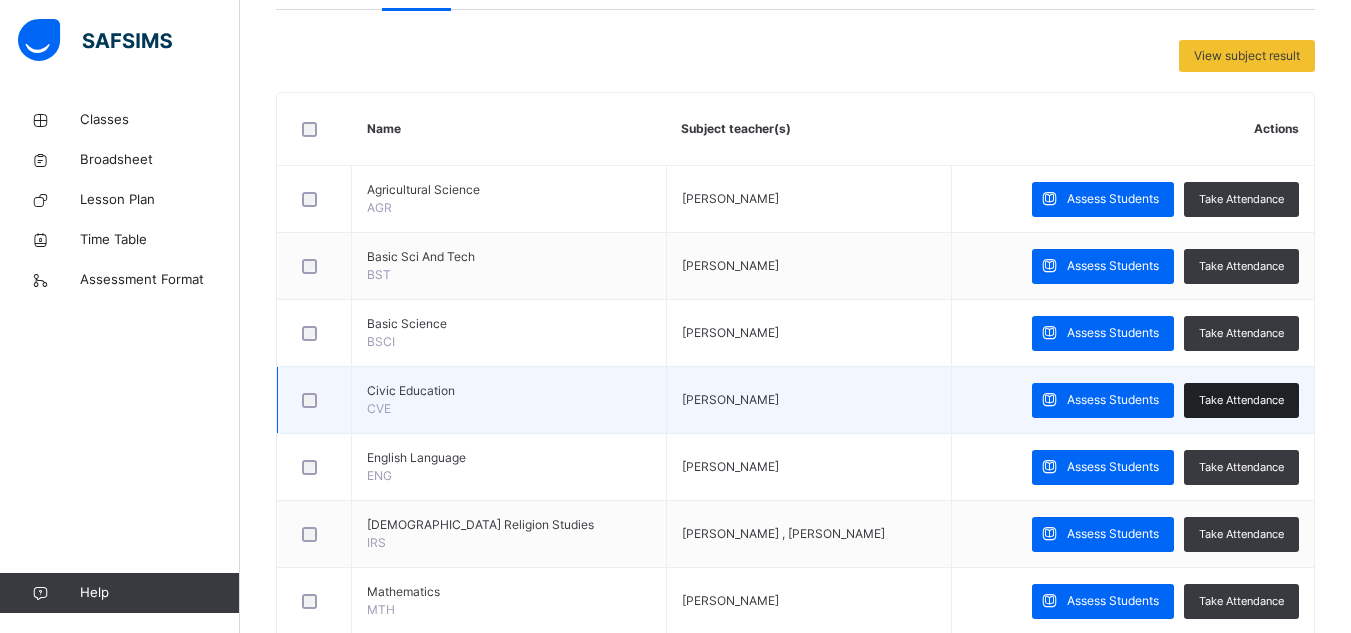 click on "Take Attendance" at bounding box center [1241, 400] 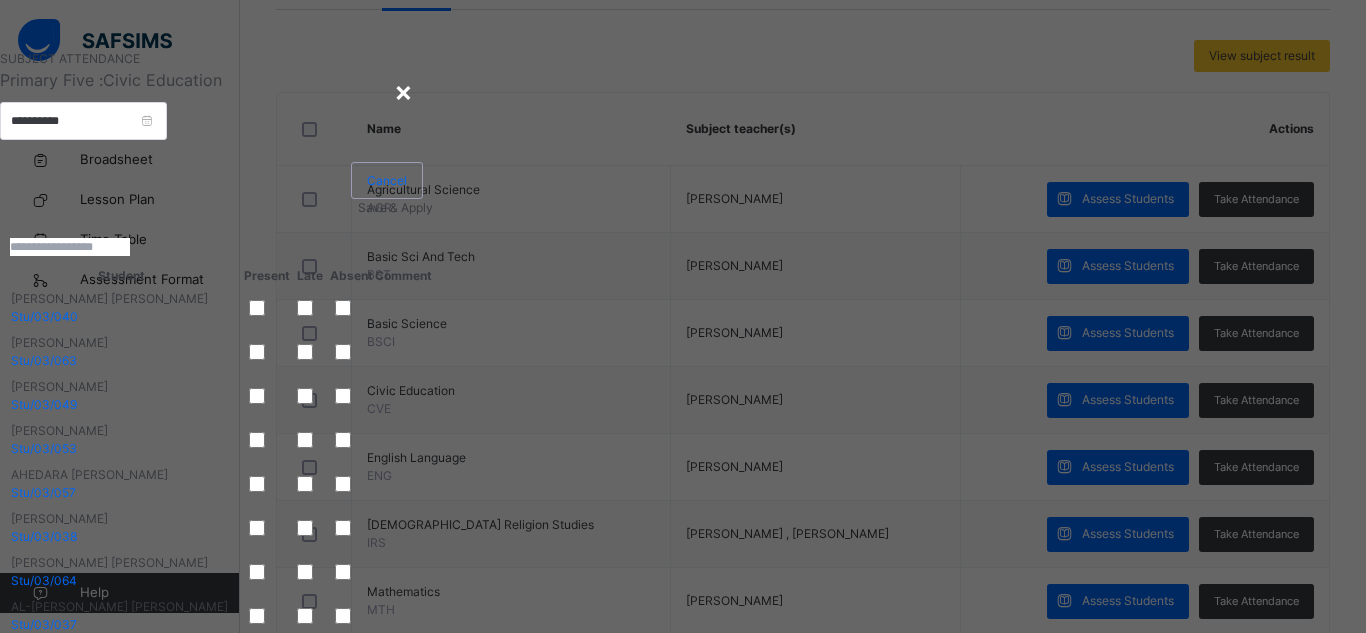 click on "Save & Apply" at bounding box center (395, 207) 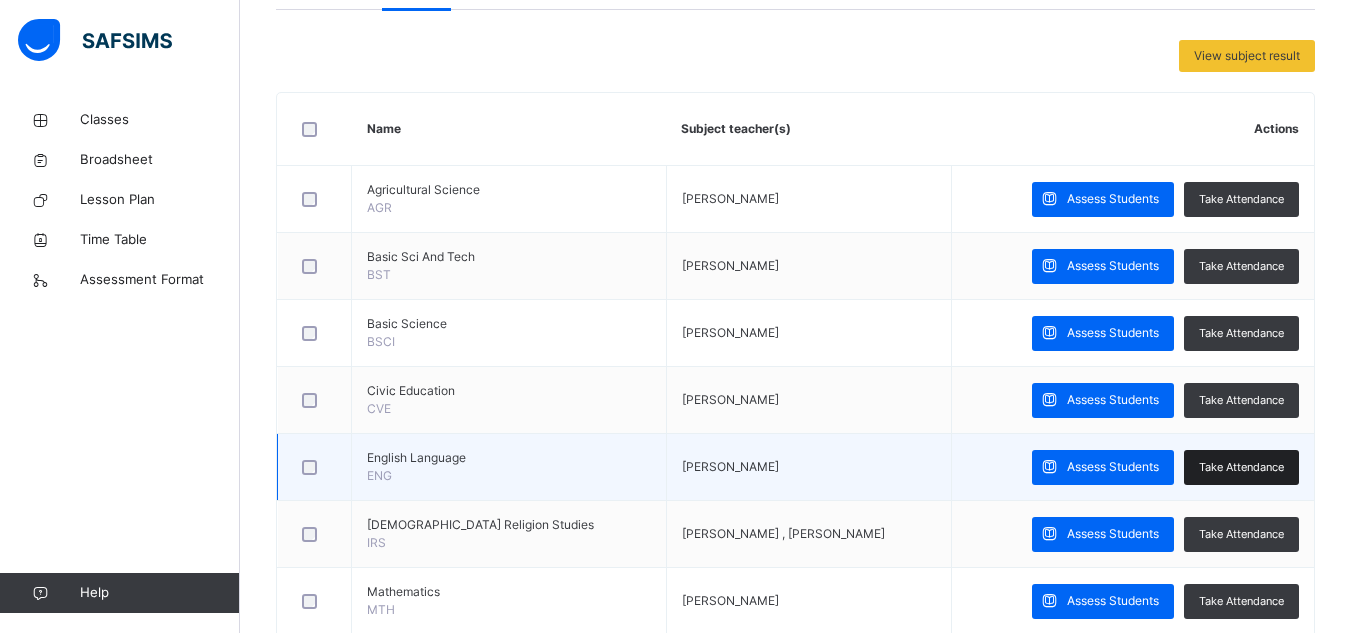 click on "Take Attendance" at bounding box center (1241, 467) 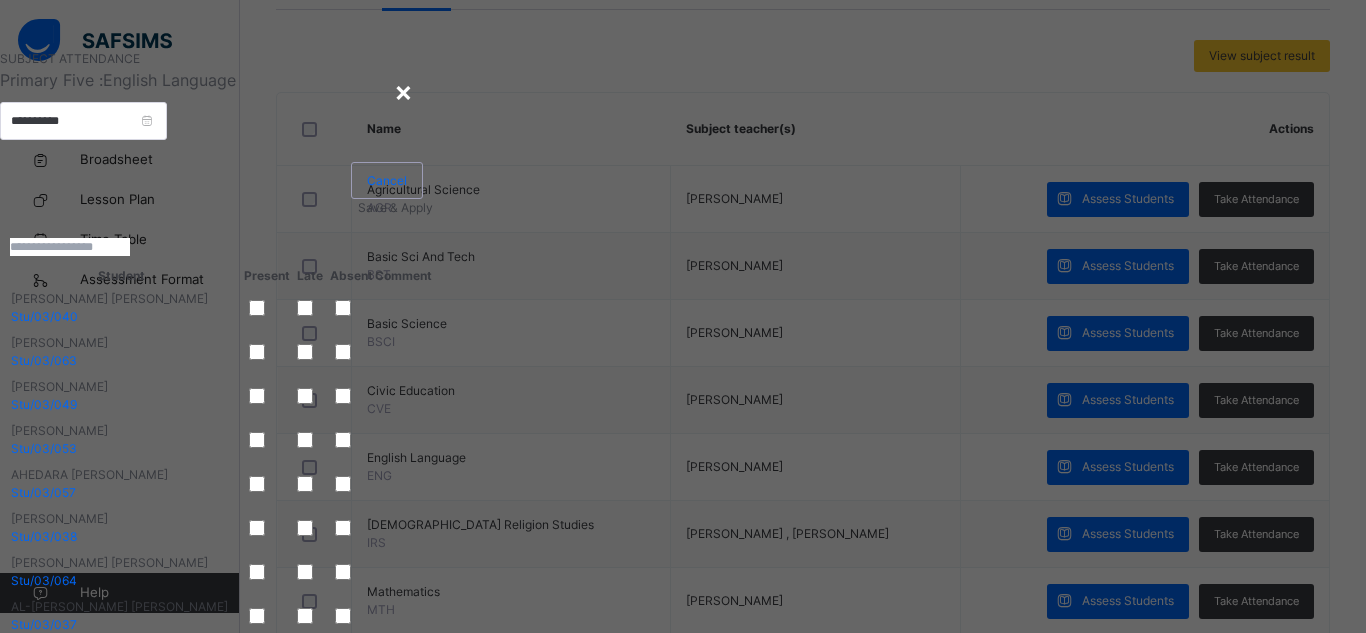 click on "Save & Apply" at bounding box center (395, 207) 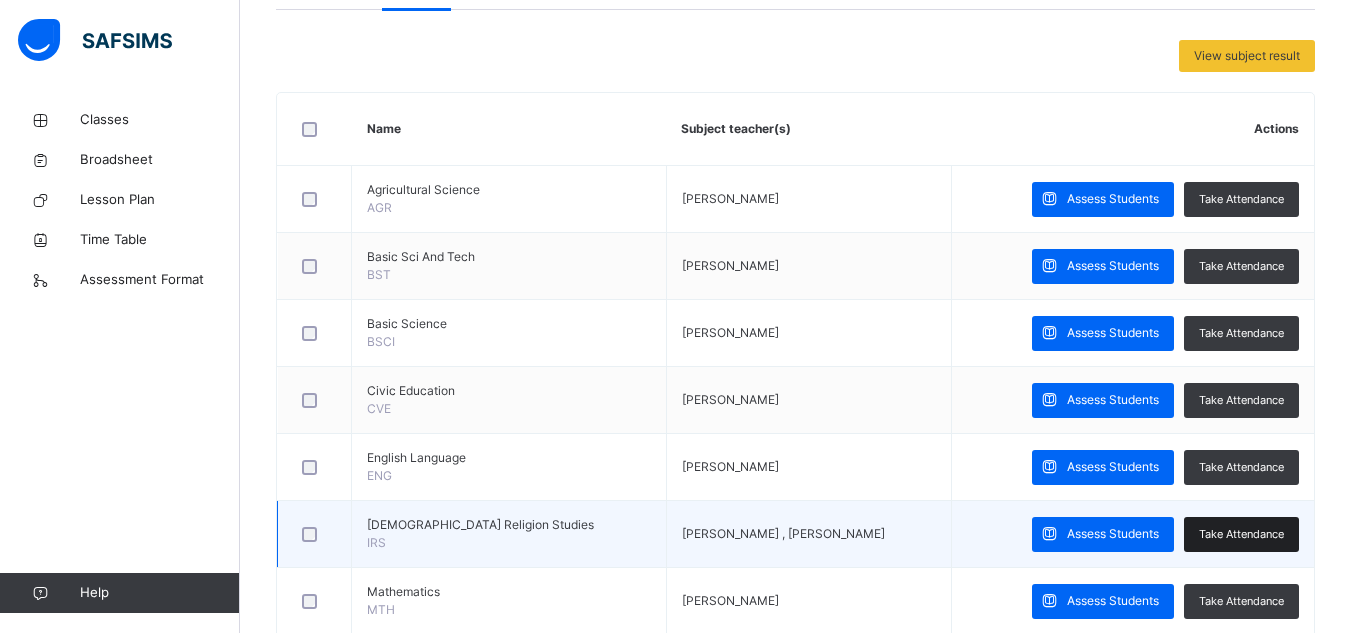 click on "Take Attendance" at bounding box center [1241, 534] 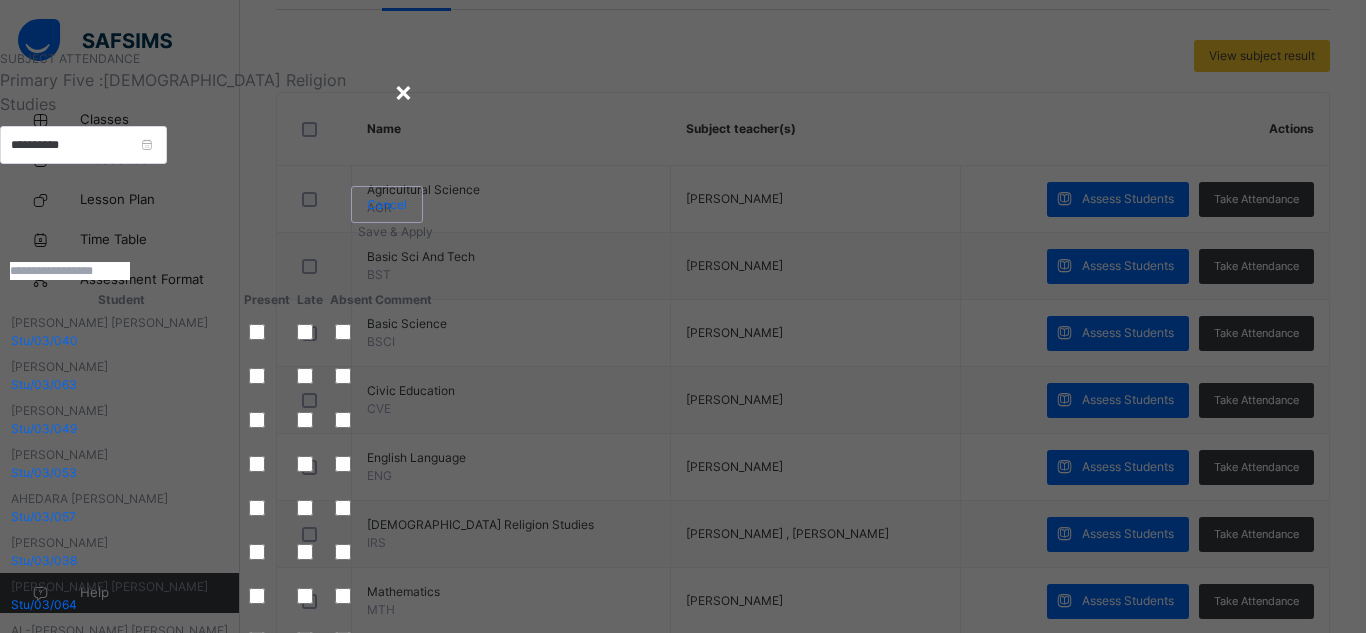 click on "Save & Apply" at bounding box center [395, 231] 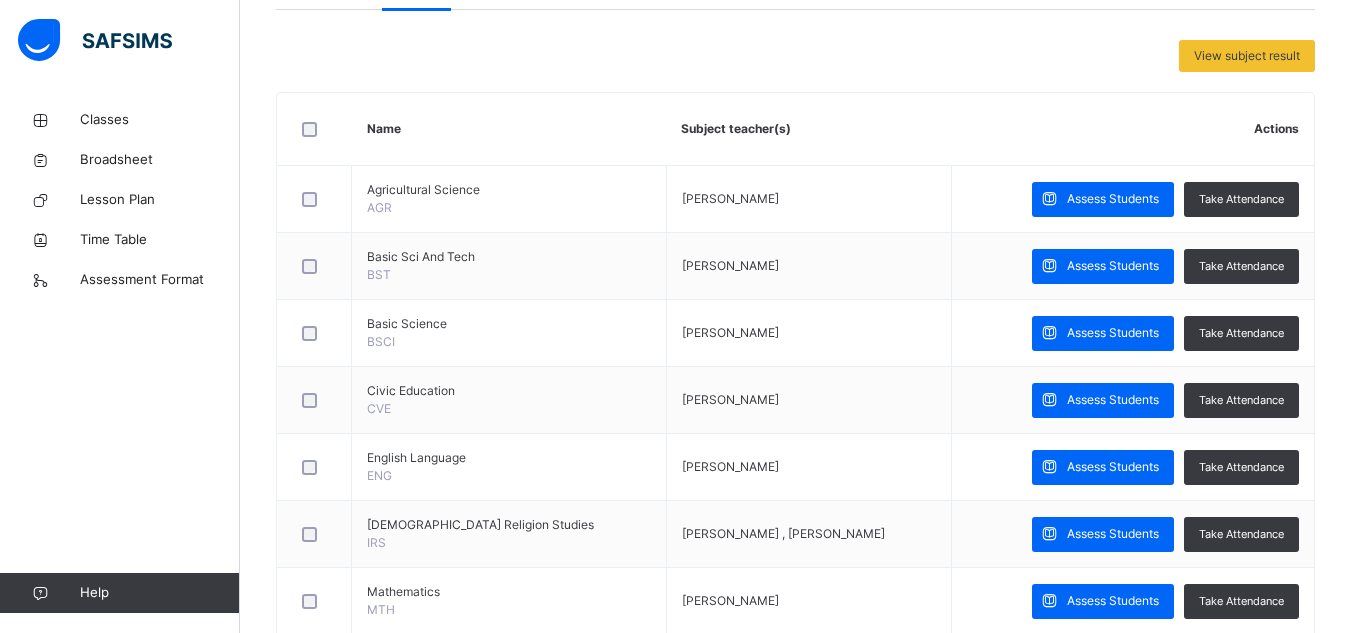 click on "Back  / Primary 5 A Primary 5 A Primary Five Third Term [DATE]-[DATE] Class Members Subjects Results Skills Attendance Timetable Form Teacher Subjects More Options   32  Students in class Download Pdf Report Excel Report View subject profile UBEC MODEL SMART SCHOOL  ILORIN Date: [DATE] 11:19:54 am Class Members Class:  Primary 5 A Total no. of Students:  32 Term:  Third Term Session:  [DATE]-[DATE] S/NO Admission No. Last Name First Name Other Name 1 Stu/03/048 [PERSON_NAME] 2 Stu/03/040 [PERSON_NAME] [PERSON_NAME] 3 Stu/03/044 [PERSON_NAME] 4 Stu/03/061 [PERSON_NAME] 5 Stu/03/063 [PERSON_NAME] 6 Stu/03/047 [PERSON_NAME] 7 Stu/03/049 [PERSON_NAME] [PERSON_NAME] 8 Stu/03/053 [PERSON_NAME] 9 Stu/03/057 ALIYU AHEDARA HALIMAT 10 Stu/03/038 [PERSON_NAME] 11 Stu/03/064 [PERSON_NAME] 12 Stu/03/037 [PERSON_NAME] [PERSON_NAME] 13 Stu/03/065 [PERSON_NAME] ALARO 14 Stu/03/058 [PERSON_NAME] [PERSON_NAME] 15 Stu/03/060 UTHMAN BUSHROH TITILOPE 16 QOZEEM" at bounding box center [795, 323] 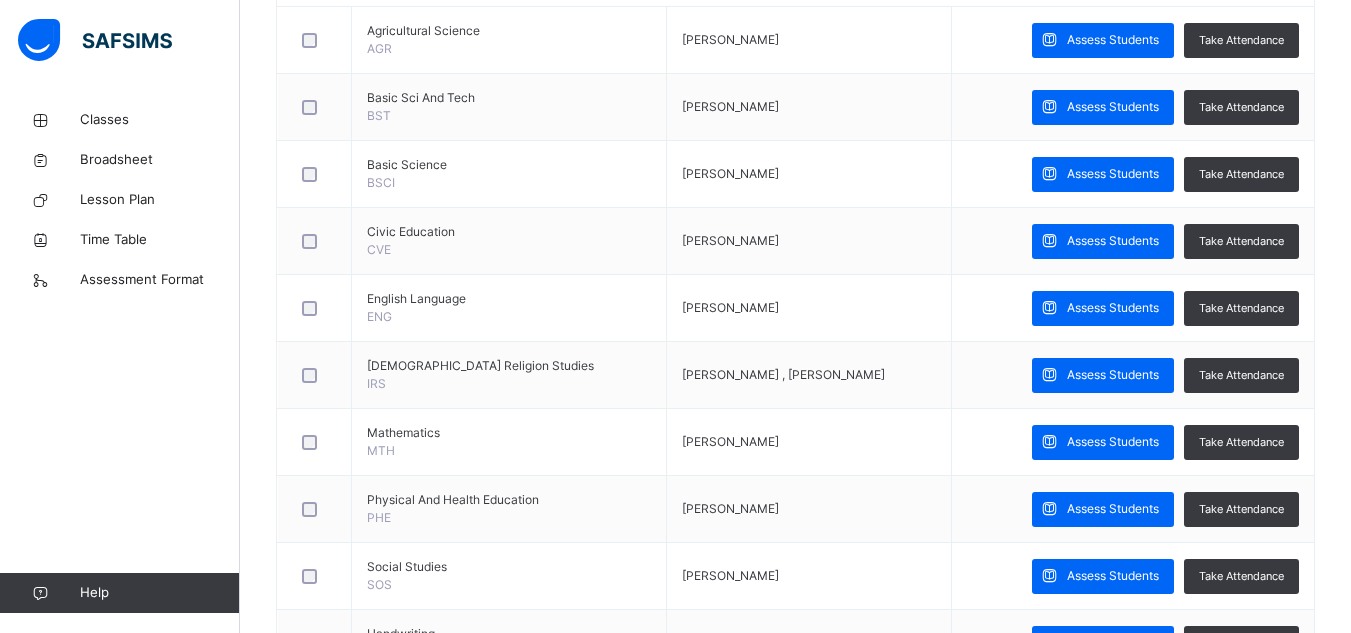 scroll, scrollTop: 567, scrollLeft: 0, axis: vertical 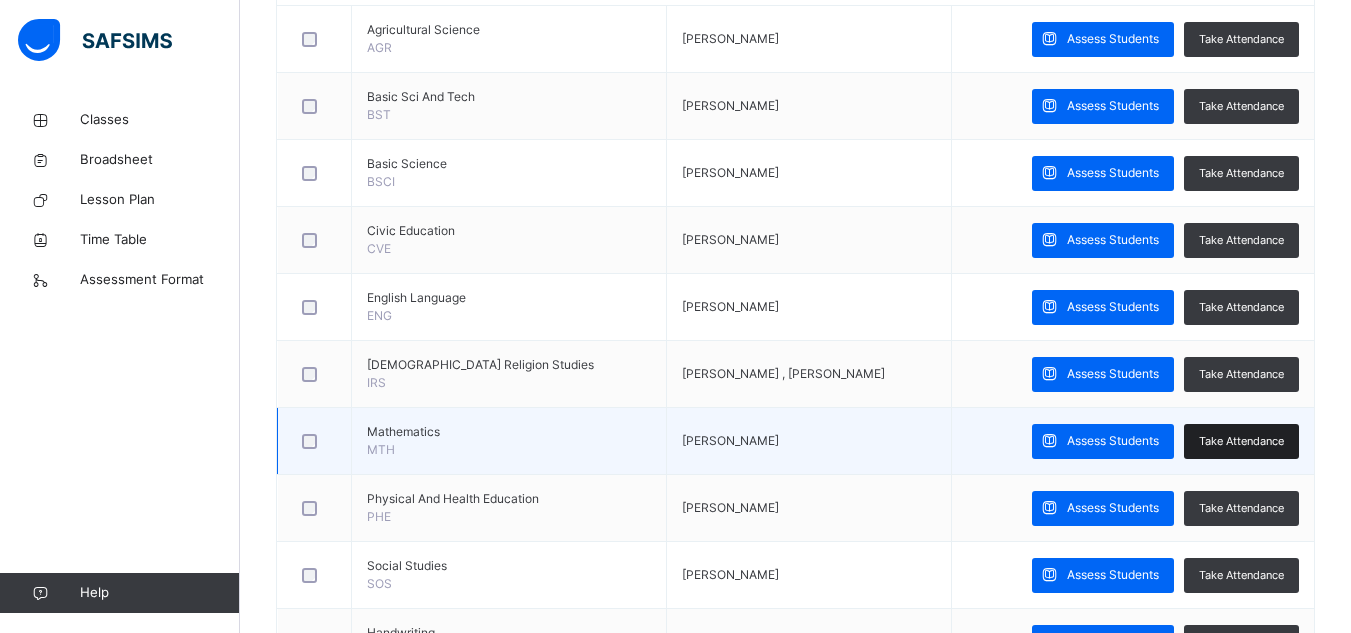 click on "Take Attendance" at bounding box center (1241, 441) 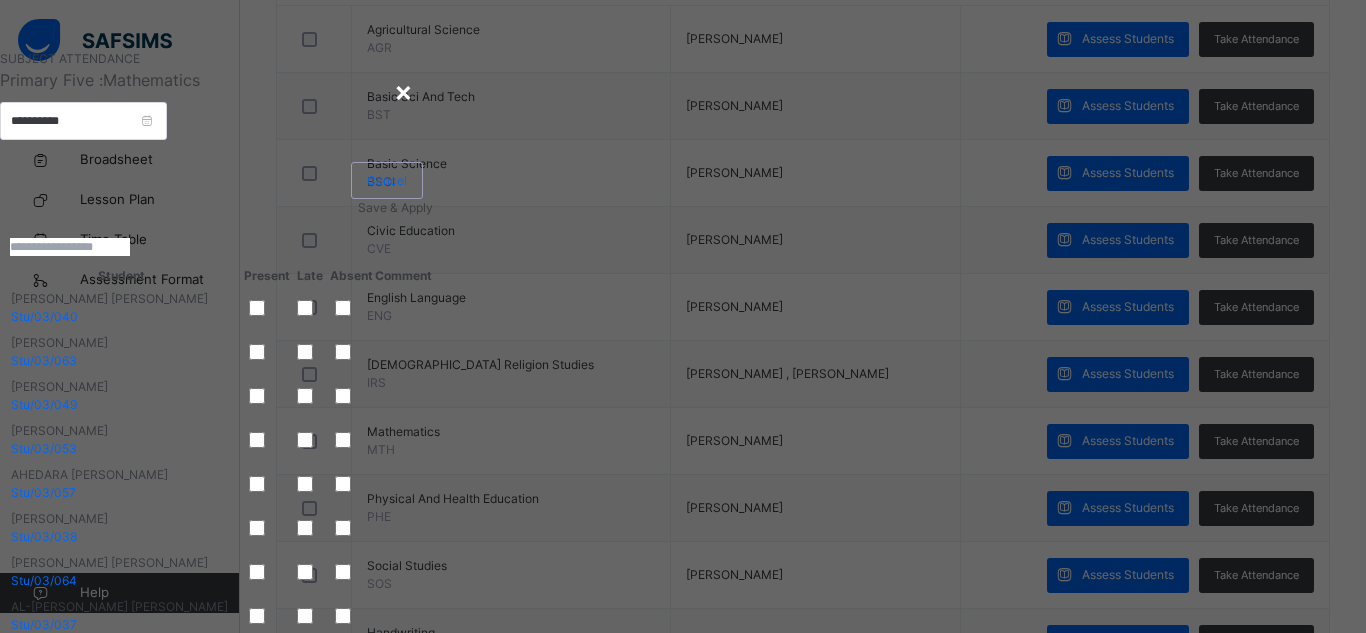 click on "Save & Apply" at bounding box center [395, 207] 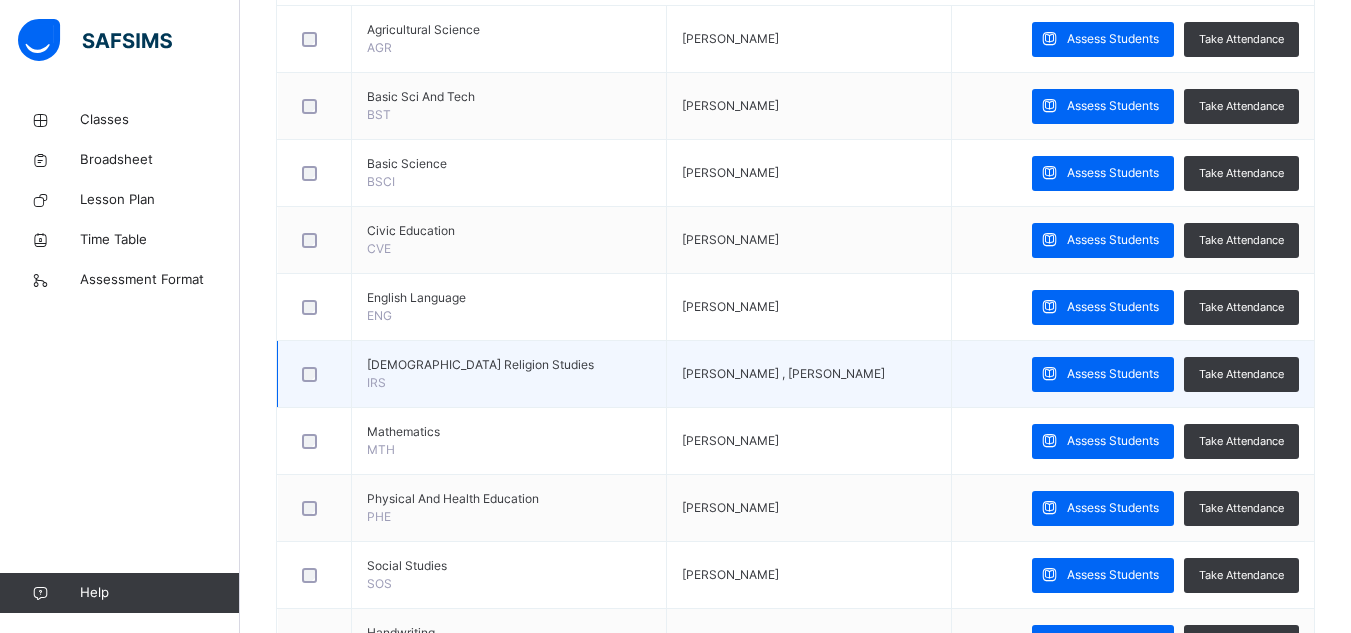 click on "Assess Students Take Attendance" at bounding box center (1132, 374) 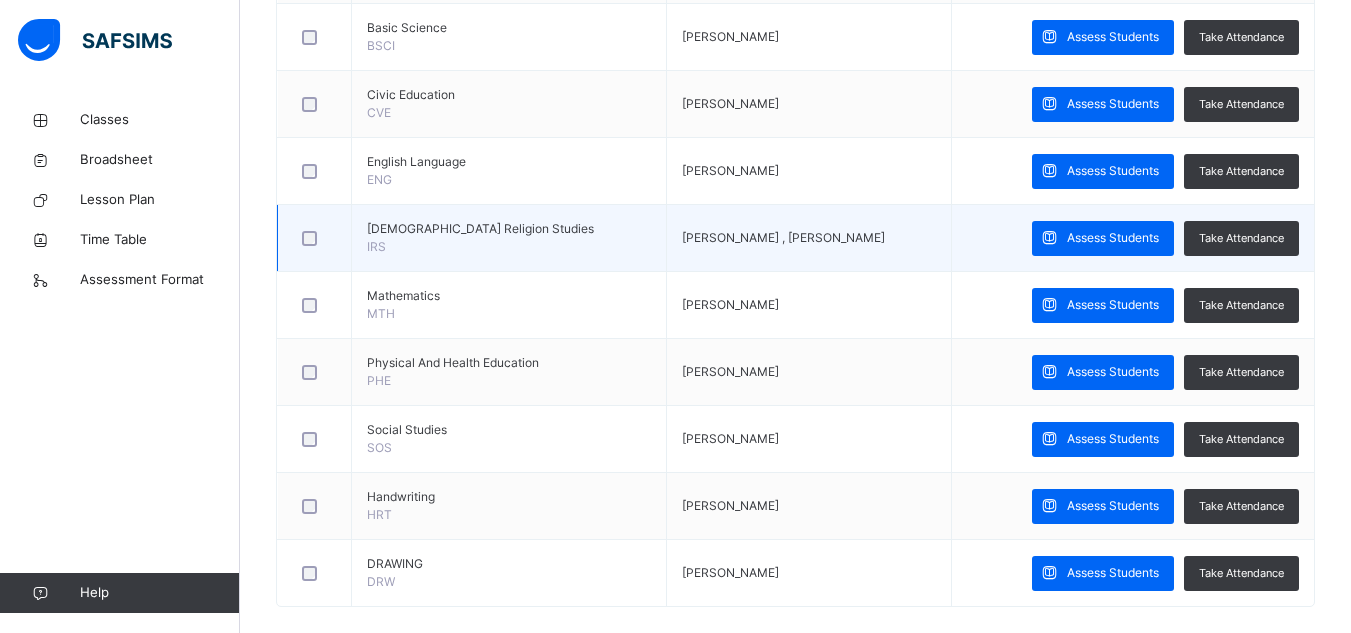 scroll, scrollTop: 727, scrollLeft: 0, axis: vertical 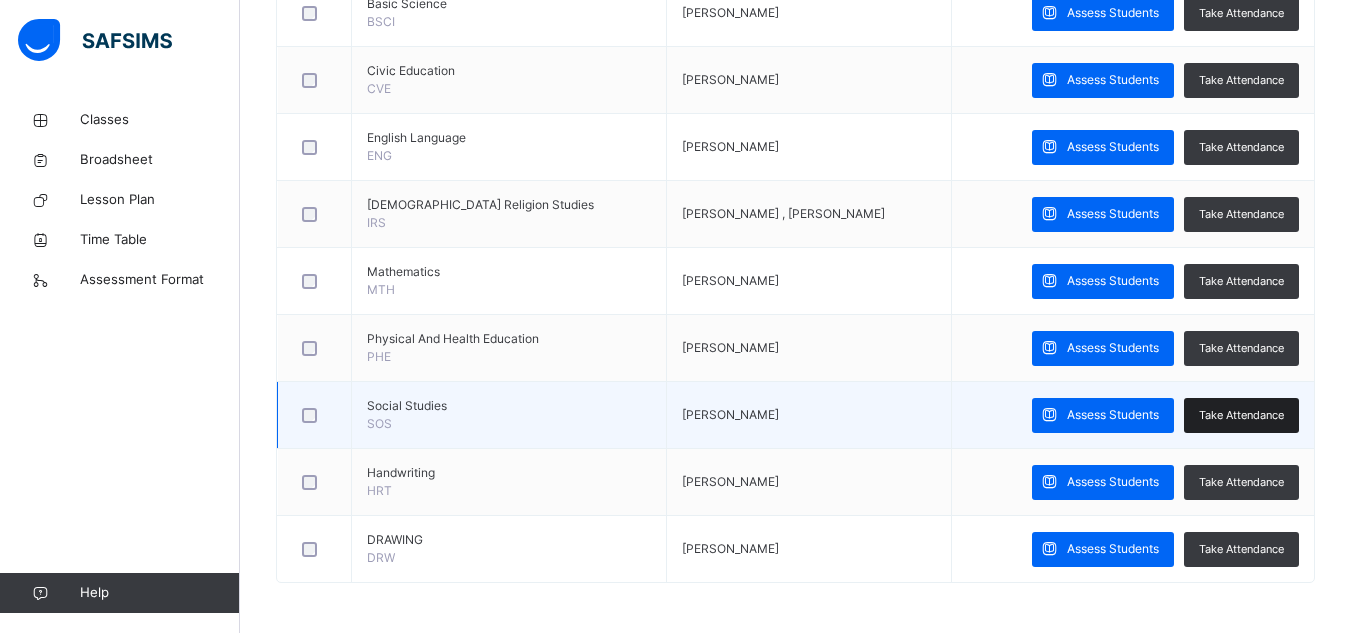 click on "Take Attendance" at bounding box center [1241, 415] 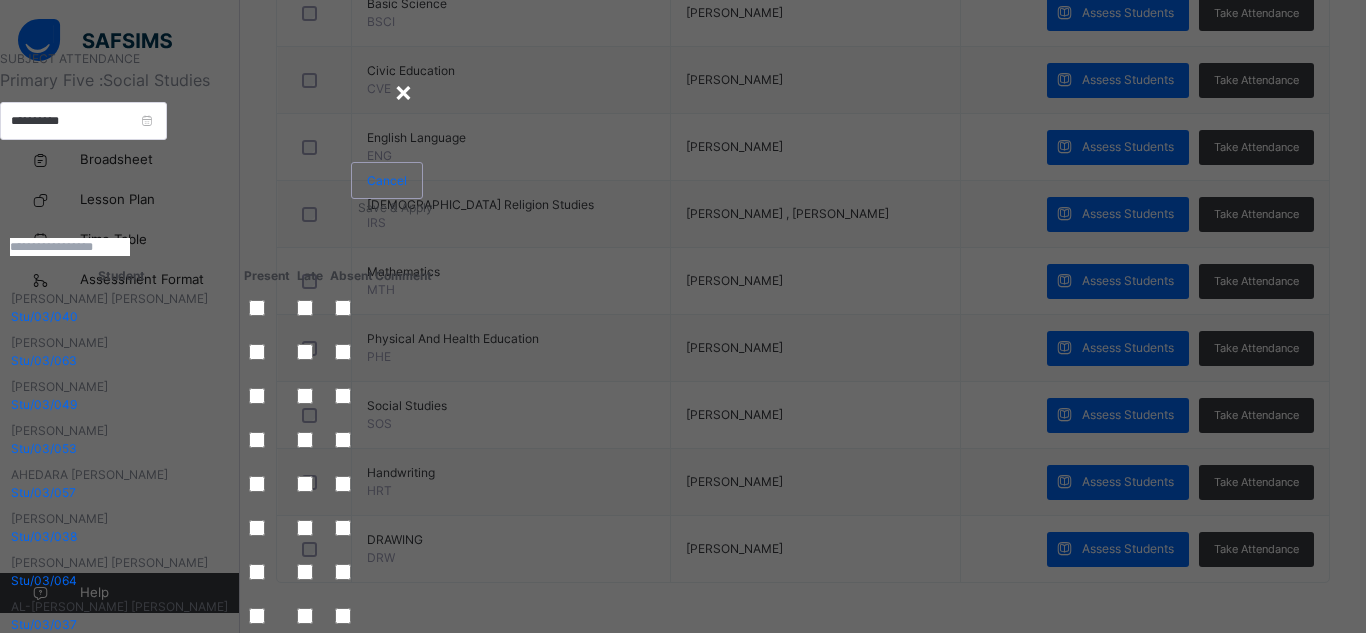 click on "Save & Apply" at bounding box center [395, 207] 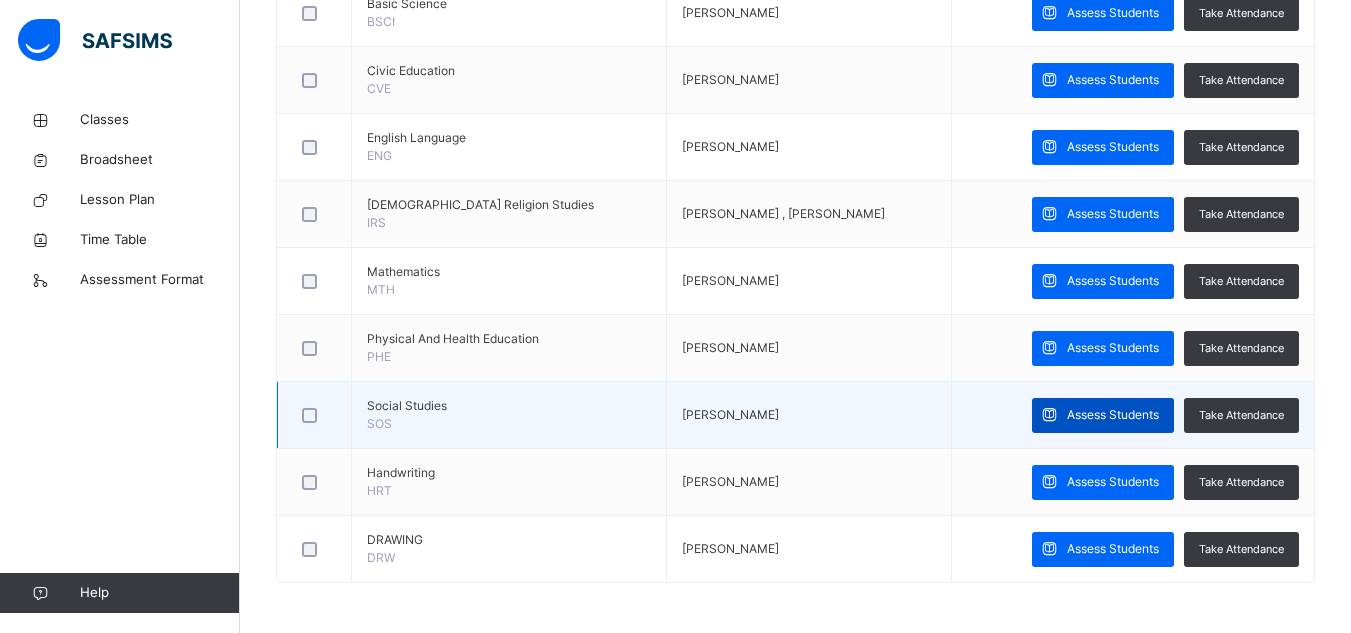 click on "Assess Students" at bounding box center (1113, 415) 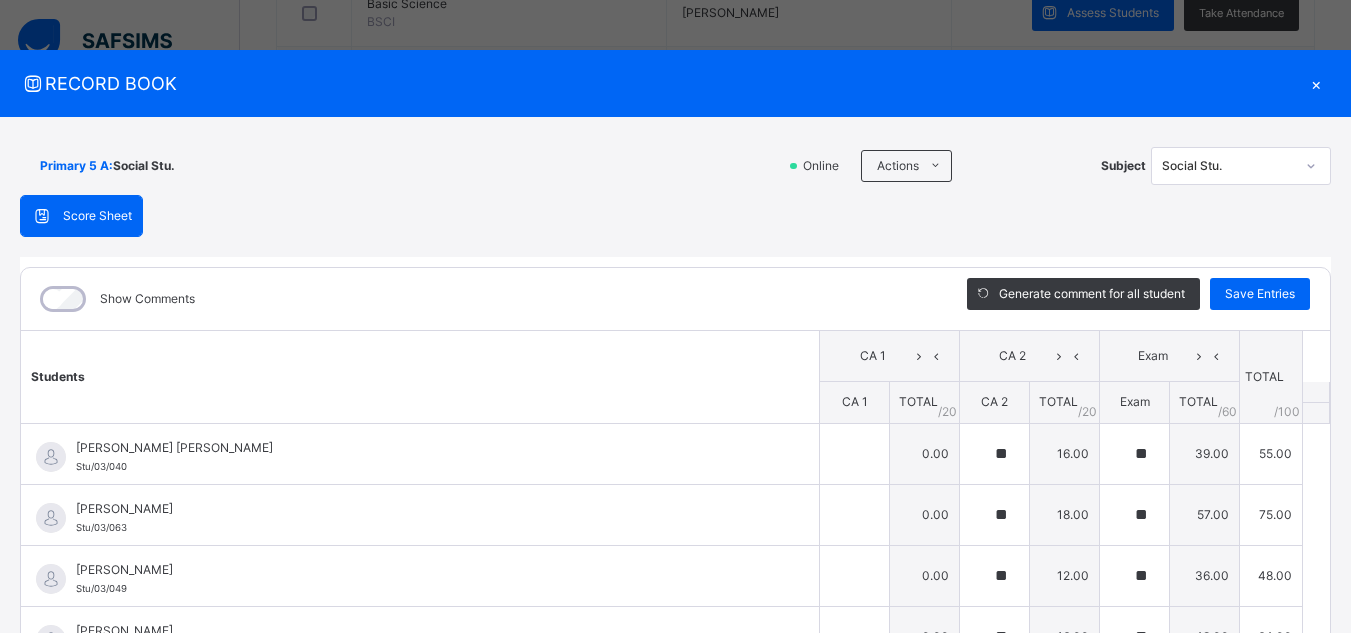 click on "×" at bounding box center (1316, 83) 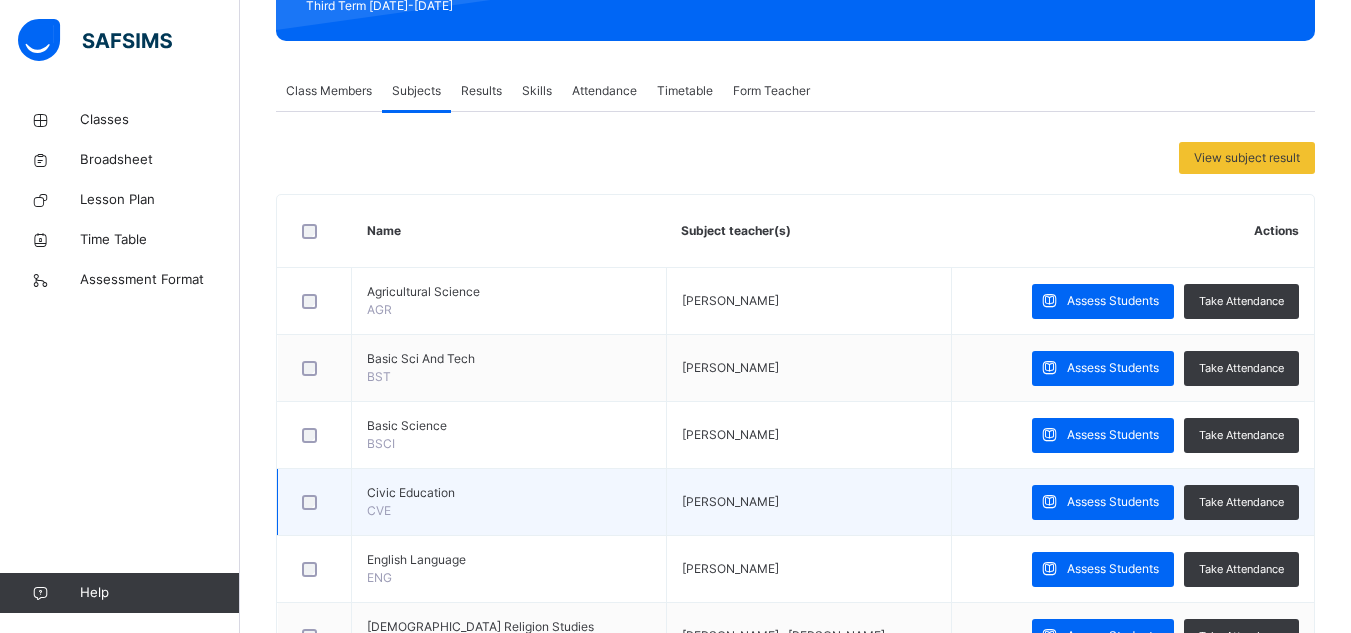 scroll, scrollTop: 287, scrollLeft: 0, axis: vertical 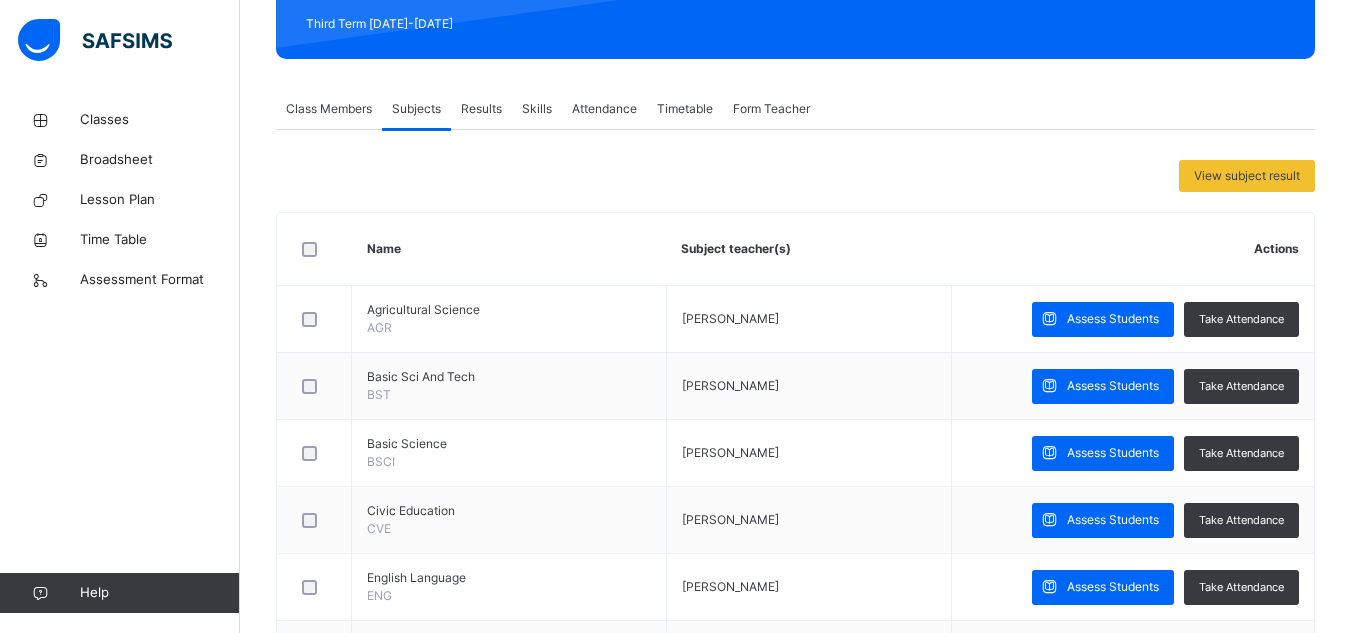click on "Results" at bounding box center [481, 109] 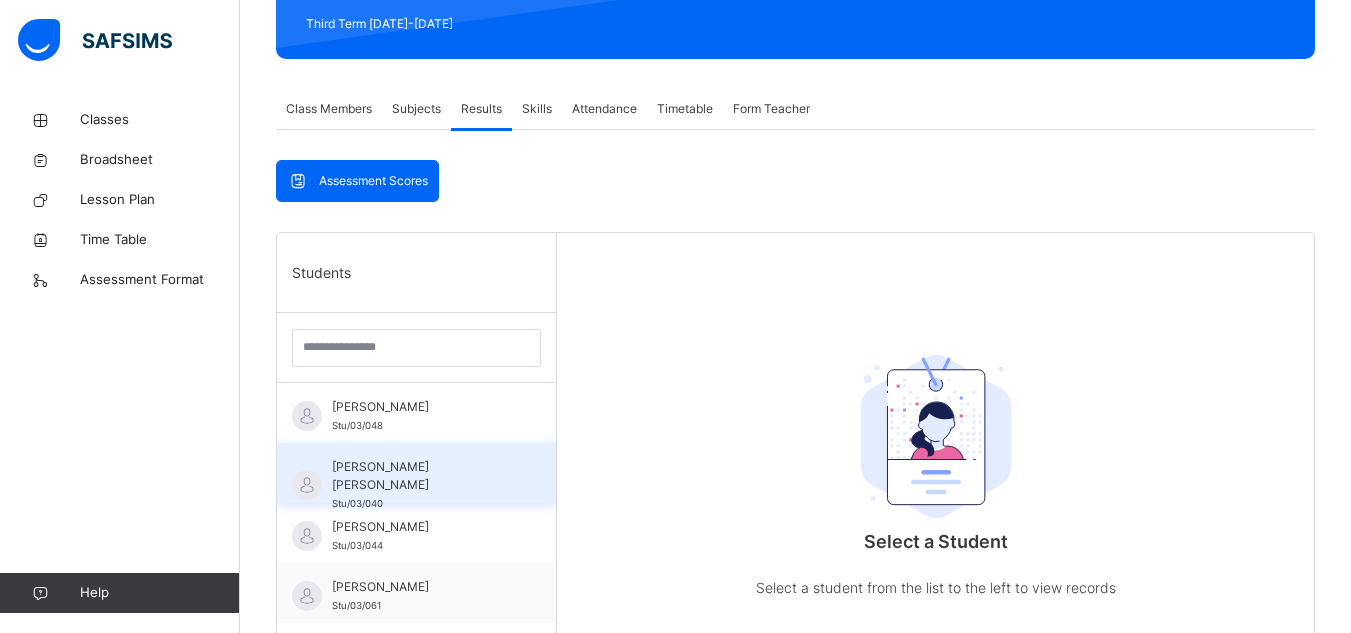 click on "[PERSON_NAME] [PERSON_NAME]/03/040" at bounding box center [416, 473] 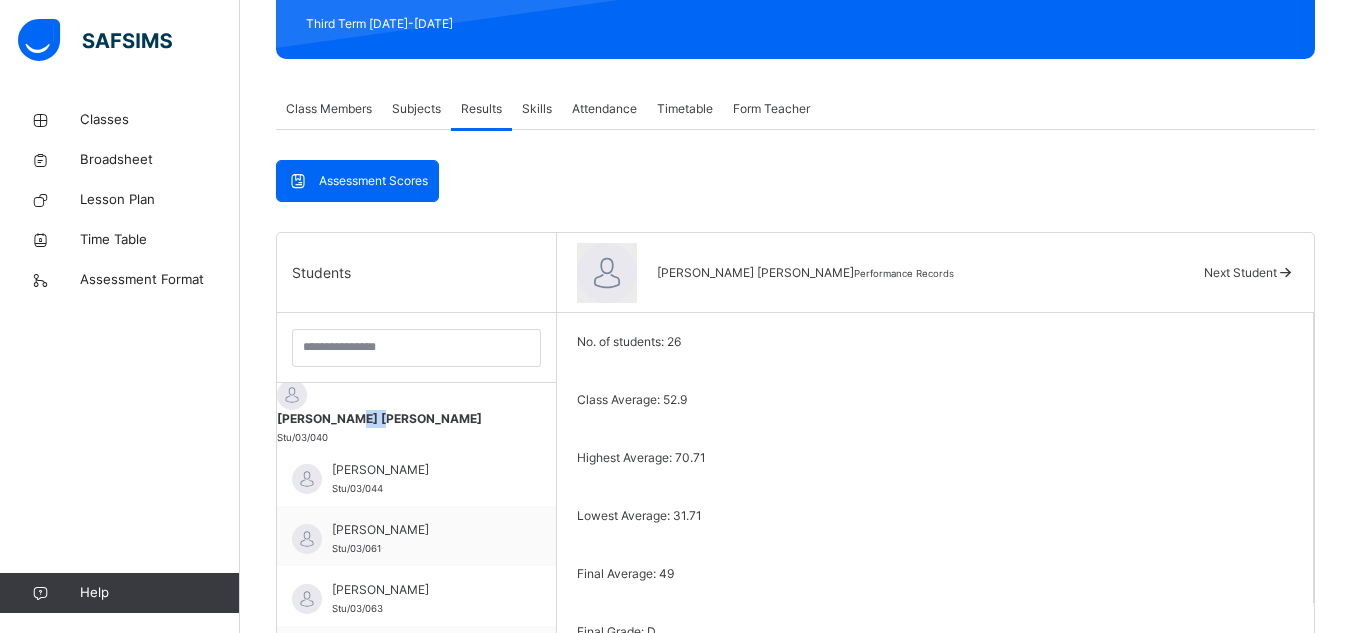 scroll, scrollTop: 80, scrollLeft: 0, axis: vertical 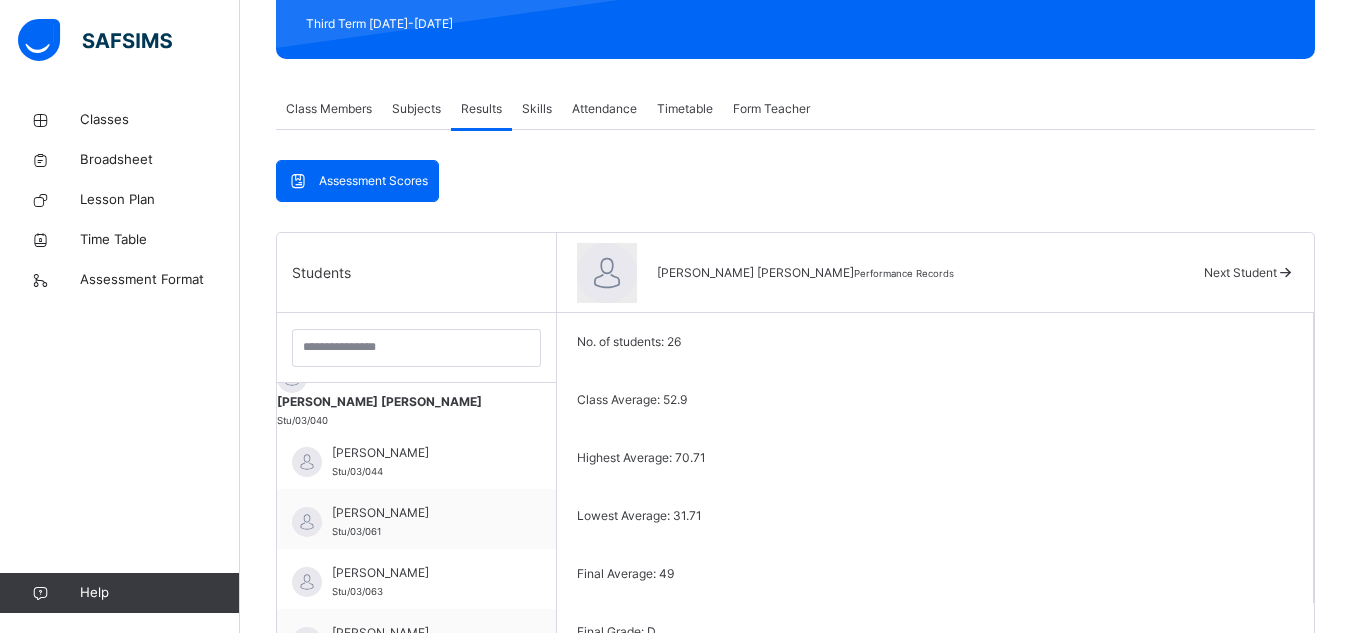 click on "No. of students:   26   Class Average:   52.9   Highest Average:   70.71   Lowest Average:   31.71   Final Average:   49   Final Grade:   D Subjects CA 1 CA 2 Exam Total Grade Comment Agricultural Science 16 45 61 C Basic Science 6 39 45 D Civic Education 20 51 71 B English Language 10 30 40 D [DEMOGRAPHIC_DATA] Religion Studies 48 48 D Mathematics 7 16 23 E Social Studies 16 39 55 C Class teacher's comment Character Count:   0 / 640   Generate   Save Comment" at bounding box center [935, 758] 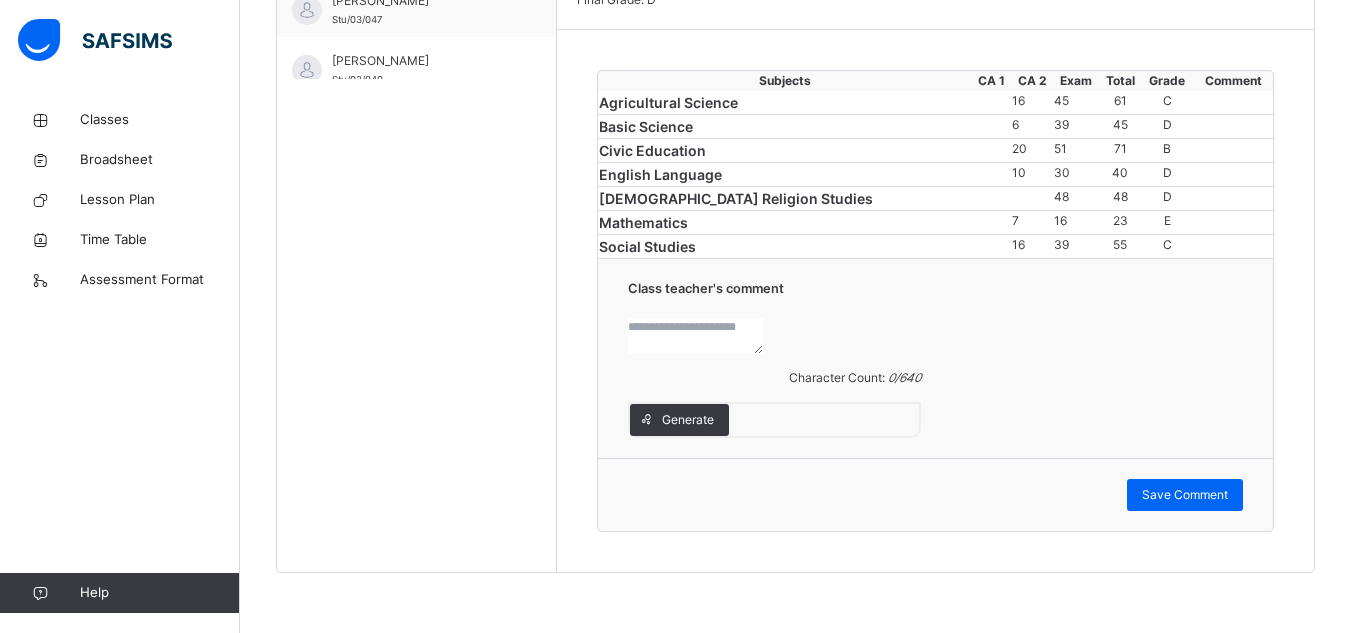 scroll, scrollTop: 1007, scrollLeft: 0, axis: vertical 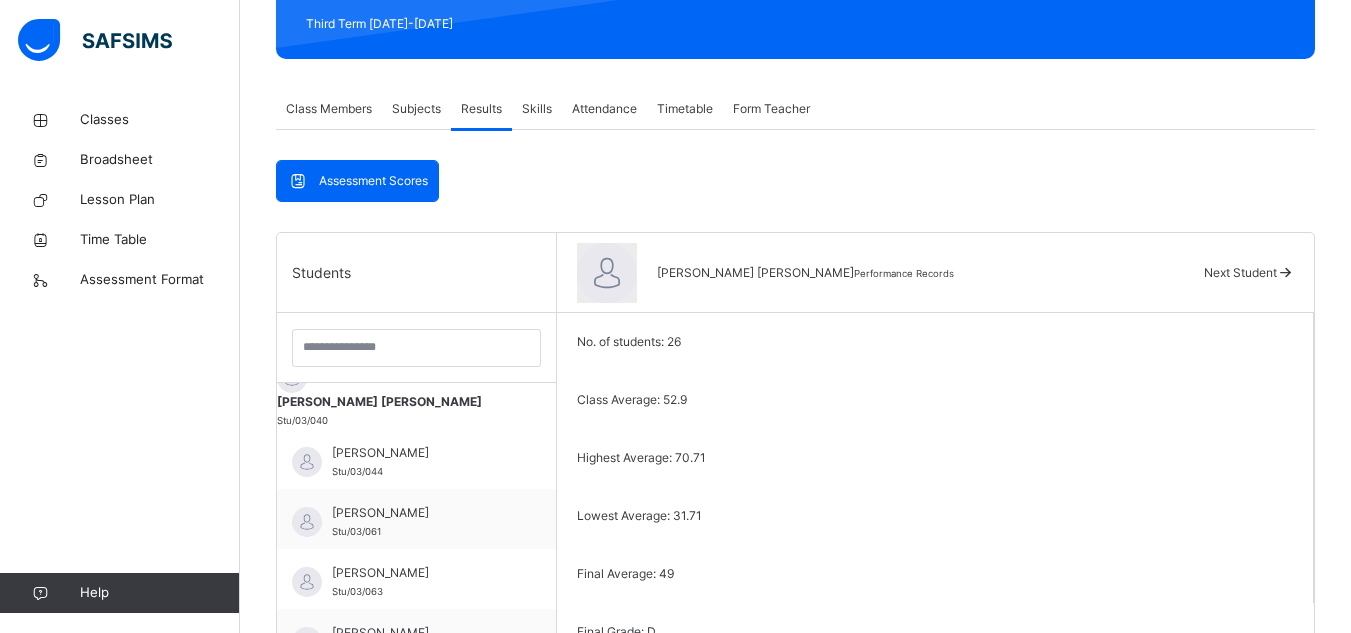 click on "Attendance" at bounding box center (604, 109) 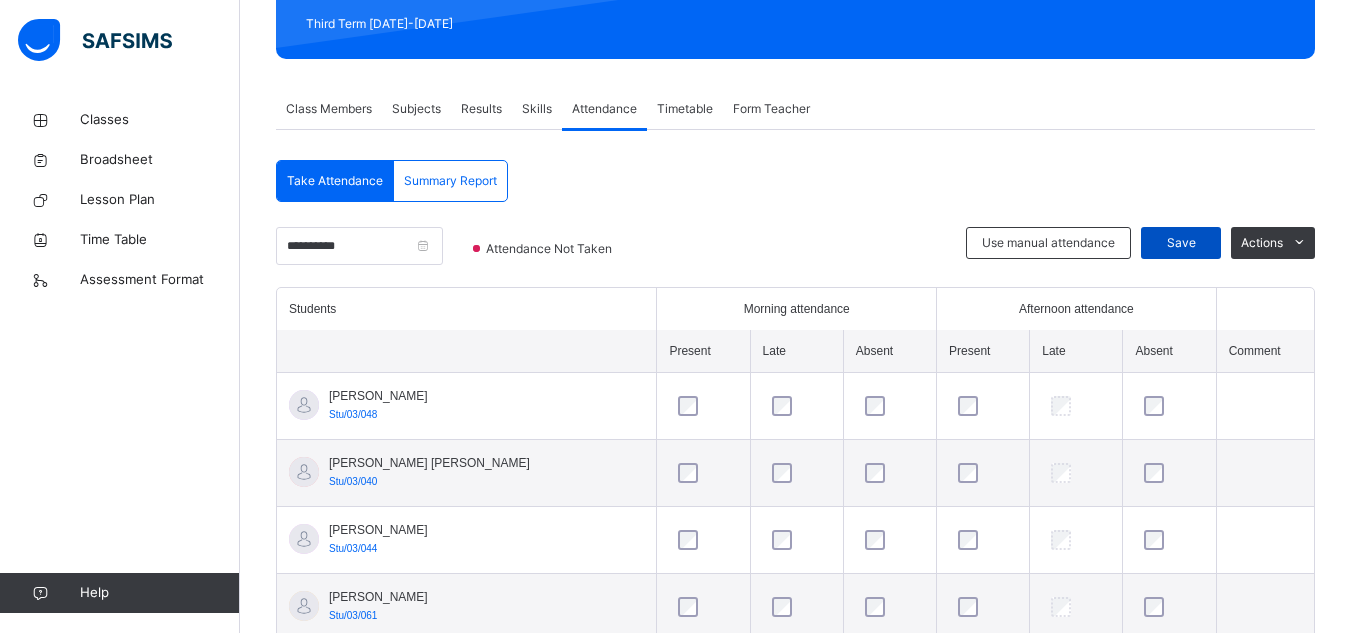 click on "Save" at bounding box center (1181, 243) 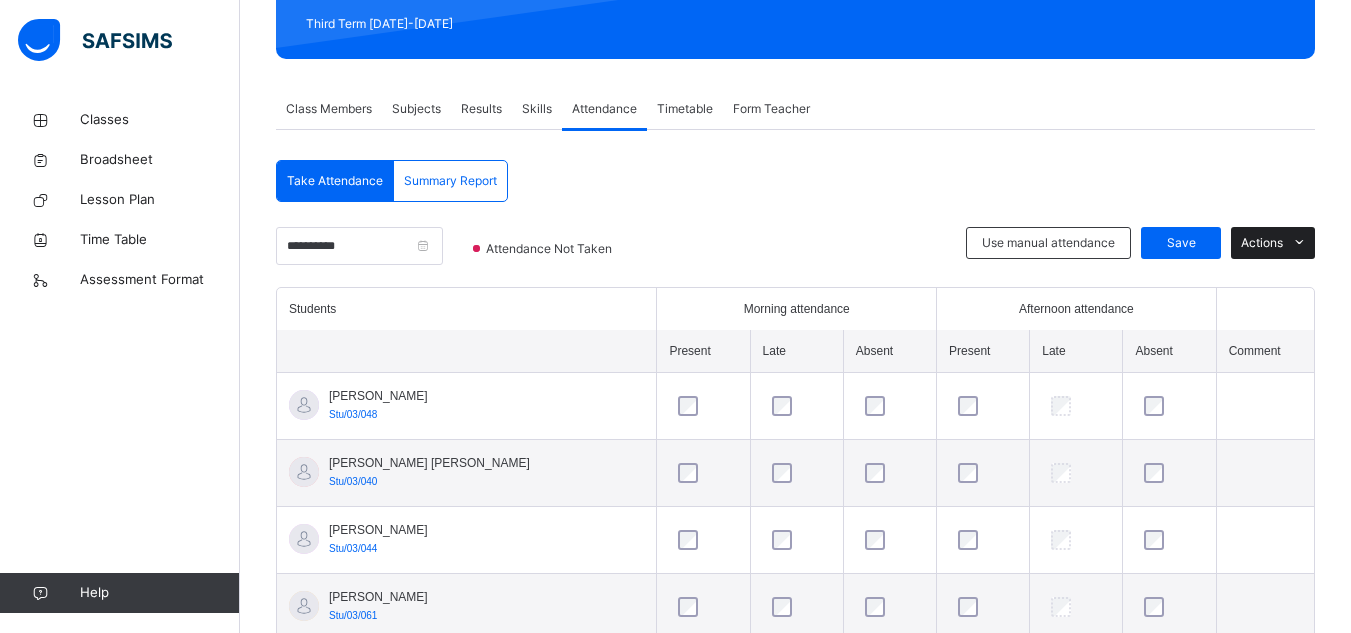 click at bounding box center (1299, 243) 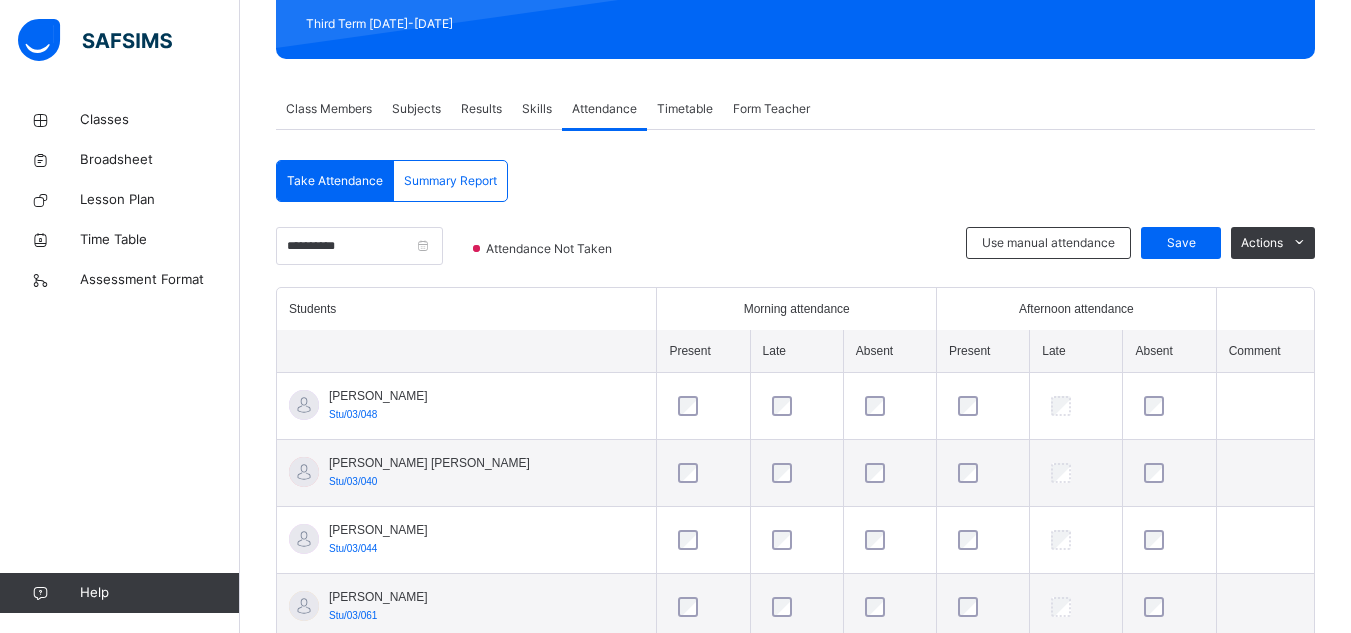 click on "**********" at bounding box center [795, 1372] 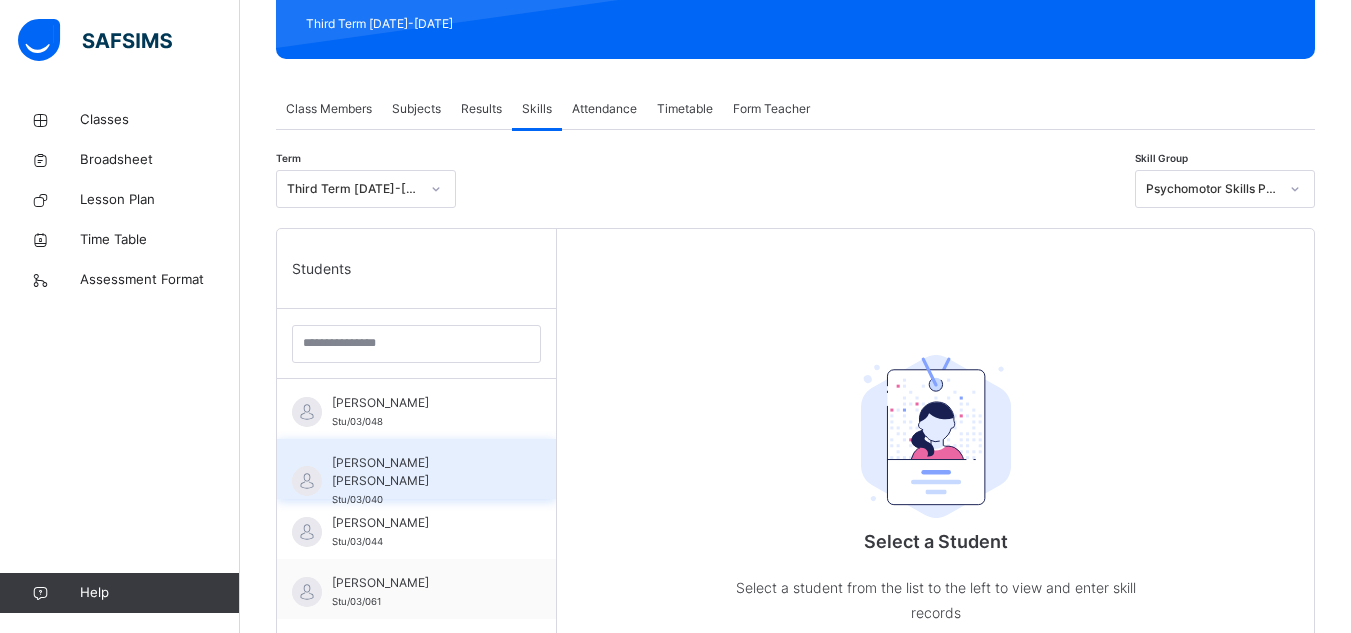 click on "[PERSON_NAME] [PERSON_NAME]" at bounding box center [421, 472] 